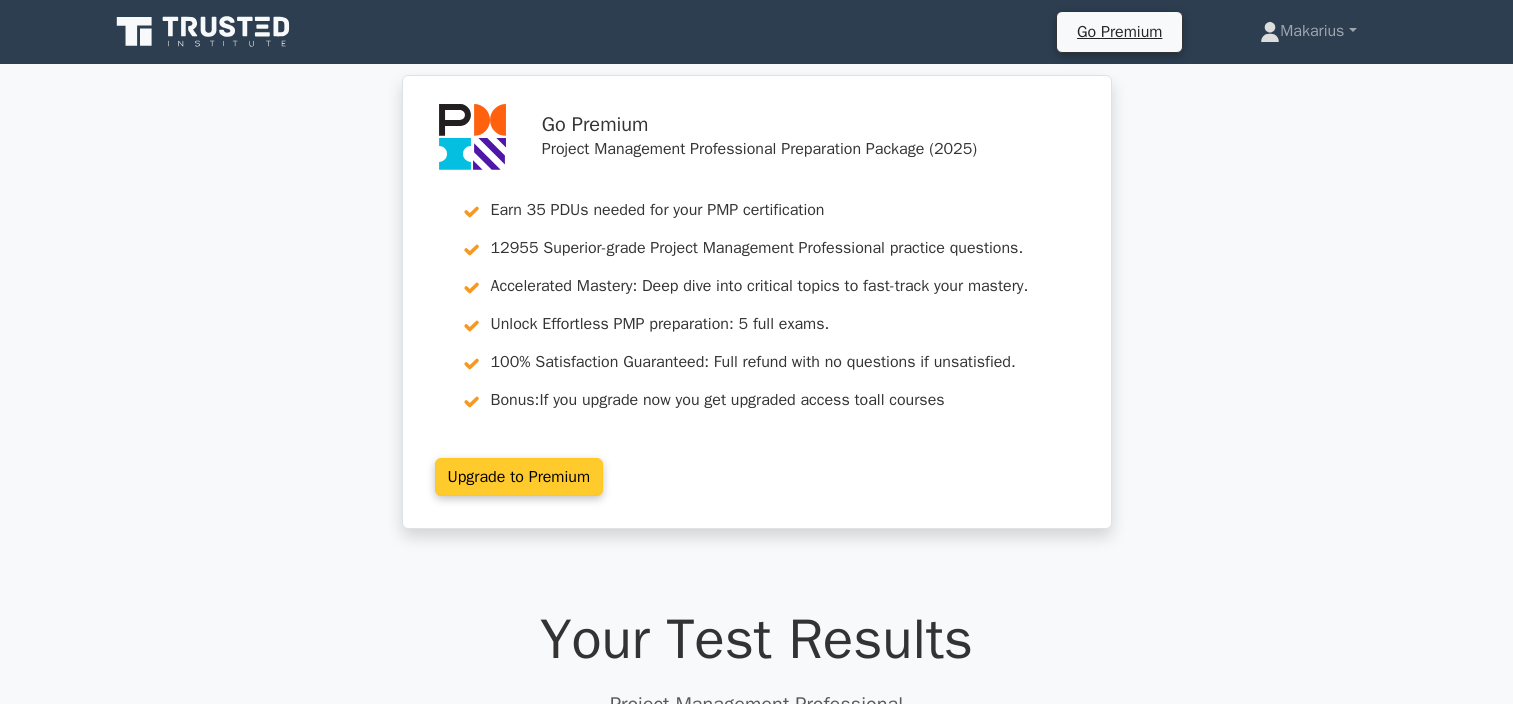 scroll, scrollTop: 0, scrollLeft: 0, axis: both 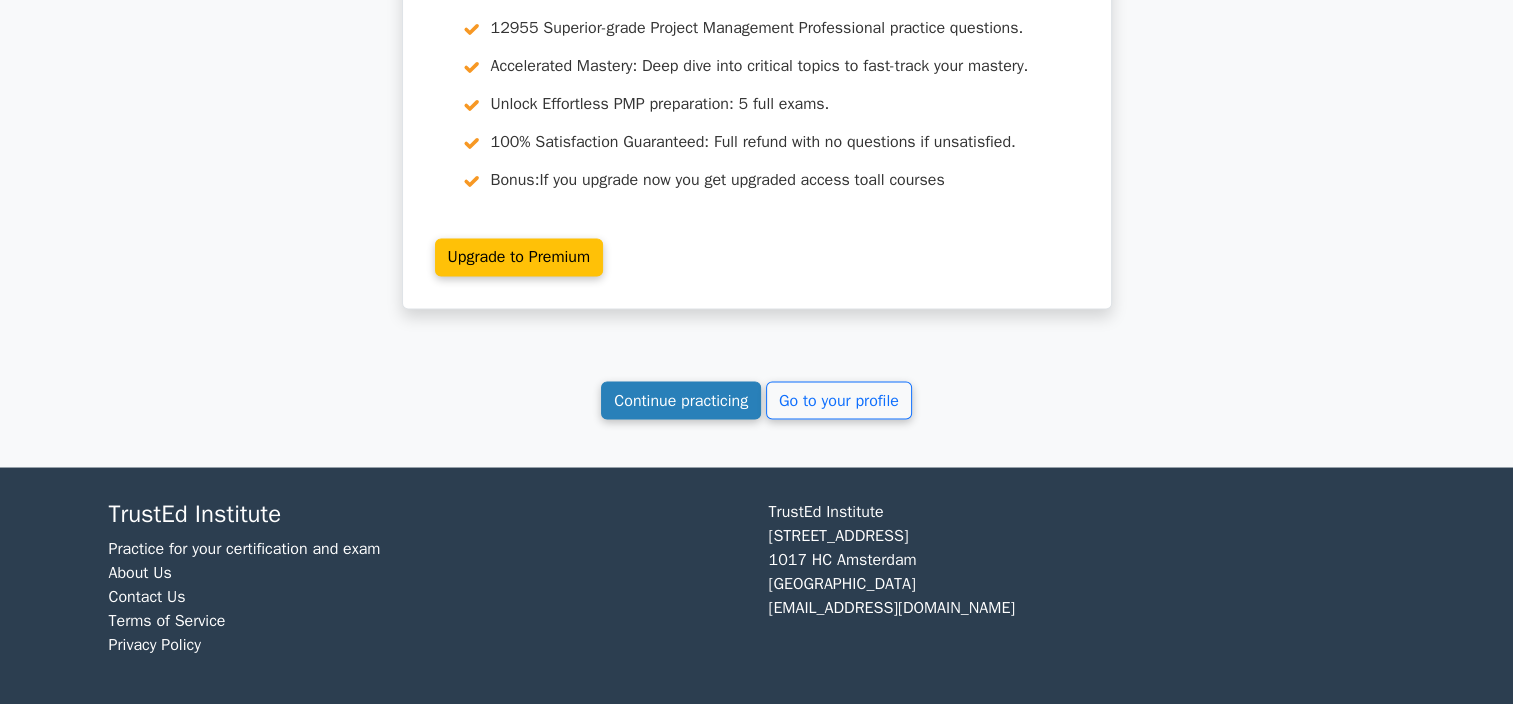 click on "Continue practicing" at bounding box center (681, 400) 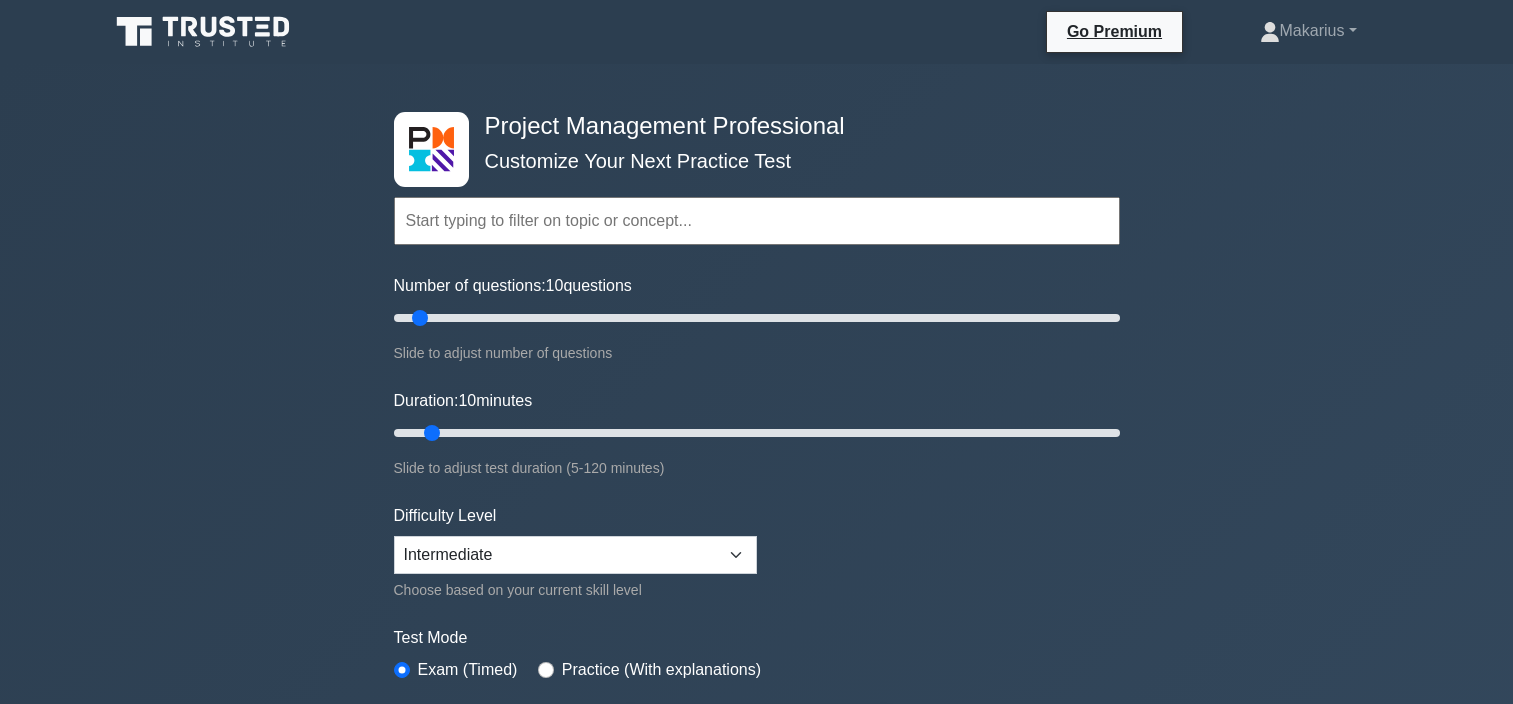 scroll, scrollTop: 0, scrollLeft: 0, axis: both 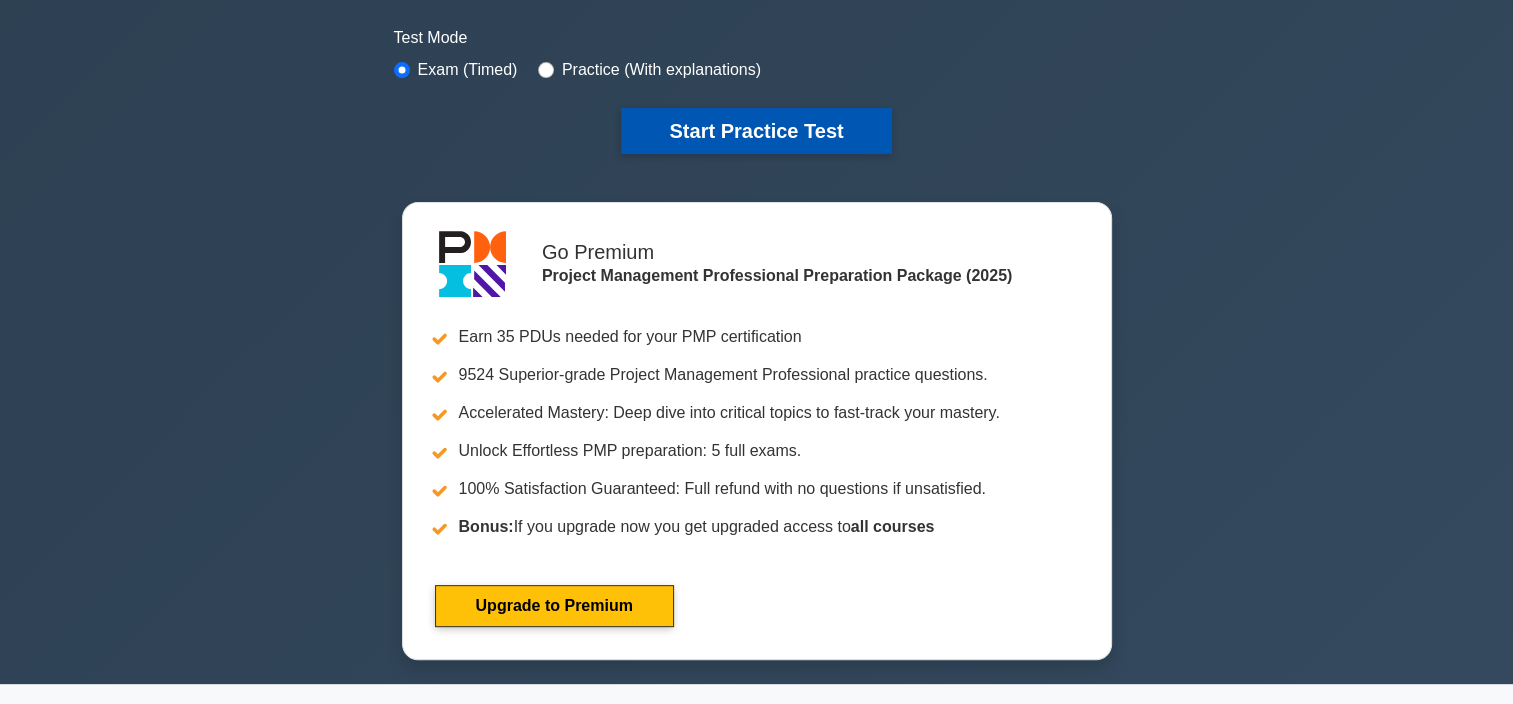 click on "Start Practice Test" at bounding box center [756, 131] 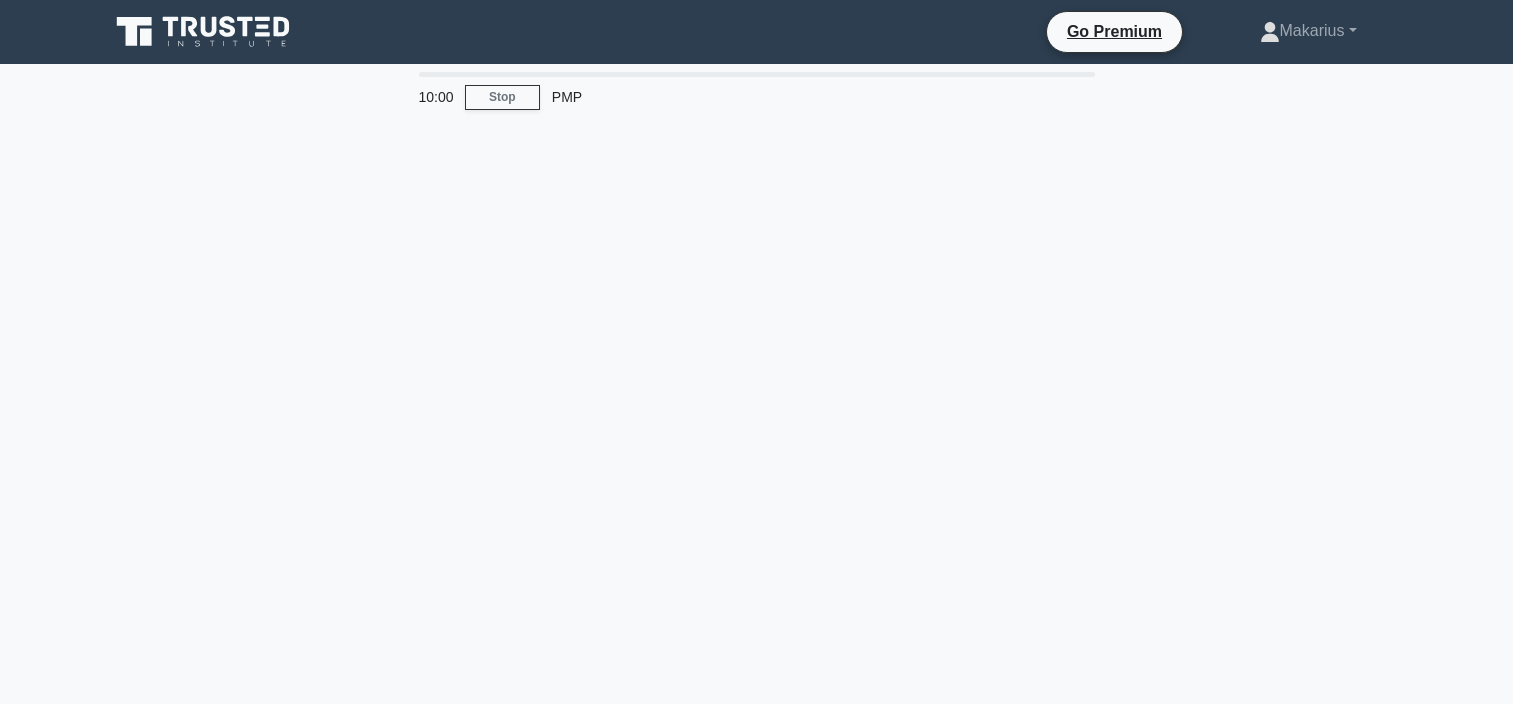 scroll, scrollTop: 0, scrollLeft: 0, axis: both 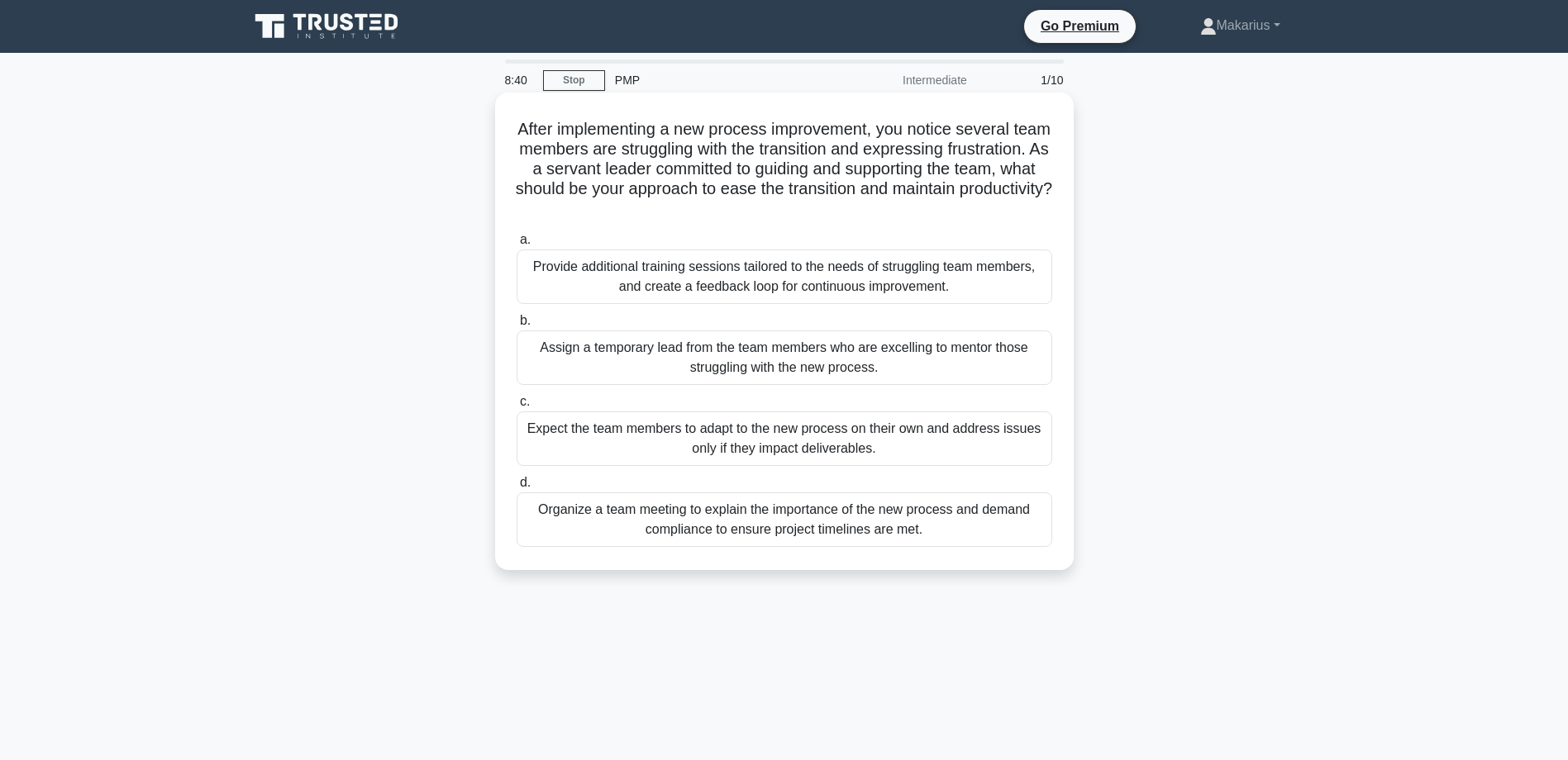 click on "Provide additional training sessions tailored to the needs of struggling team members, and create a feedback loop for continuous improvement." at bounding box center [784, 277] 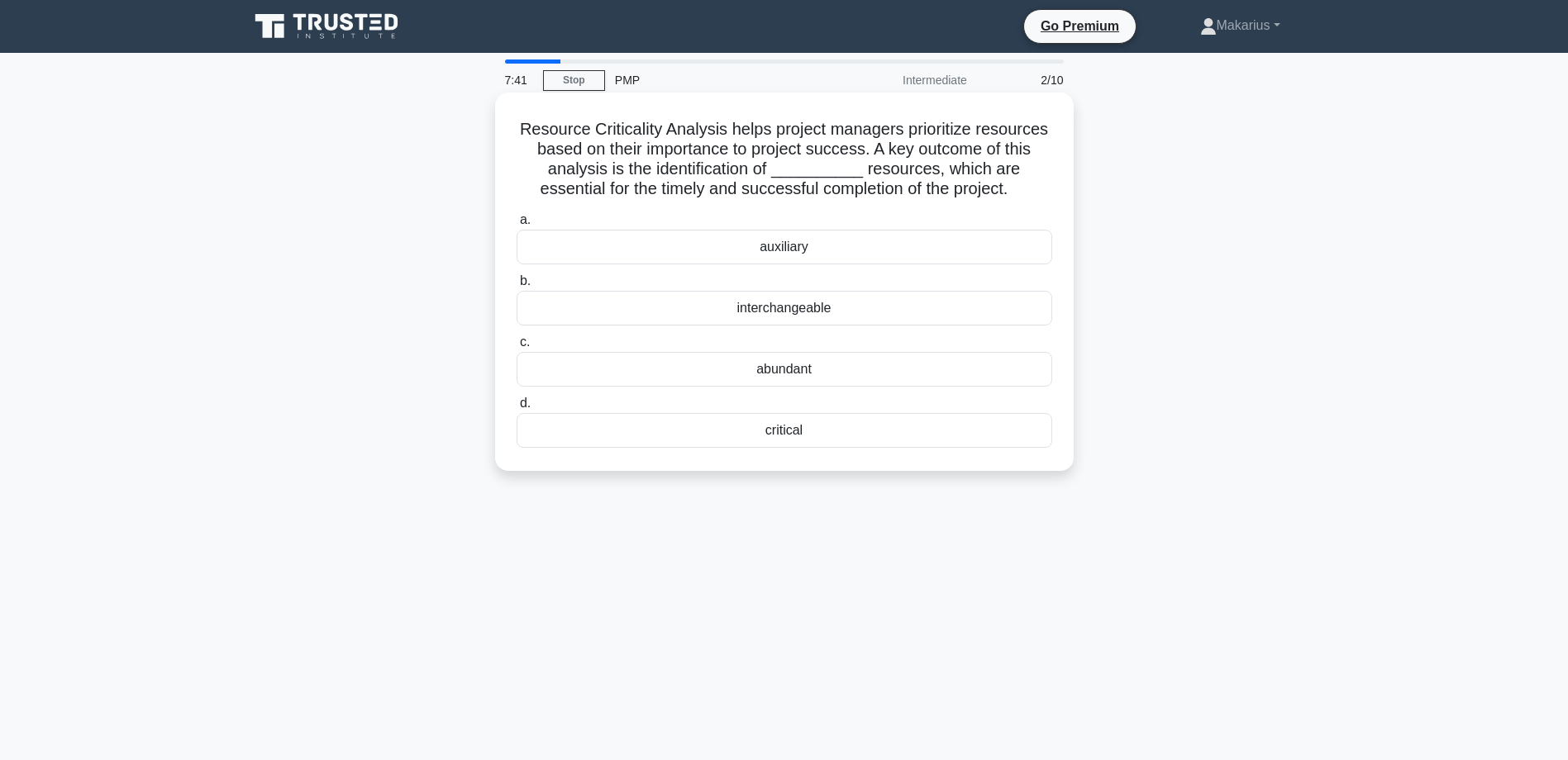click on "abundant" at bounding box center [784, 369] 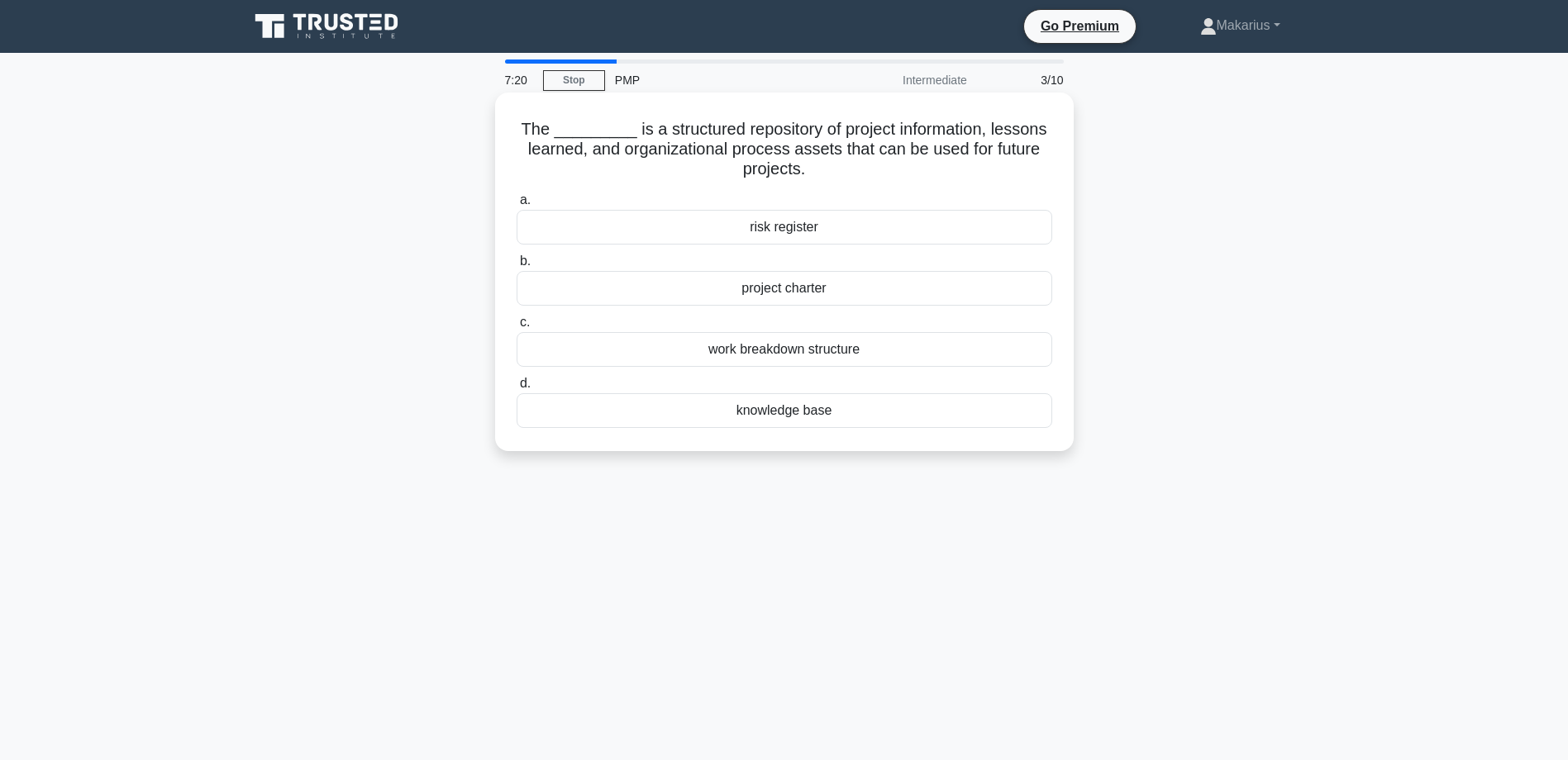 drag, startPoint x: 526, startPoint y: 125, endPoint x: 859, endPoint y: 173, distance: 336.4417 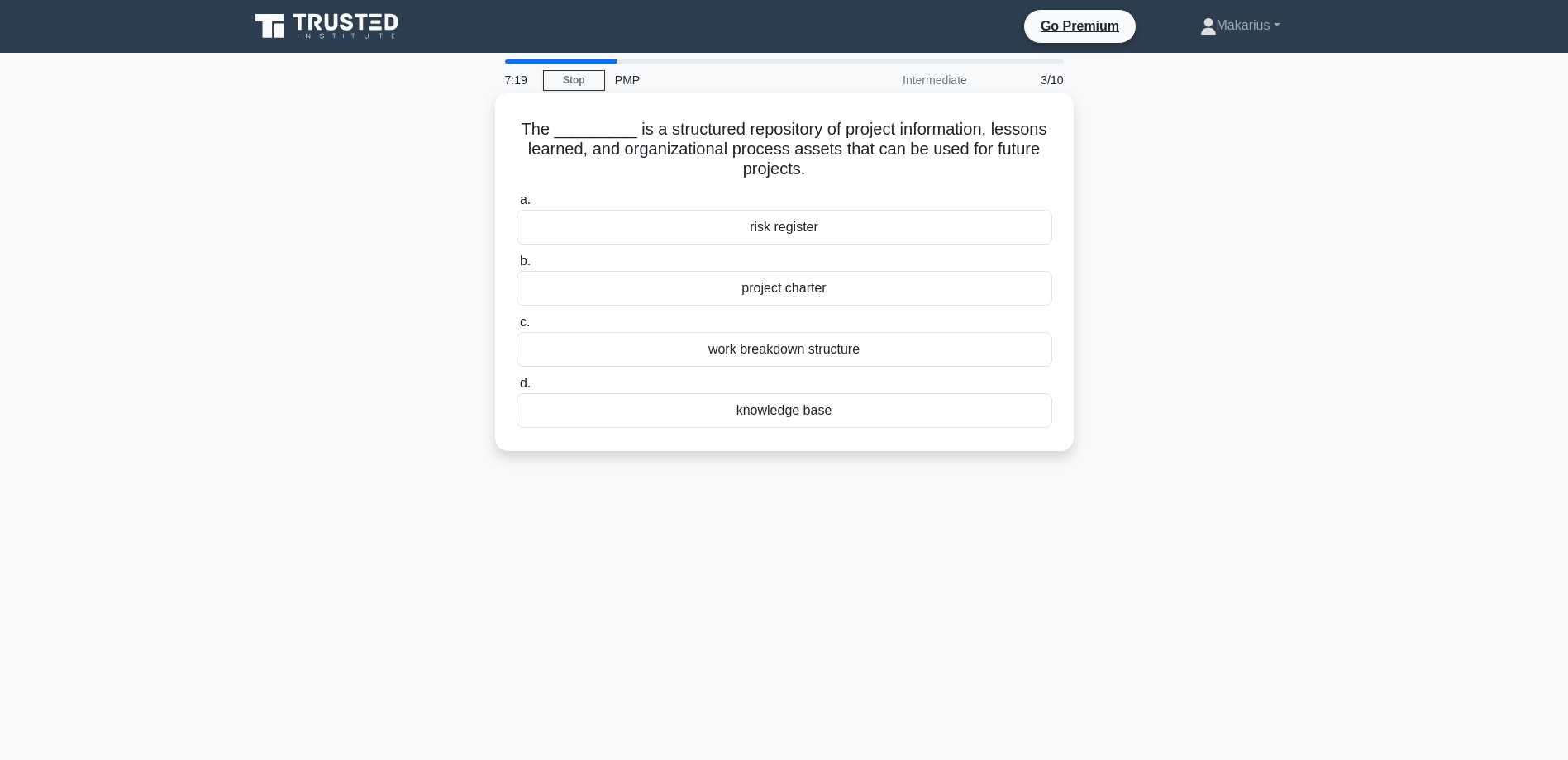 drag, startPoint x: 859, startPoint y: 173, endPoint x: 751, endPoint y: 138, distance: 113.52973 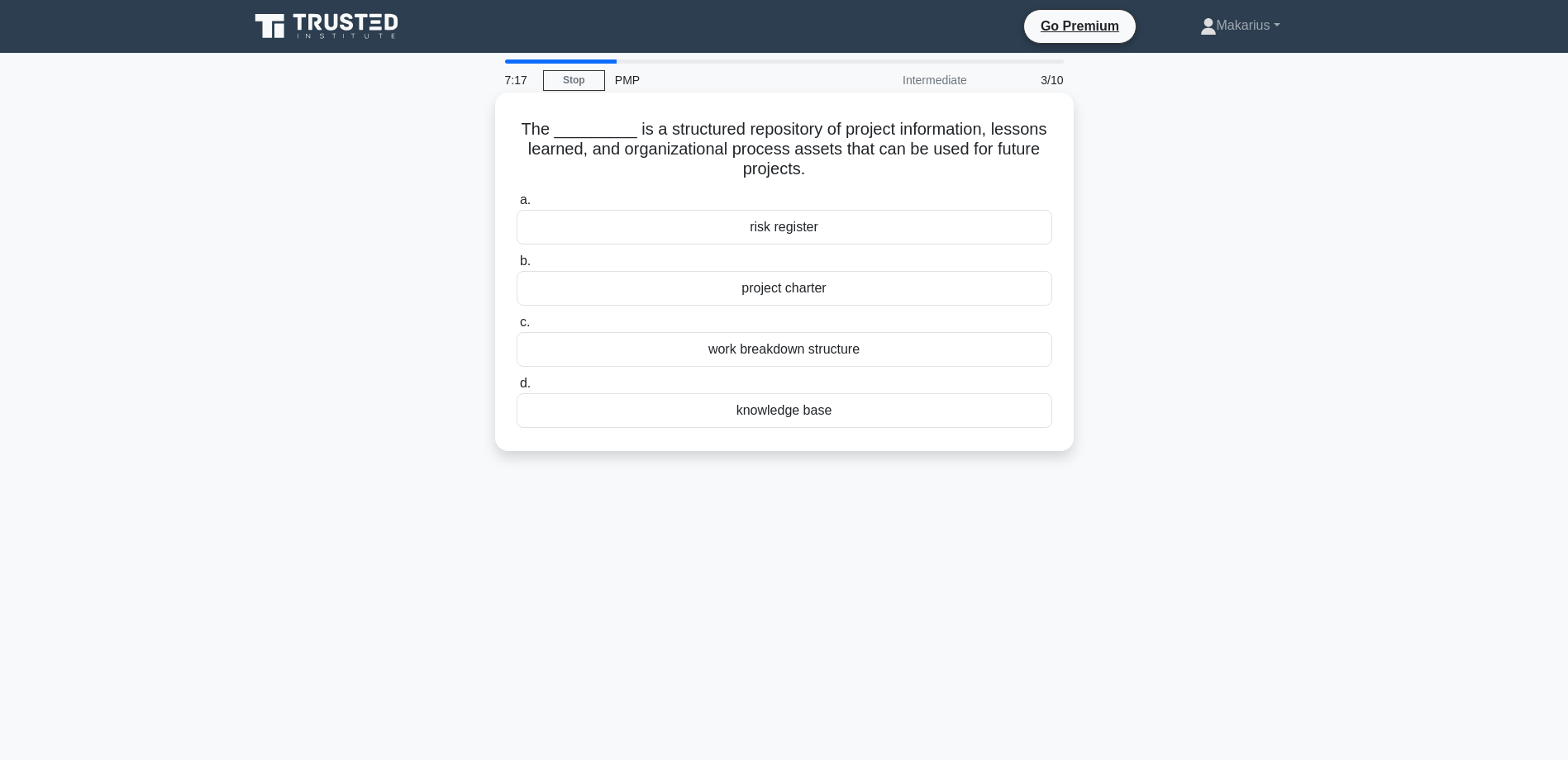 drag, startPoint x: 751, startPoint y: 138, endPoint x: 593, endPoint y: 152, distance: 158.619 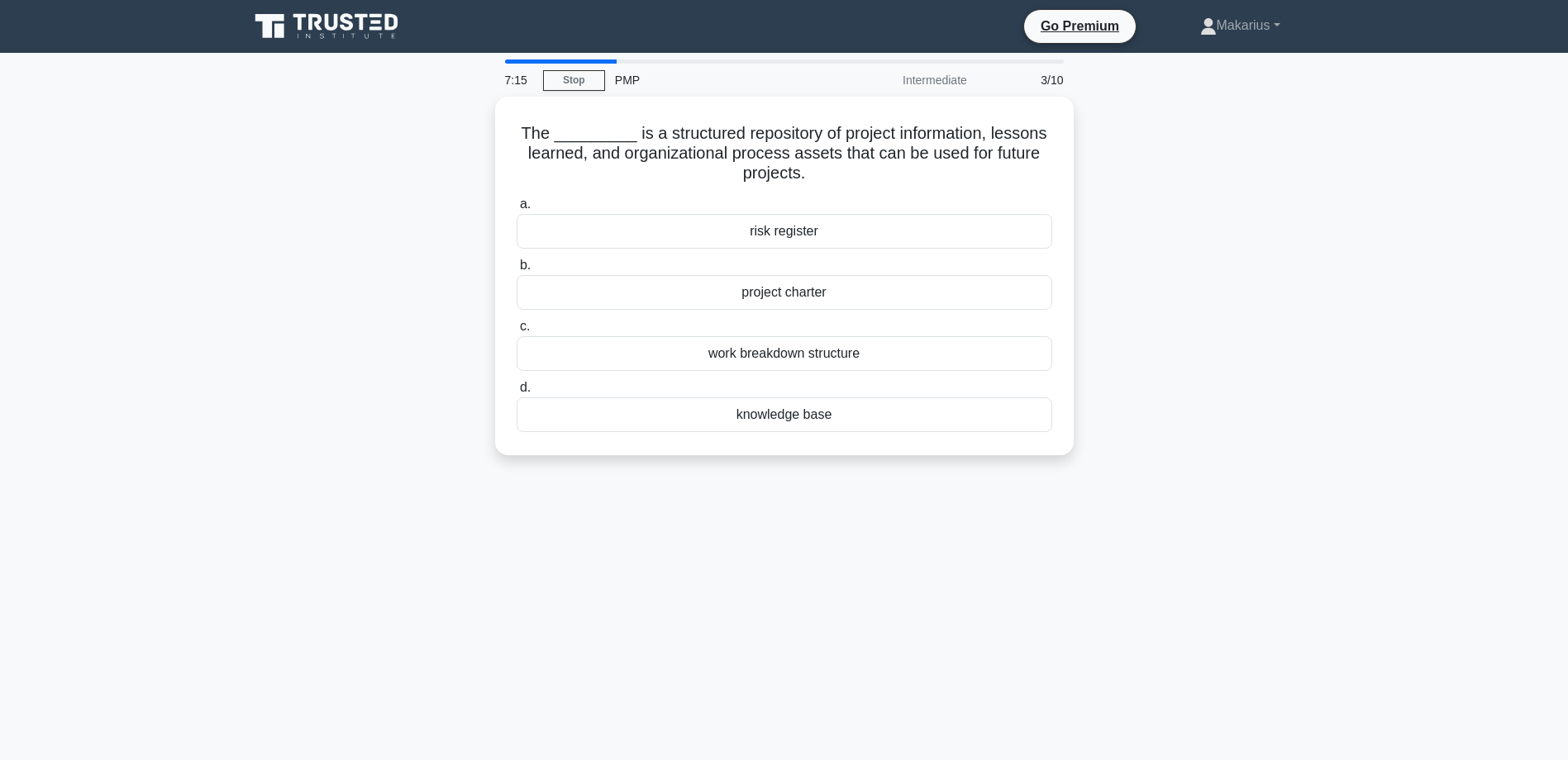 drag, startPoint x: 526, startPoint y: 124, endPoint x: 917, endPoint y: 494, distance: 538.3131 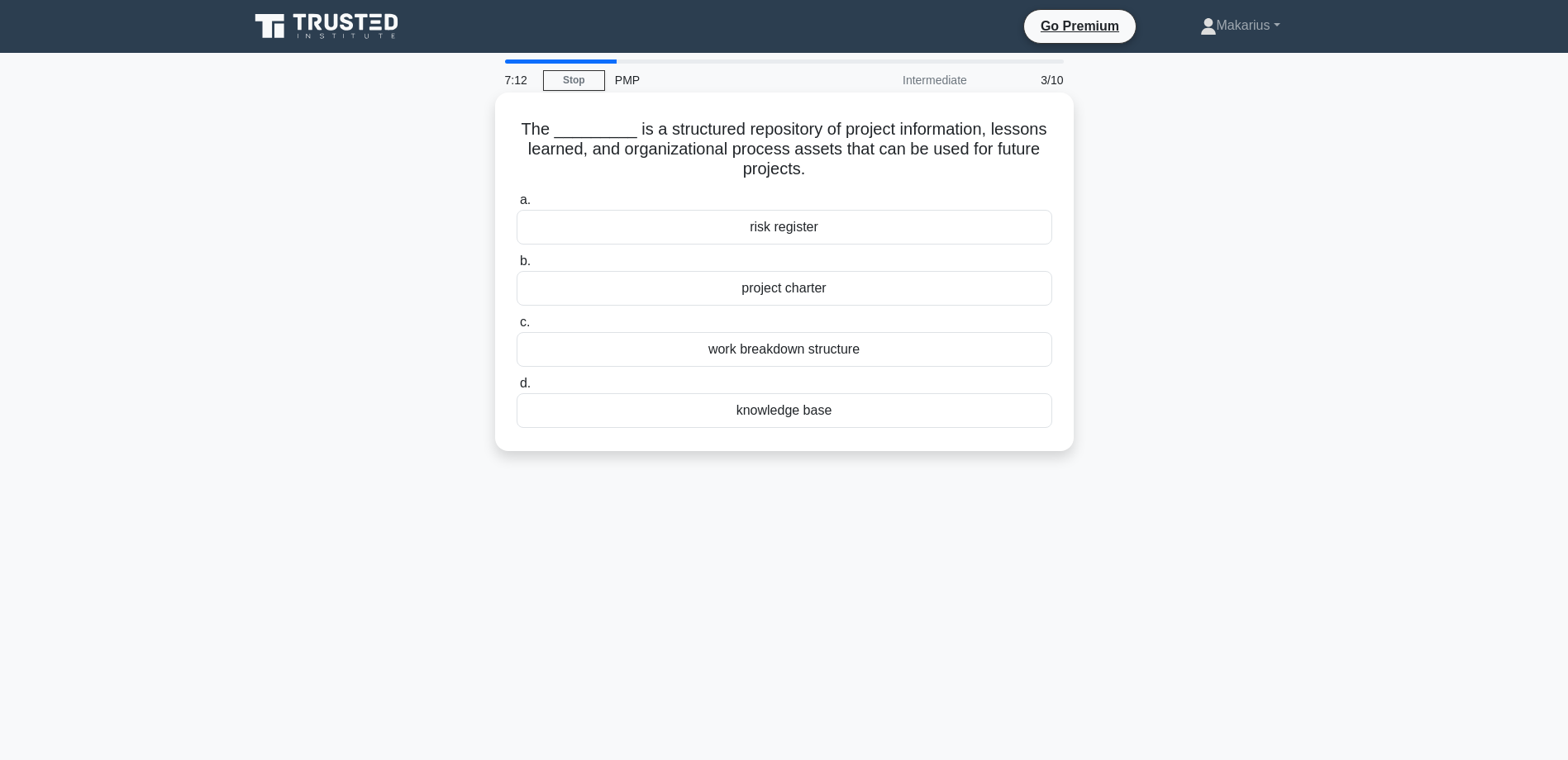 copy on "The _________ is a structured repository of project information, lessons learned, and organizational process assets that can be used for future projects.
.spinner_0XTQ{transform-origin:center;animation:spinner_y6GP .75s linear infinite}@keyframes spinner_y6GP{100%{transform:rotate(360deg)}}
a.
risk register
b.
project charter
c.
work breakdown structure
d.
knowledge base" 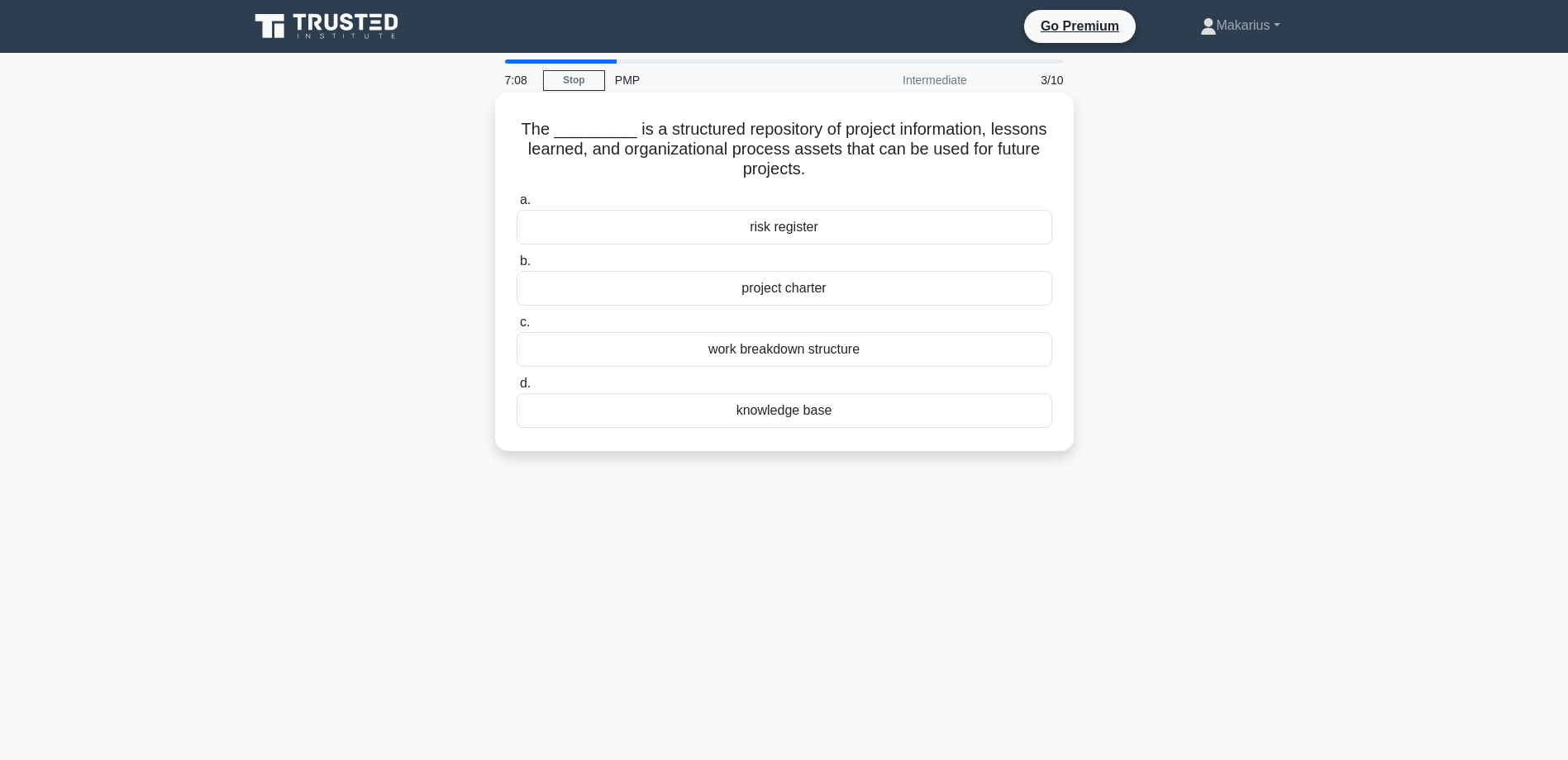 click on "The _________ is a structured repository of project information, lessons learned, and organizational process assets that can be used for future projects.
.spinner_0XTQ{transform-origin:center;animation:spinner_y6GP .75s linear infinite}@keyframes spinner_y6GP{100%{transform:rotate(360deg)}}" at bounding box center [784, 150] 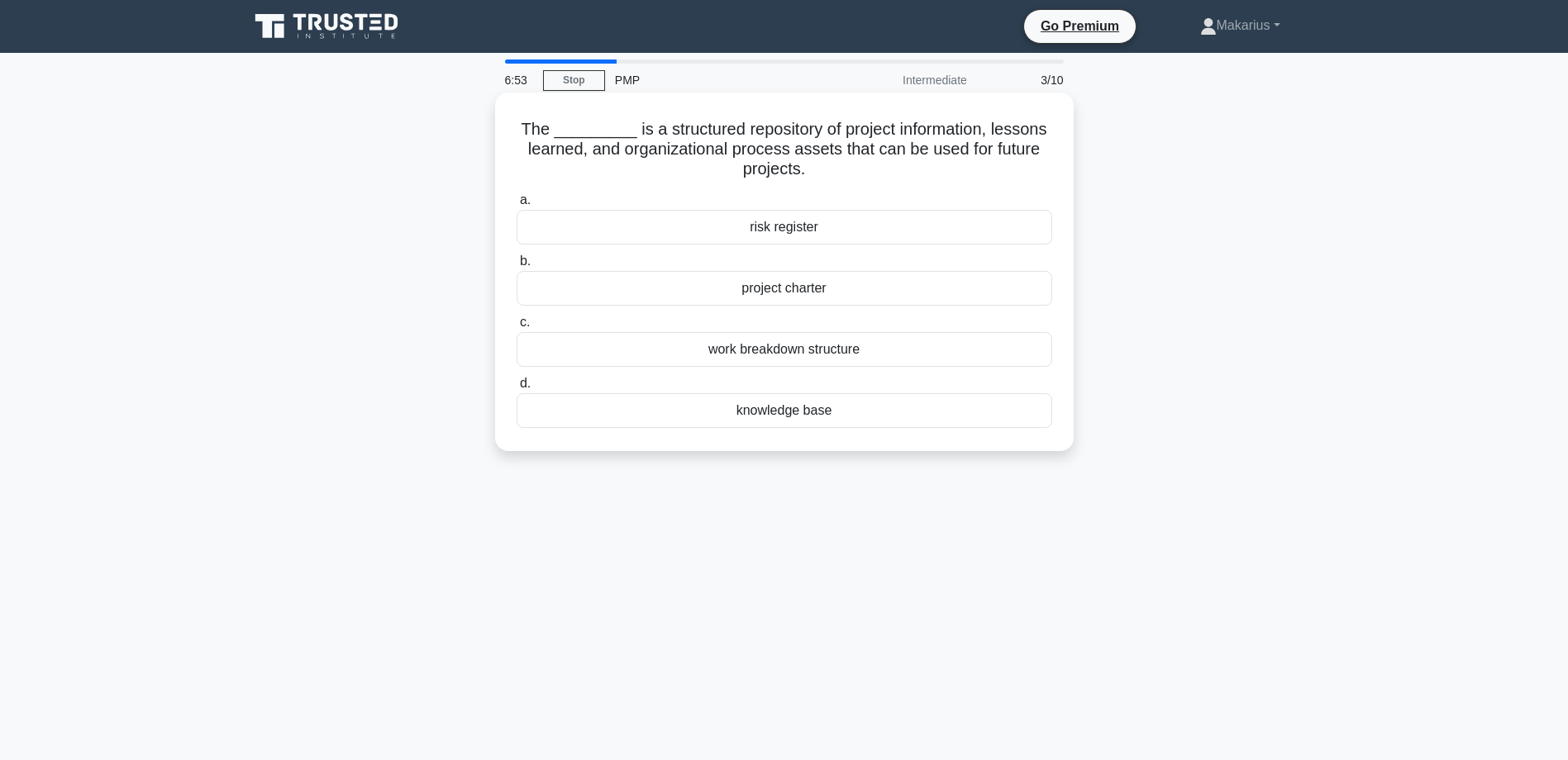 click on "knowledge base" at bounding box center [784, 411] 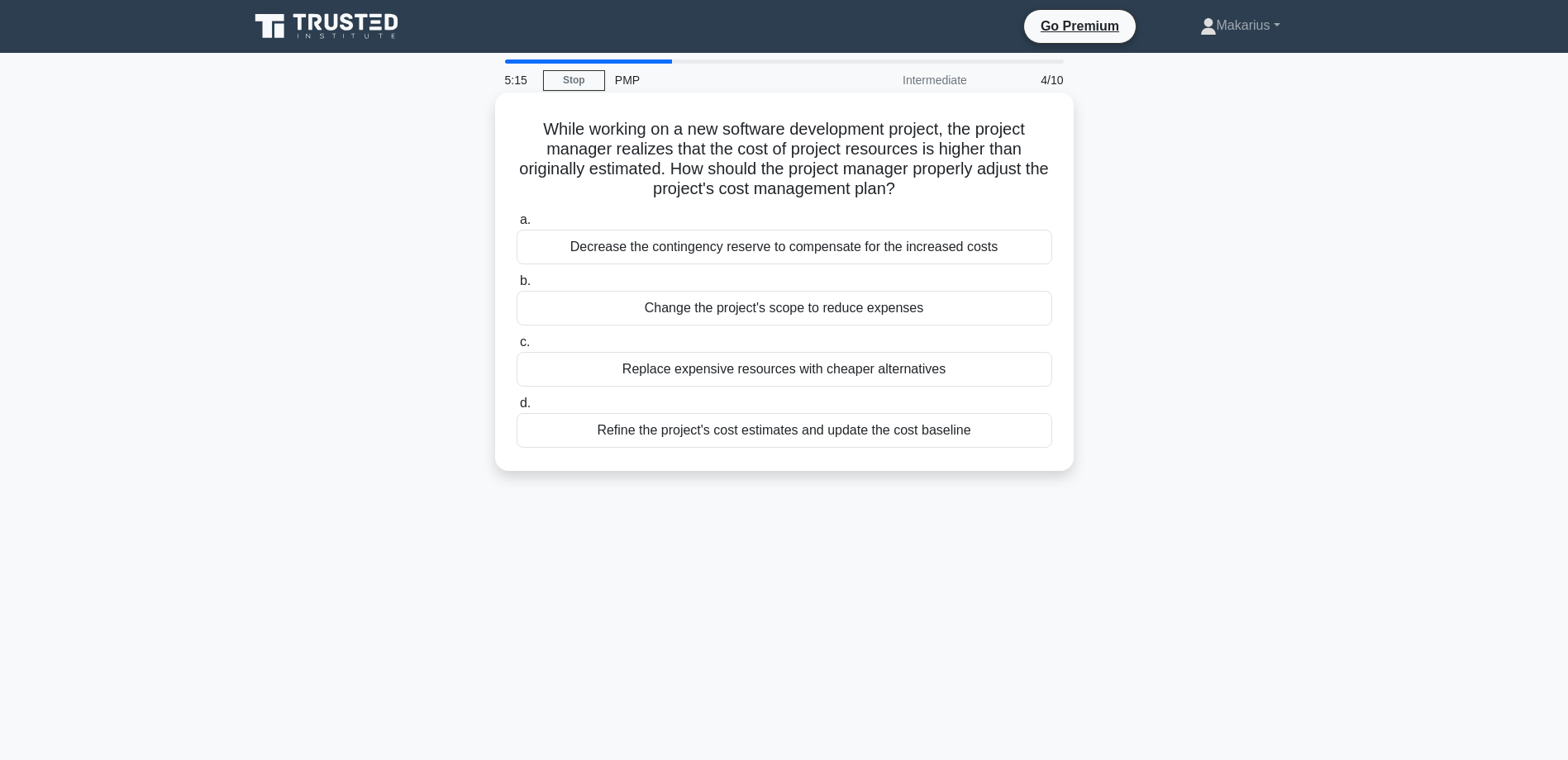 click on "Refine the project's cost estimates and update the cost baseline" at bounding box center [784, 430] 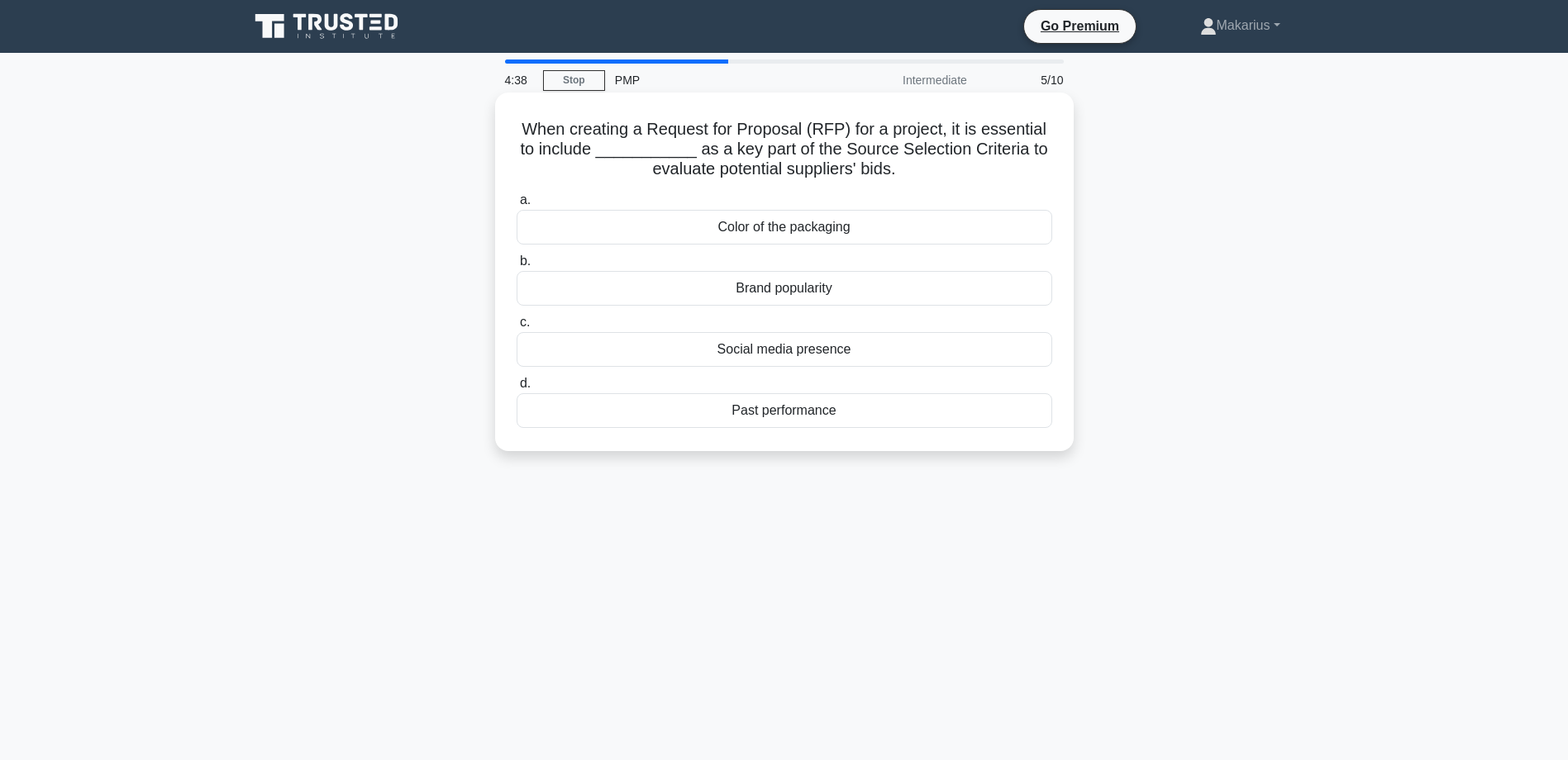 click on "Past performance" at bounding box center [784, 411] 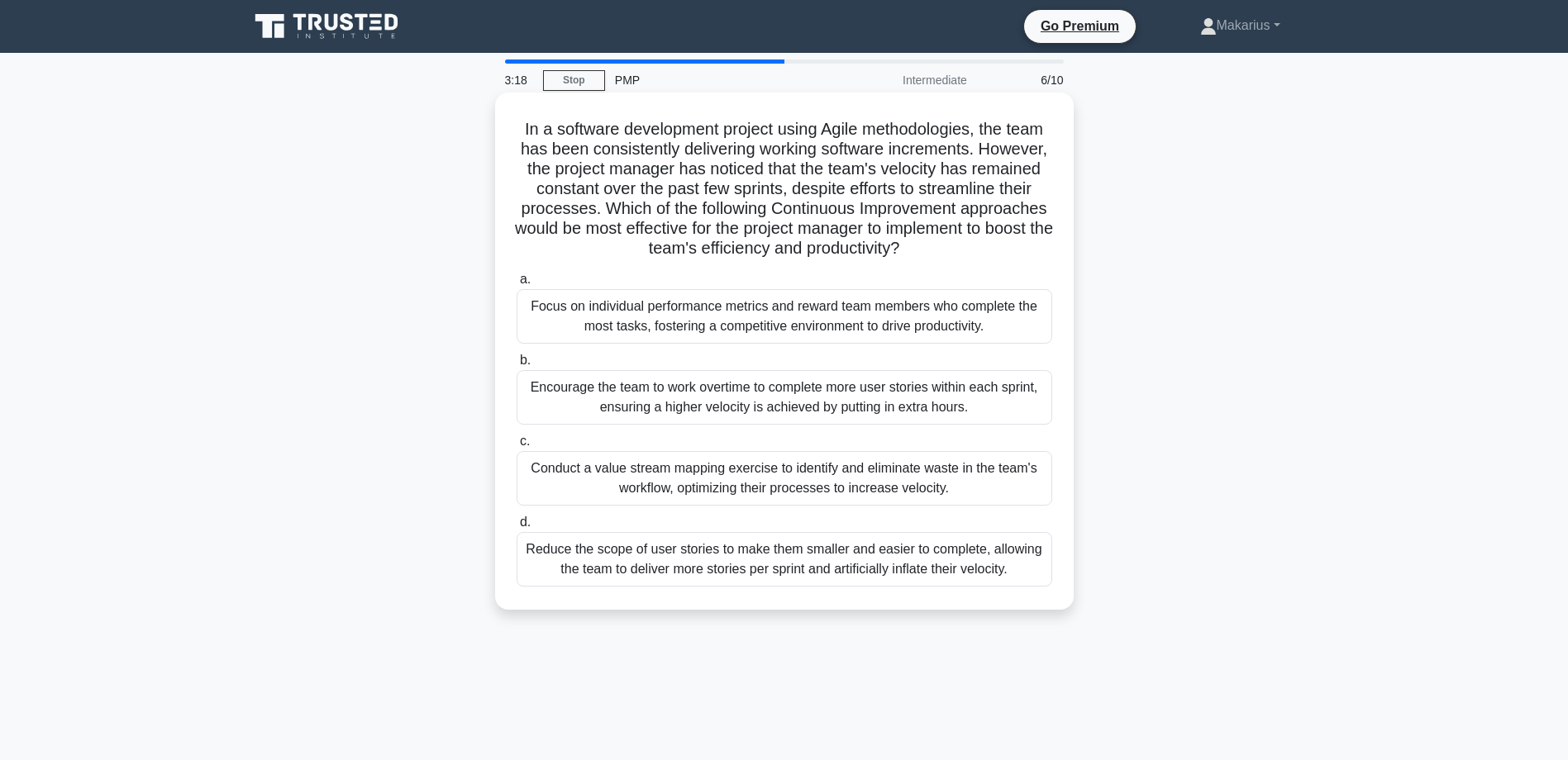 click on "Reduce the scope of user stories to make them smaller and easier to complete, allowing the team to deliver more stories per sprint and artificially inflate their velocity." at bounding box center [784, 559] 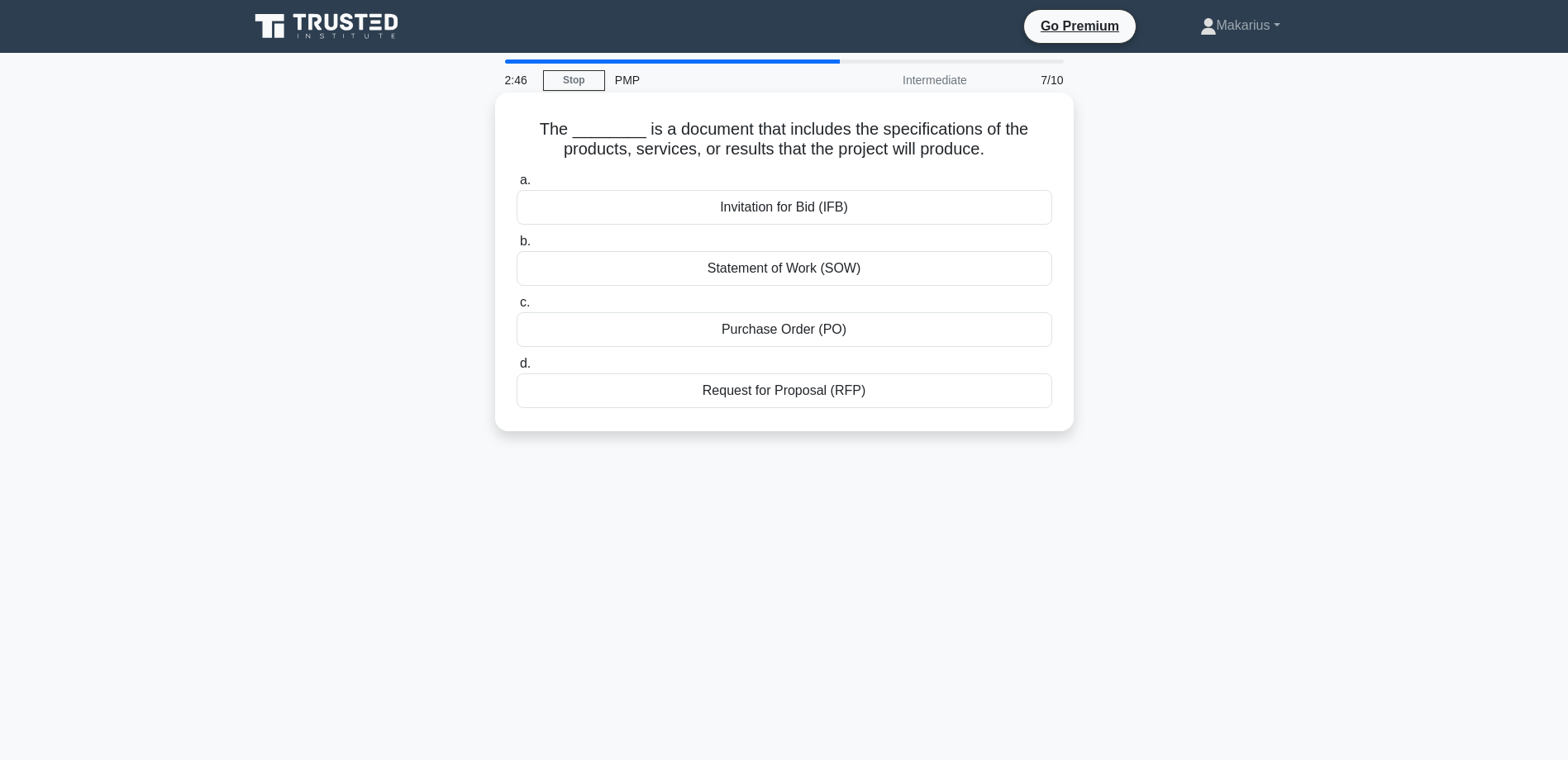 click on "Purchase Order (PO)" at bounding box center [784, 330] 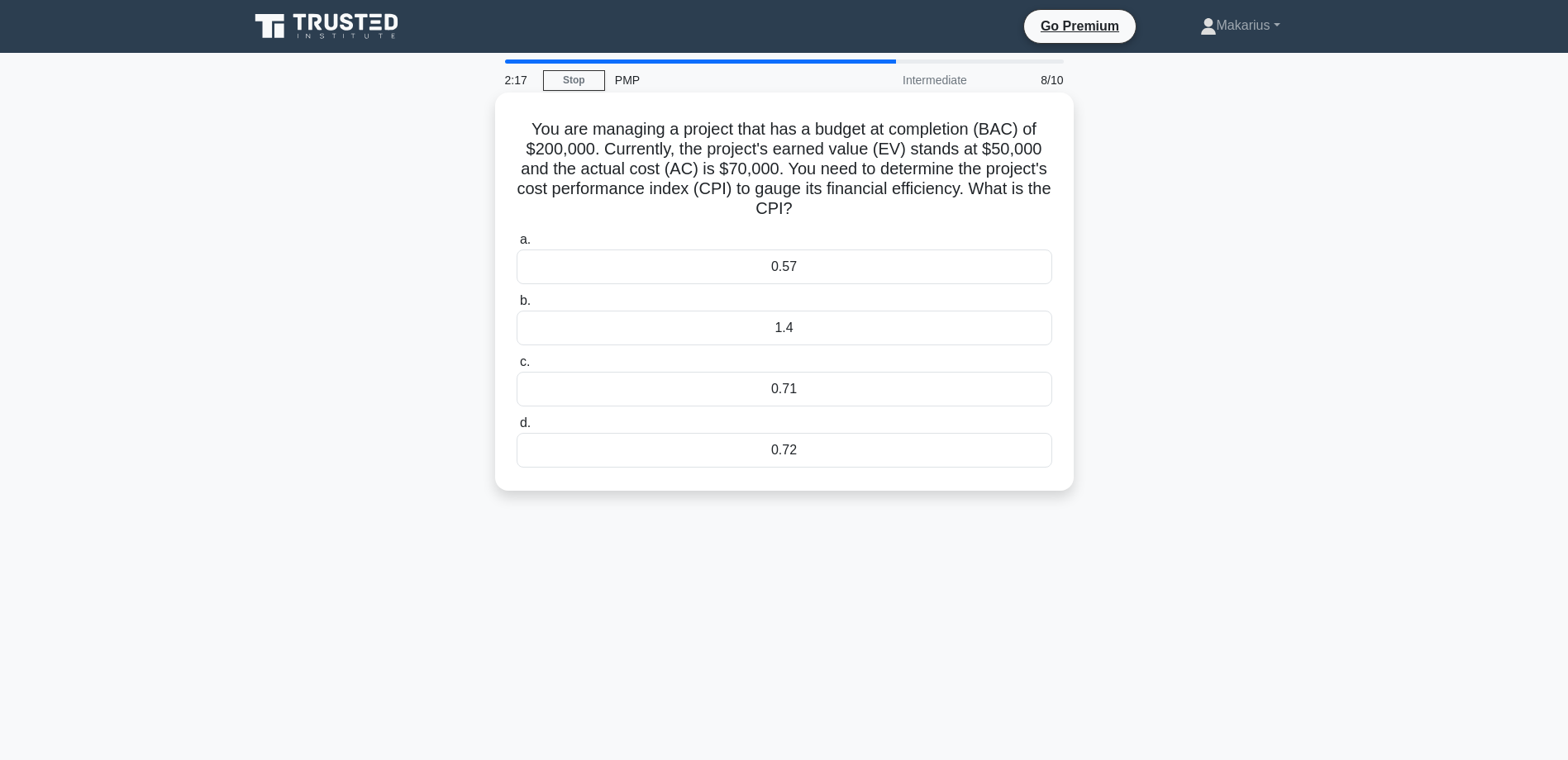 click on "0.71" at bounding box center [784, 389] 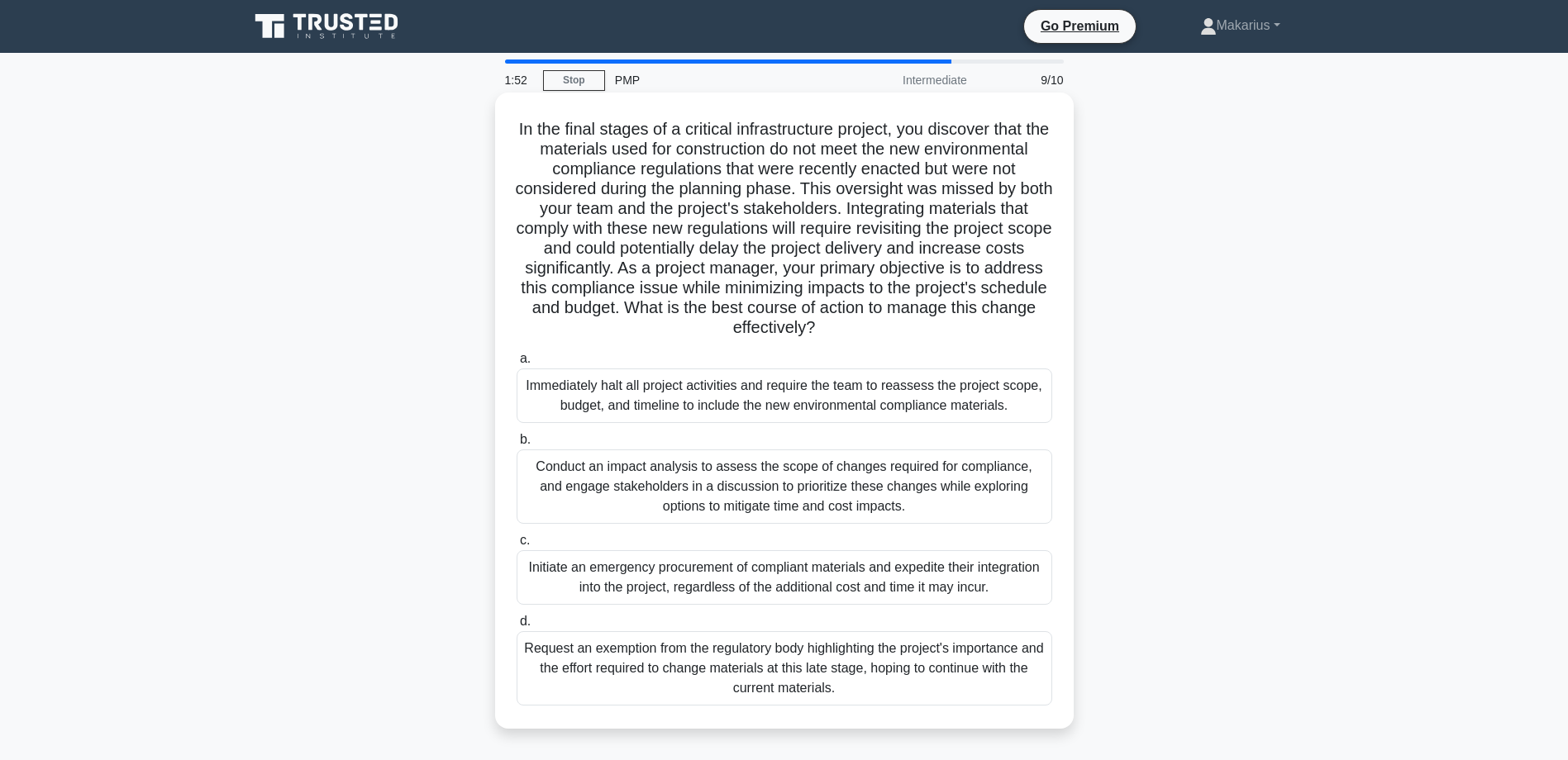 scroll, scrollTop: 83, scrollLeft: 0, axis: vertical 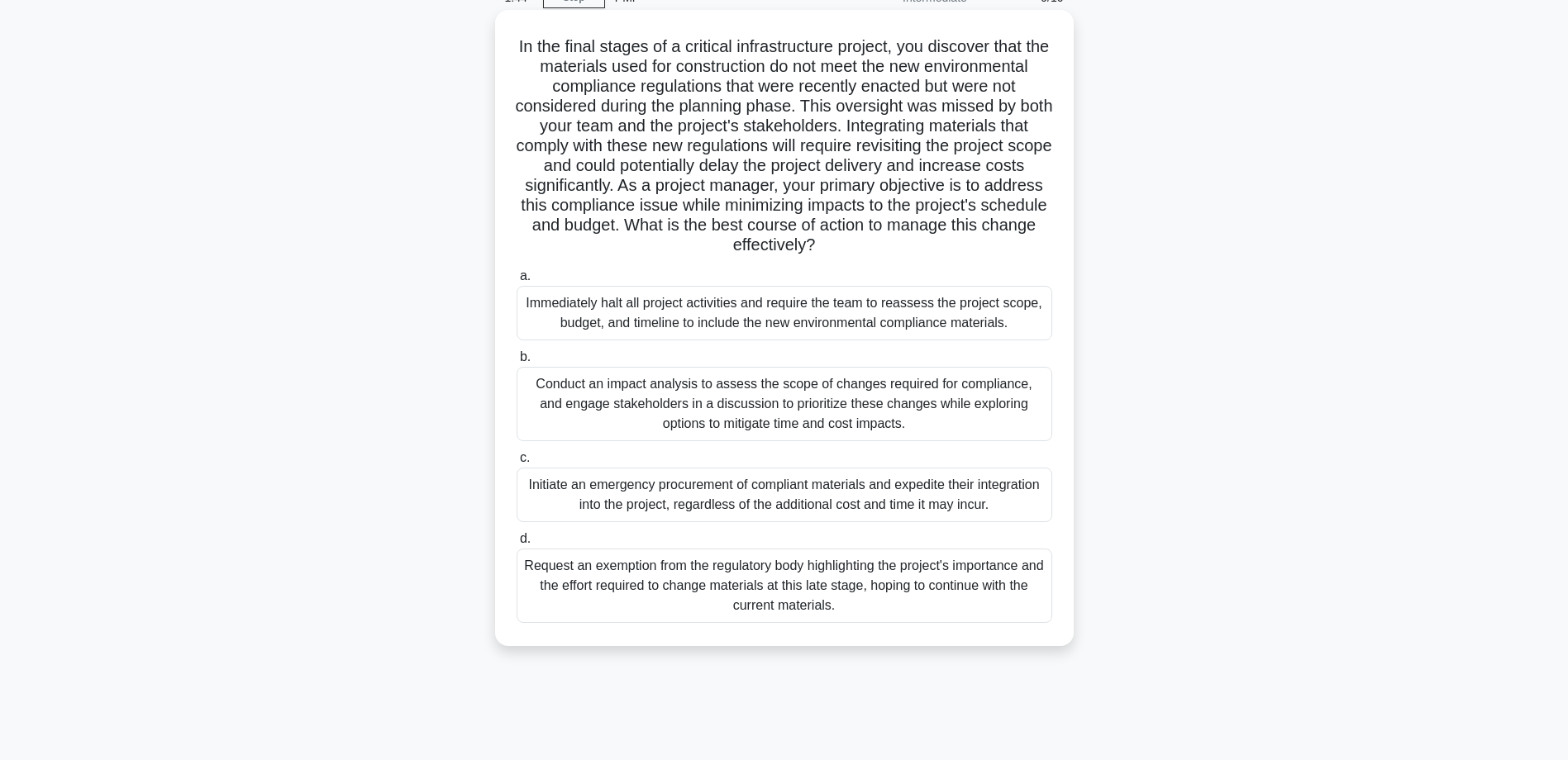 click on "Conduct an impact analysis to assess the scope of changes required for compliance, and engage stakeholders in a discussion to prioritize these changes while exploring options to mitigate time and cost impacts." at bounding box center [784, 404] 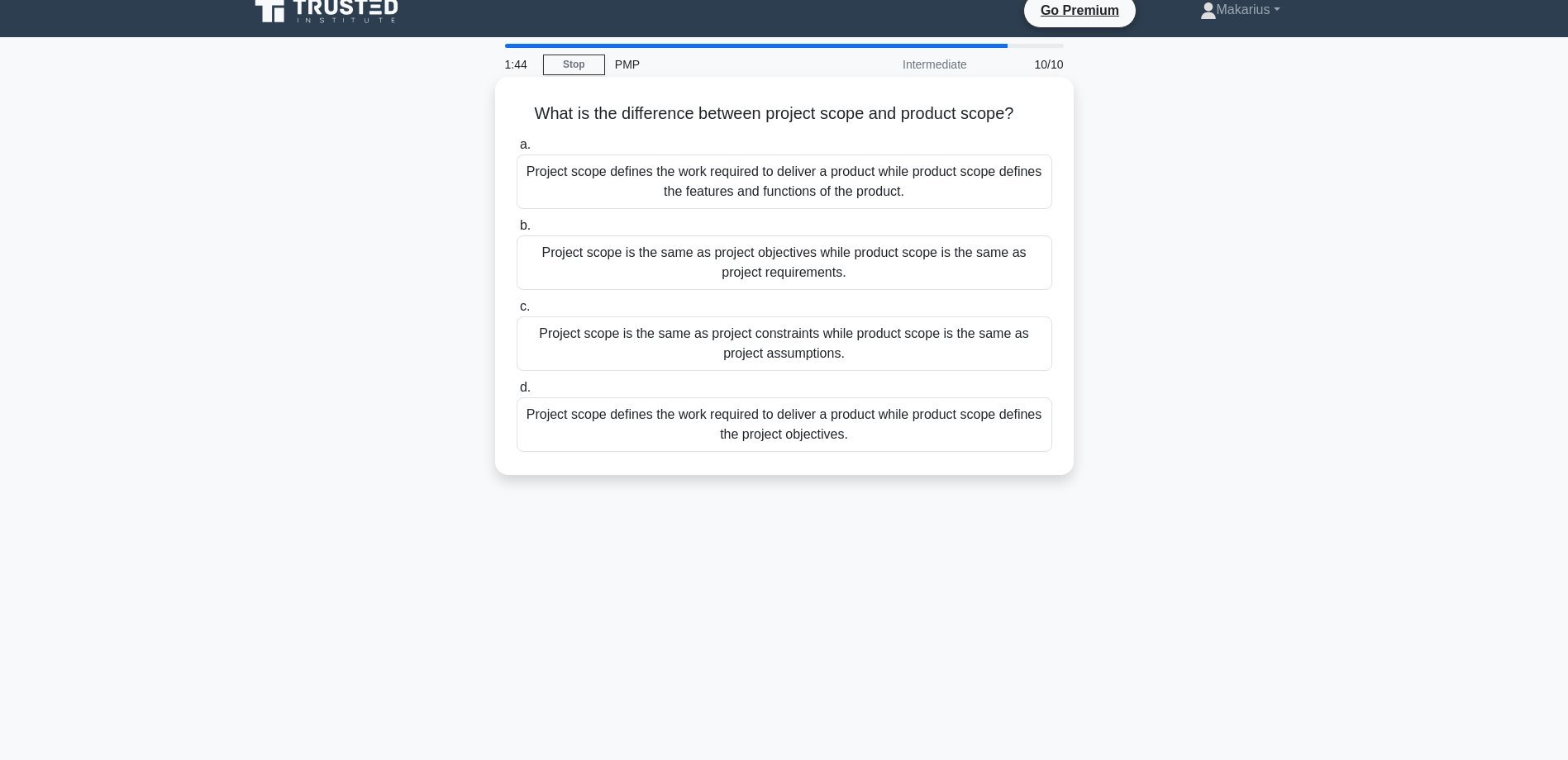 scroll, scrollTop: 0, scrollLeft: 0, axis: both 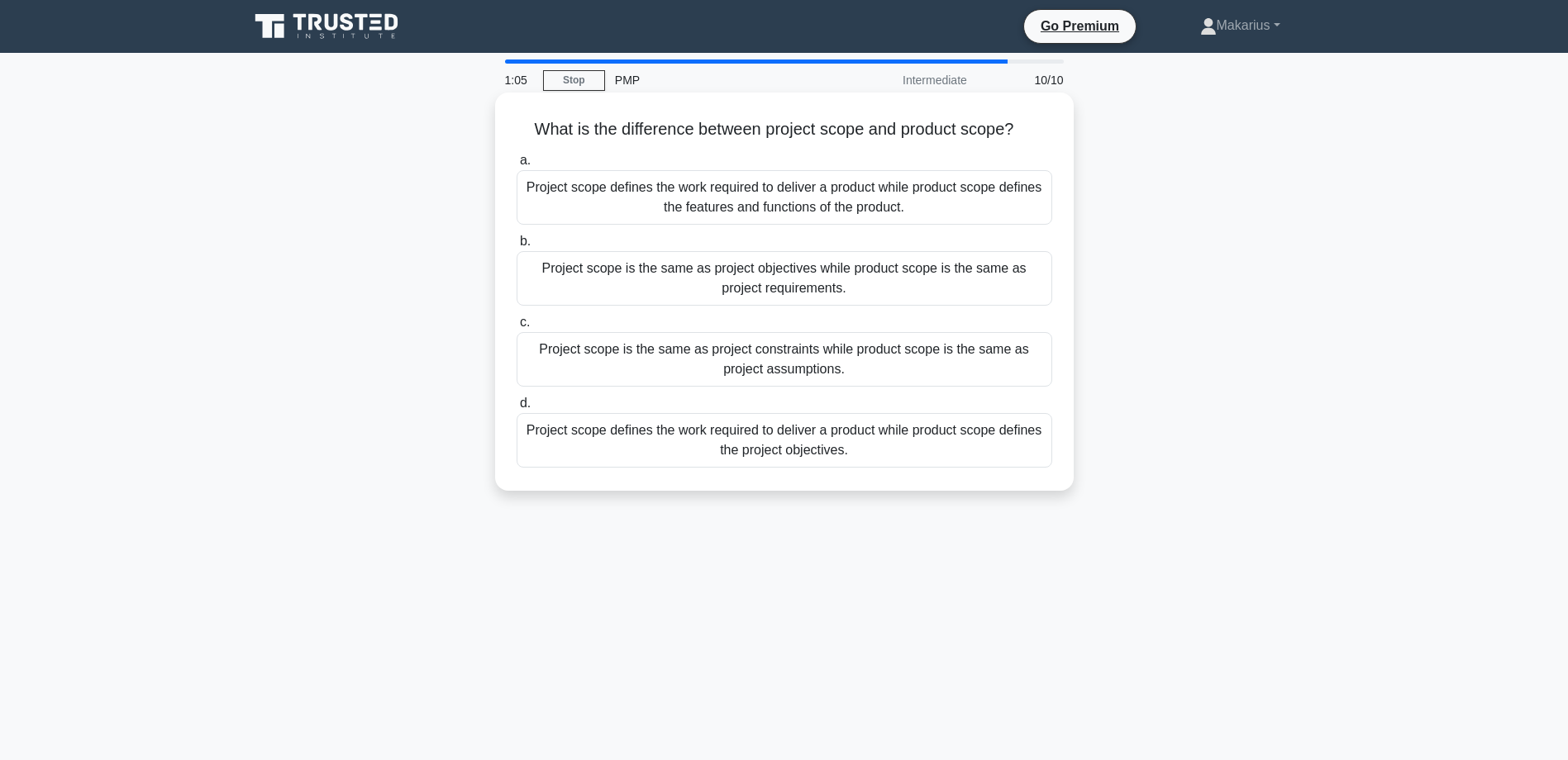 click on "Project scope defines the work required to deliver a product while product scope defines the features and functions of the product." at bounding box center [784, 197] 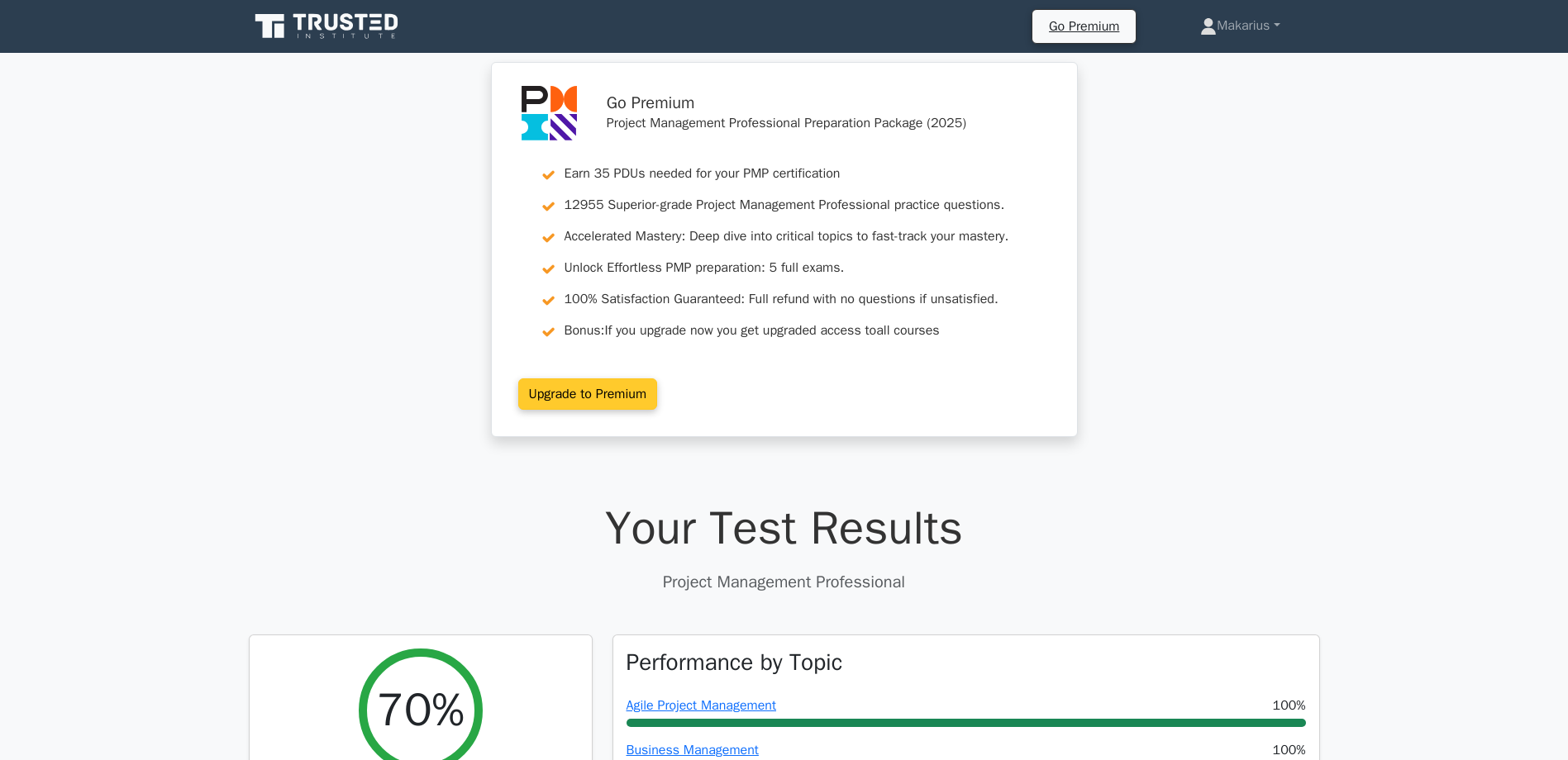 scroll, scrollTop: 0, scrollLeft: 0, axis: both 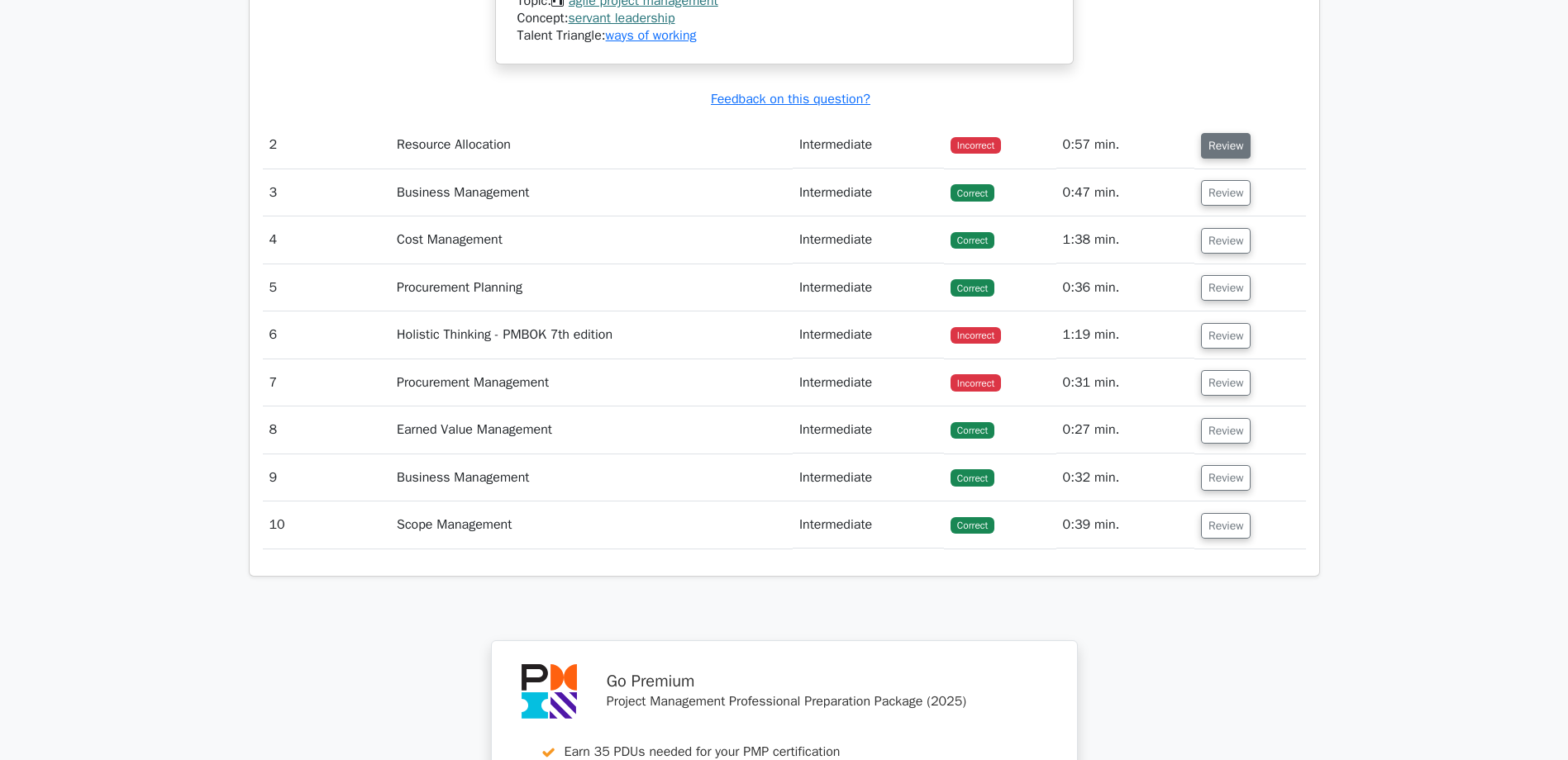 click on "Review" at bounding box center [1226, 145] 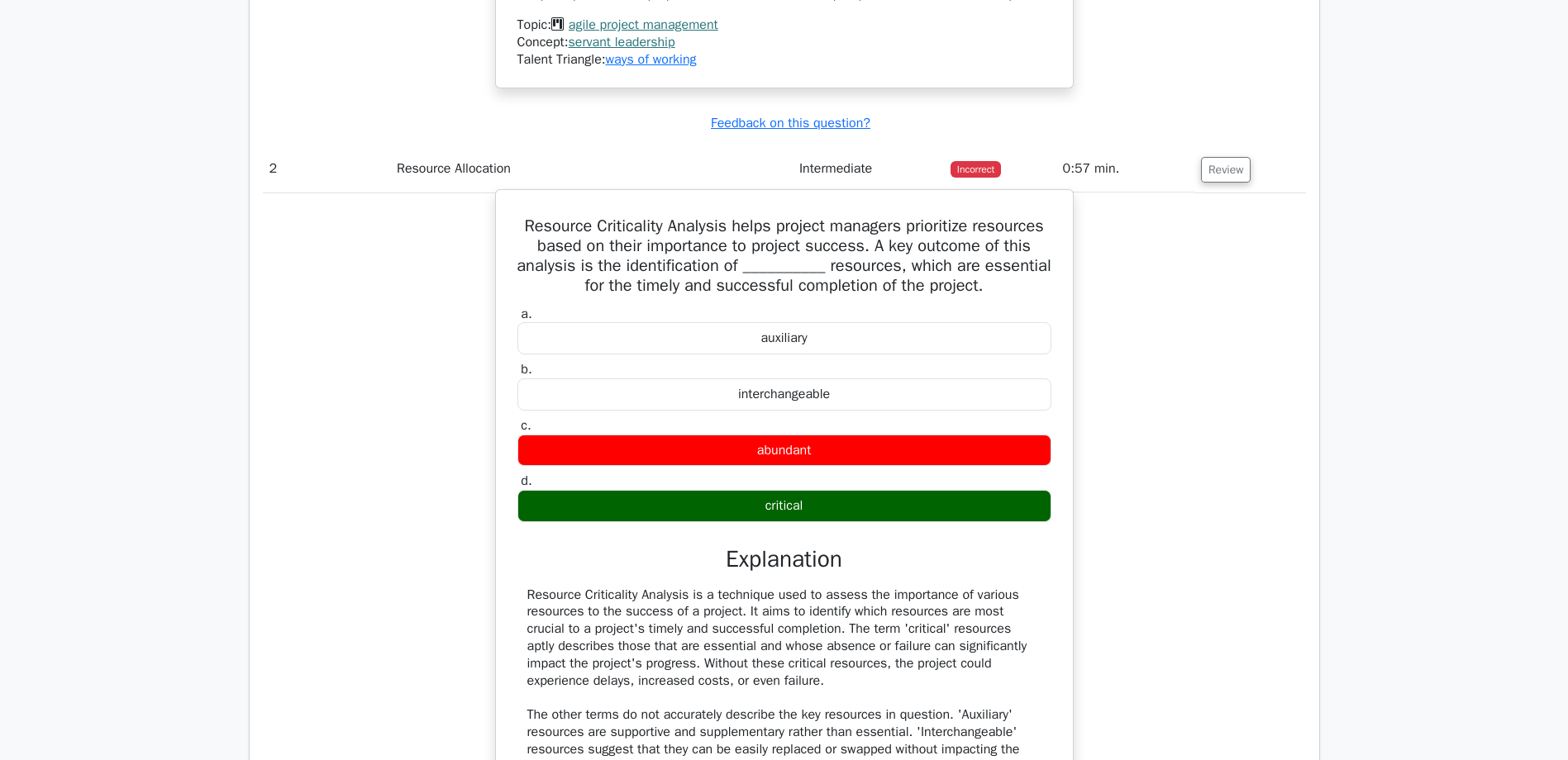 scroll, scrollTop: 2148, scrollLeft: 0, axis: vertical 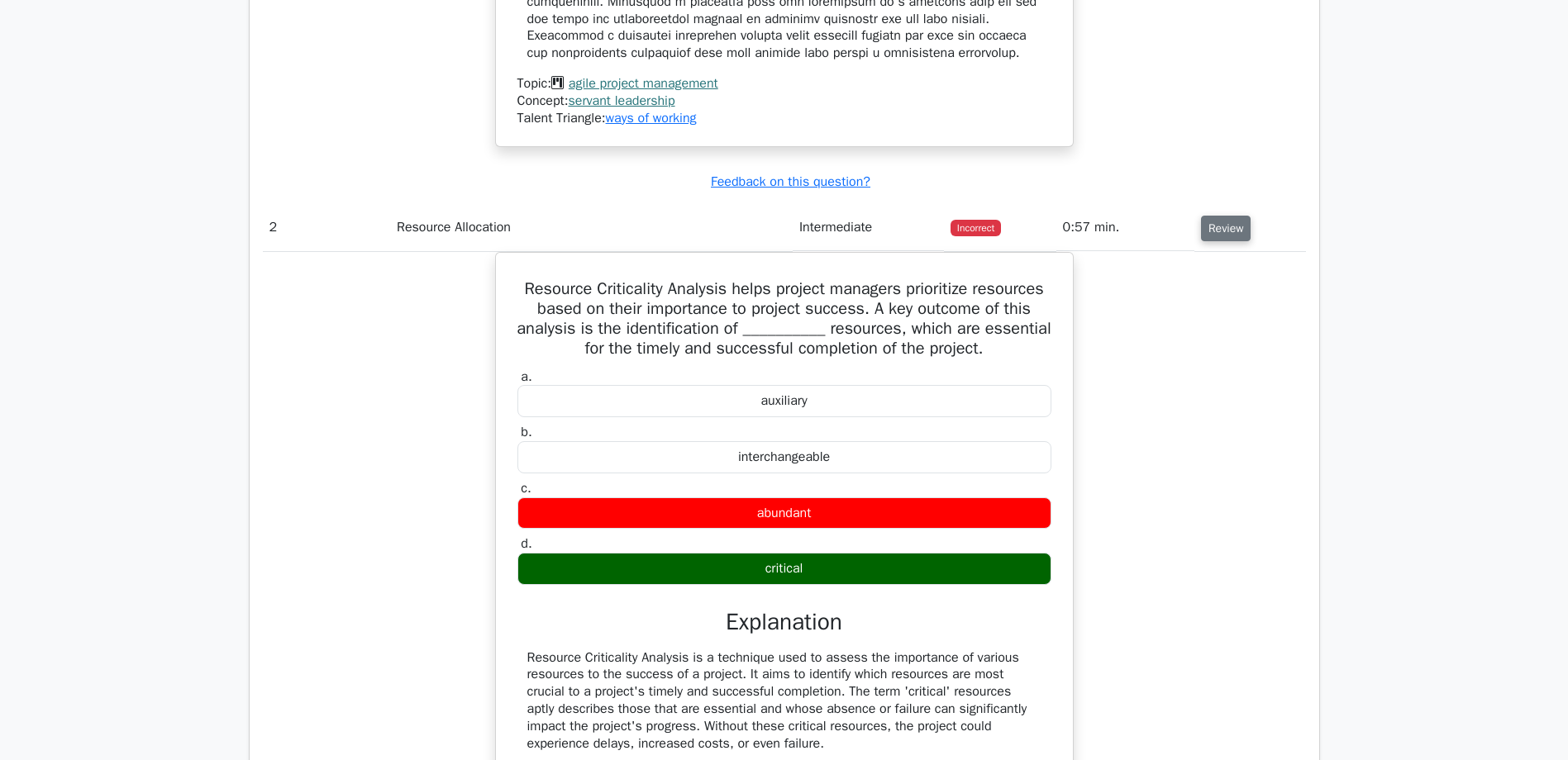 click on "Review" at bounding box center [1226, 228] 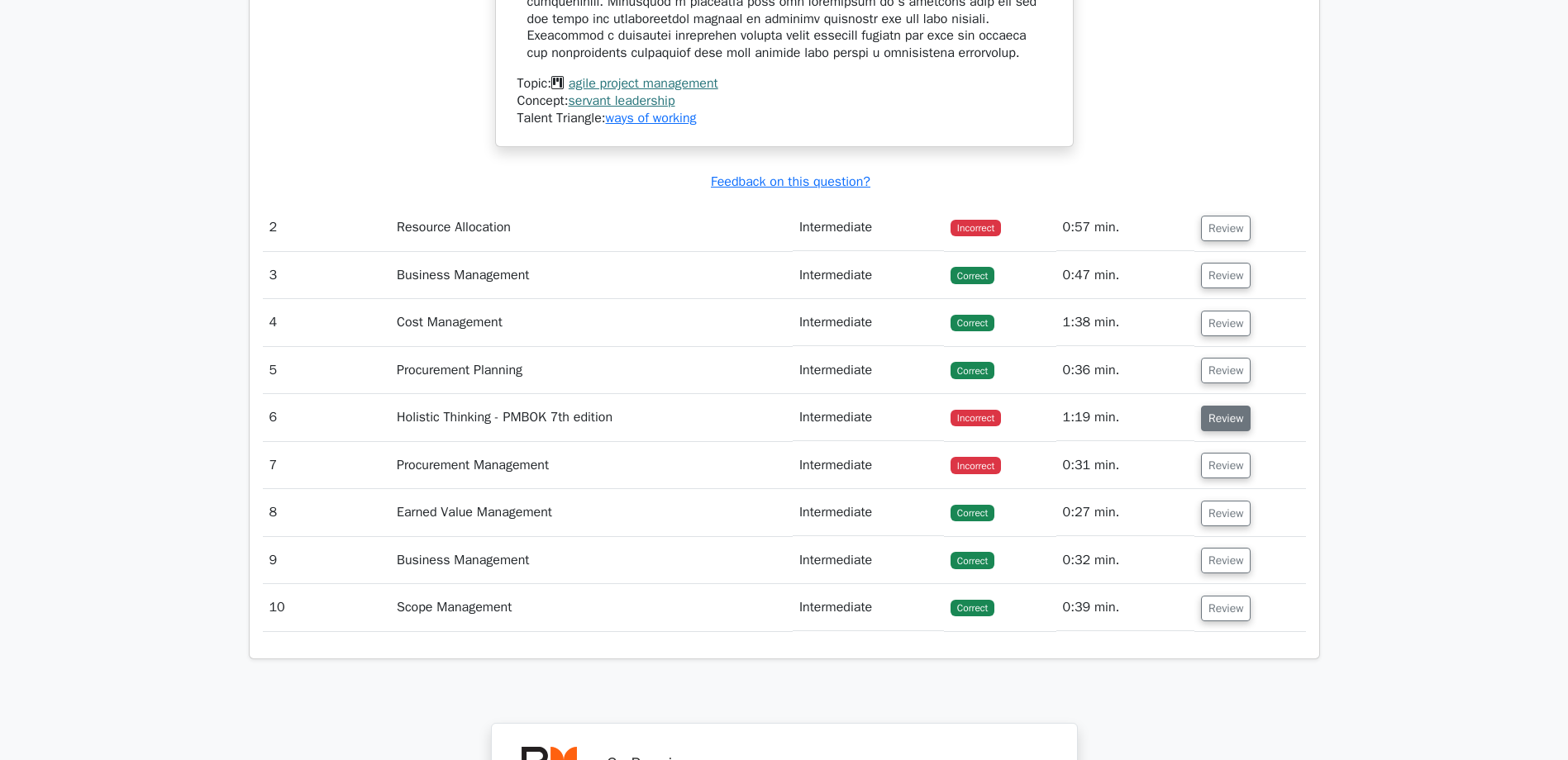 click on "Review" at bounding box center (1226, 418) 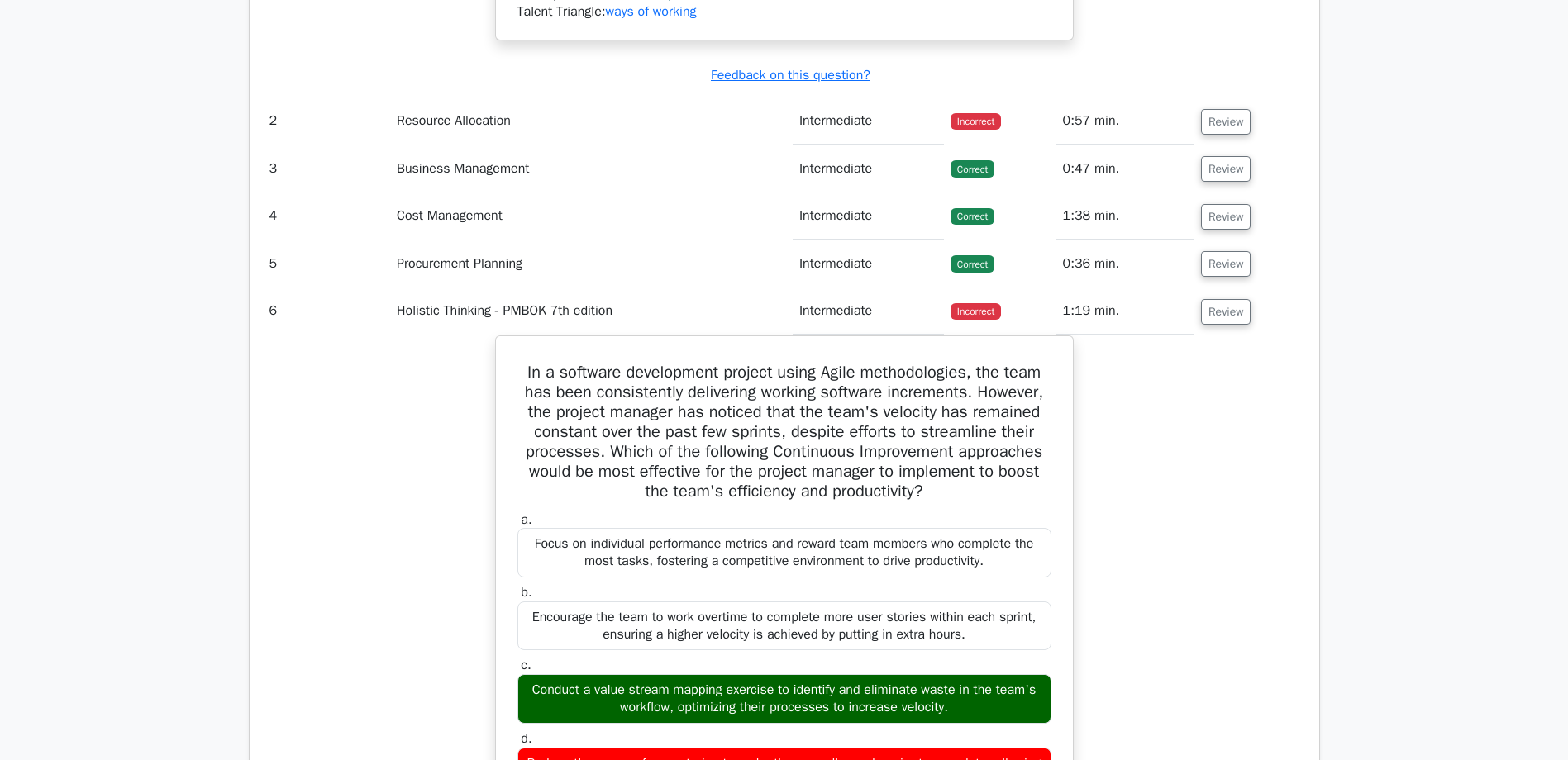 scroll, scrollTop: 2230, scrollLeft: 0, axis: vertical 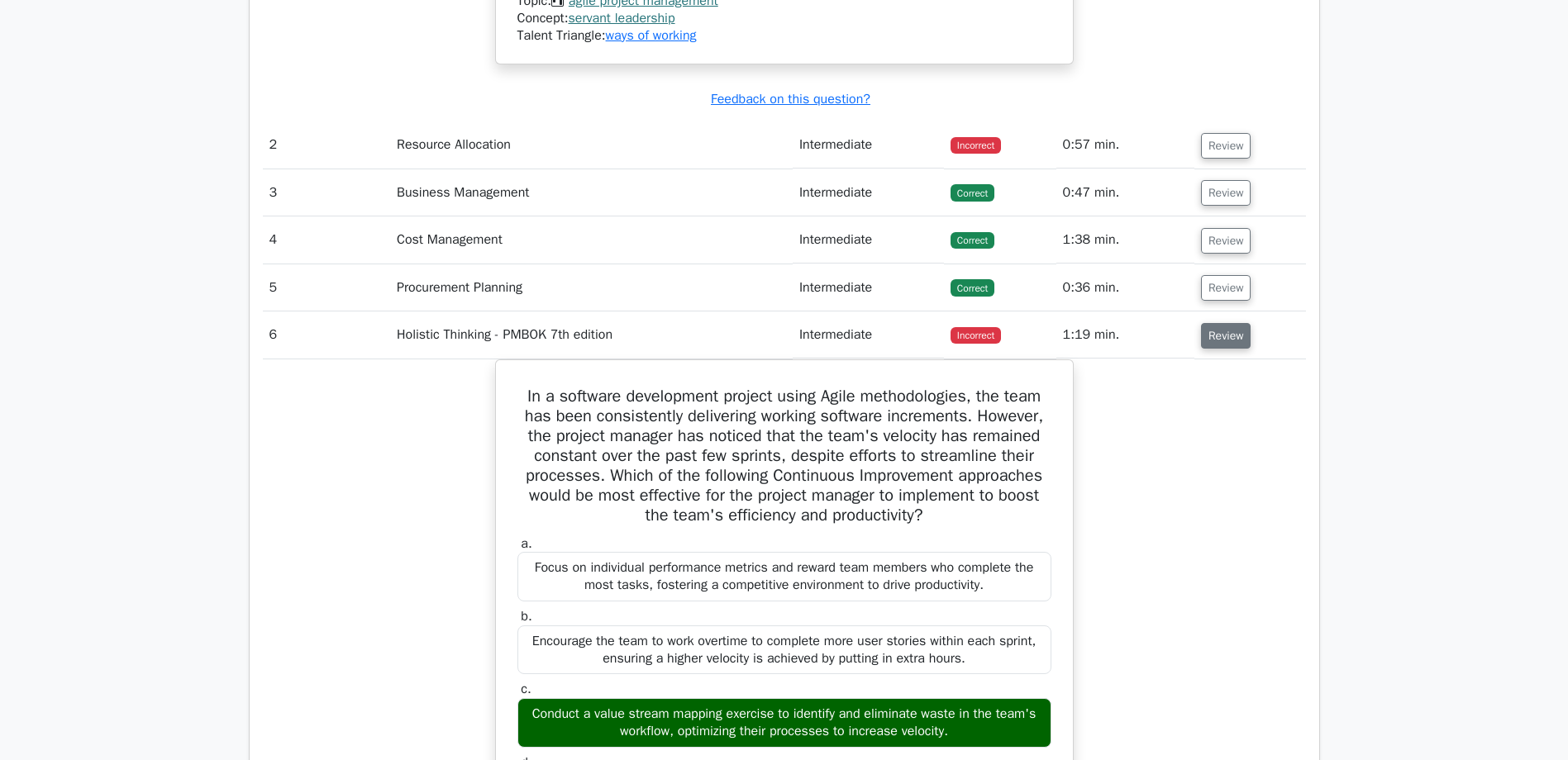 click on "Review" at bounding box center (1226, 335) 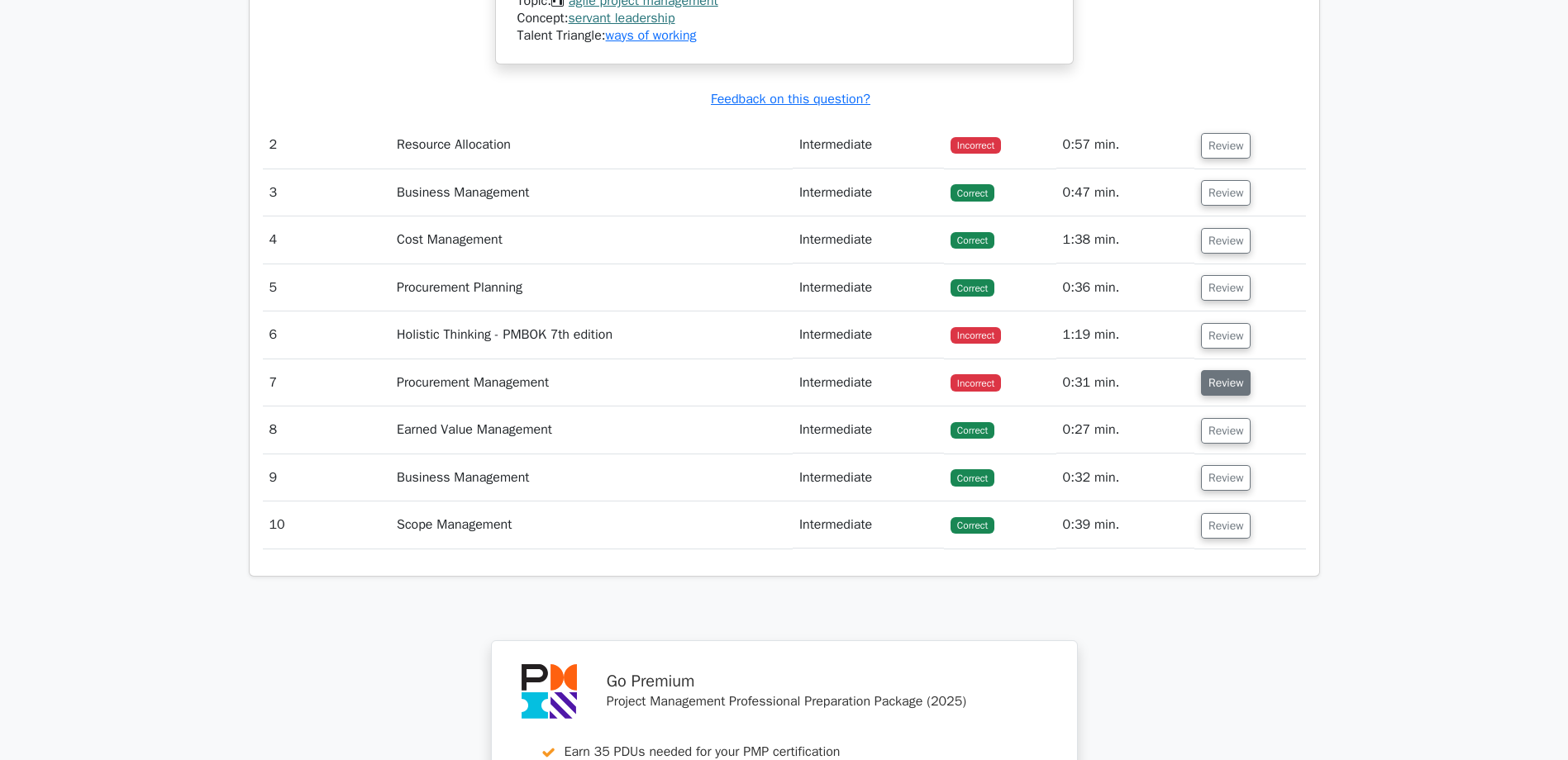 click on "Review" at bounding box center [1226, 382] 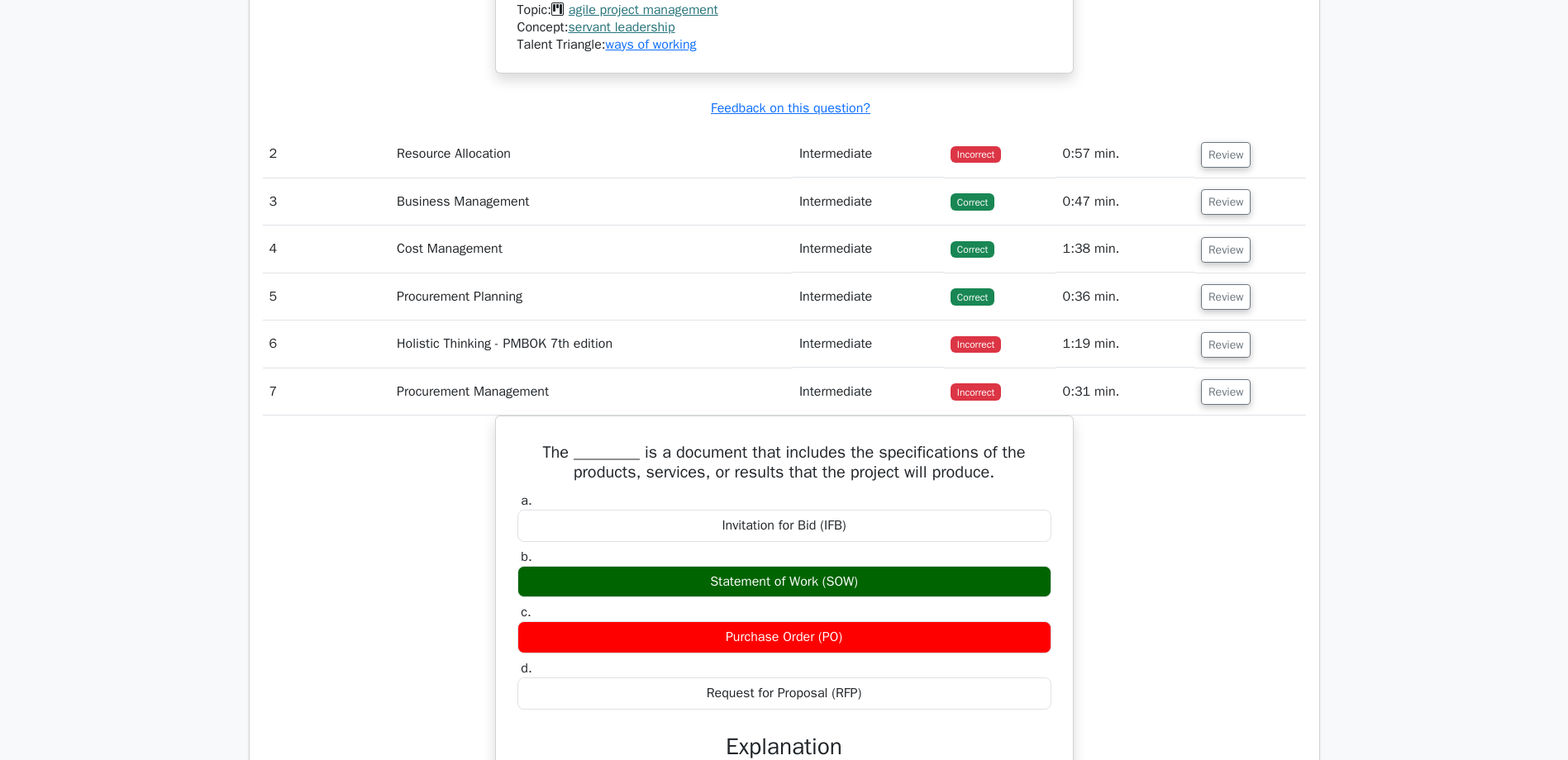 scroll, scrollTop: 2148, scrollLeft: 0, axis: vertical 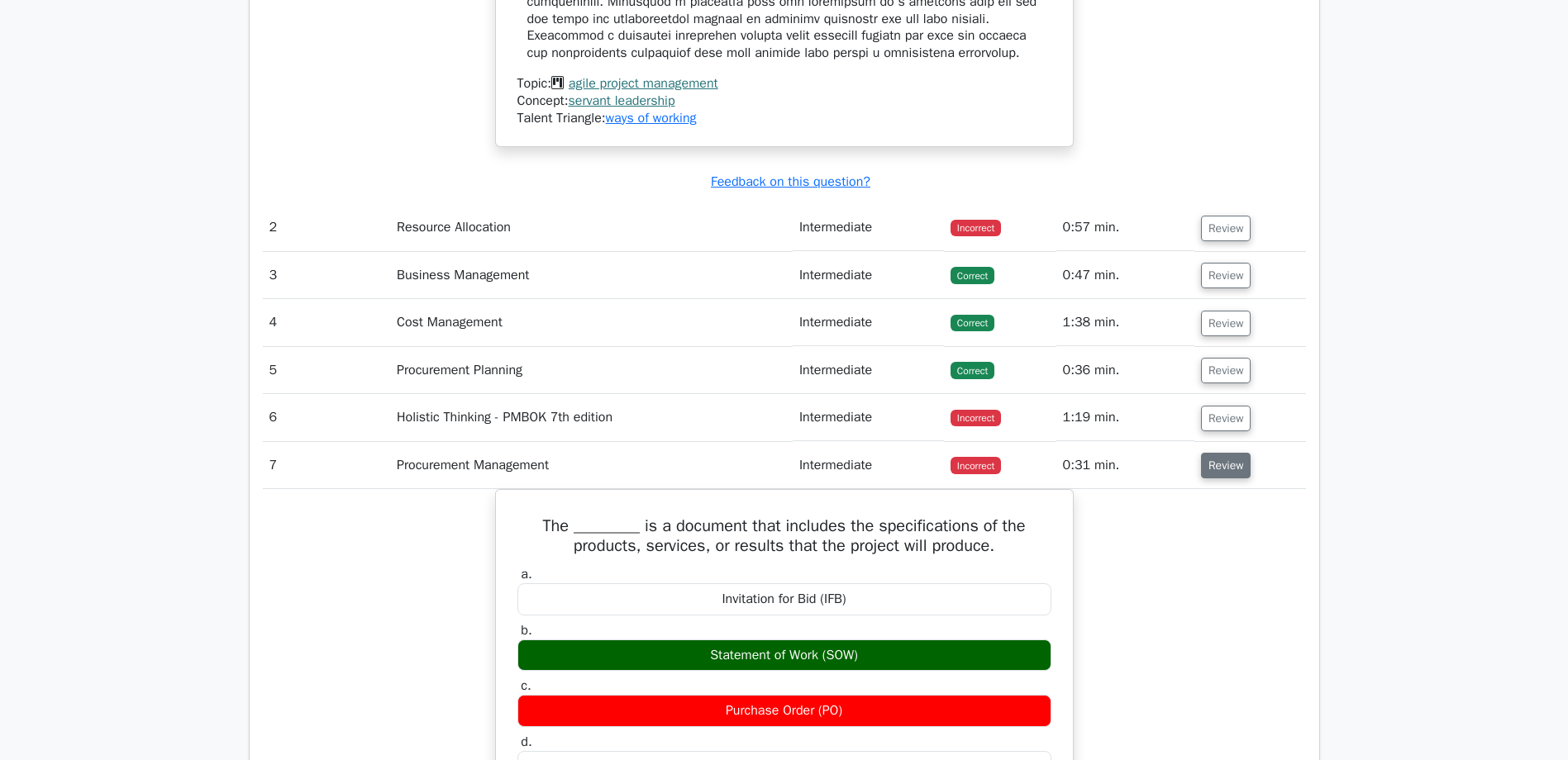 click on "Review" at bounding box center (1226, 465) 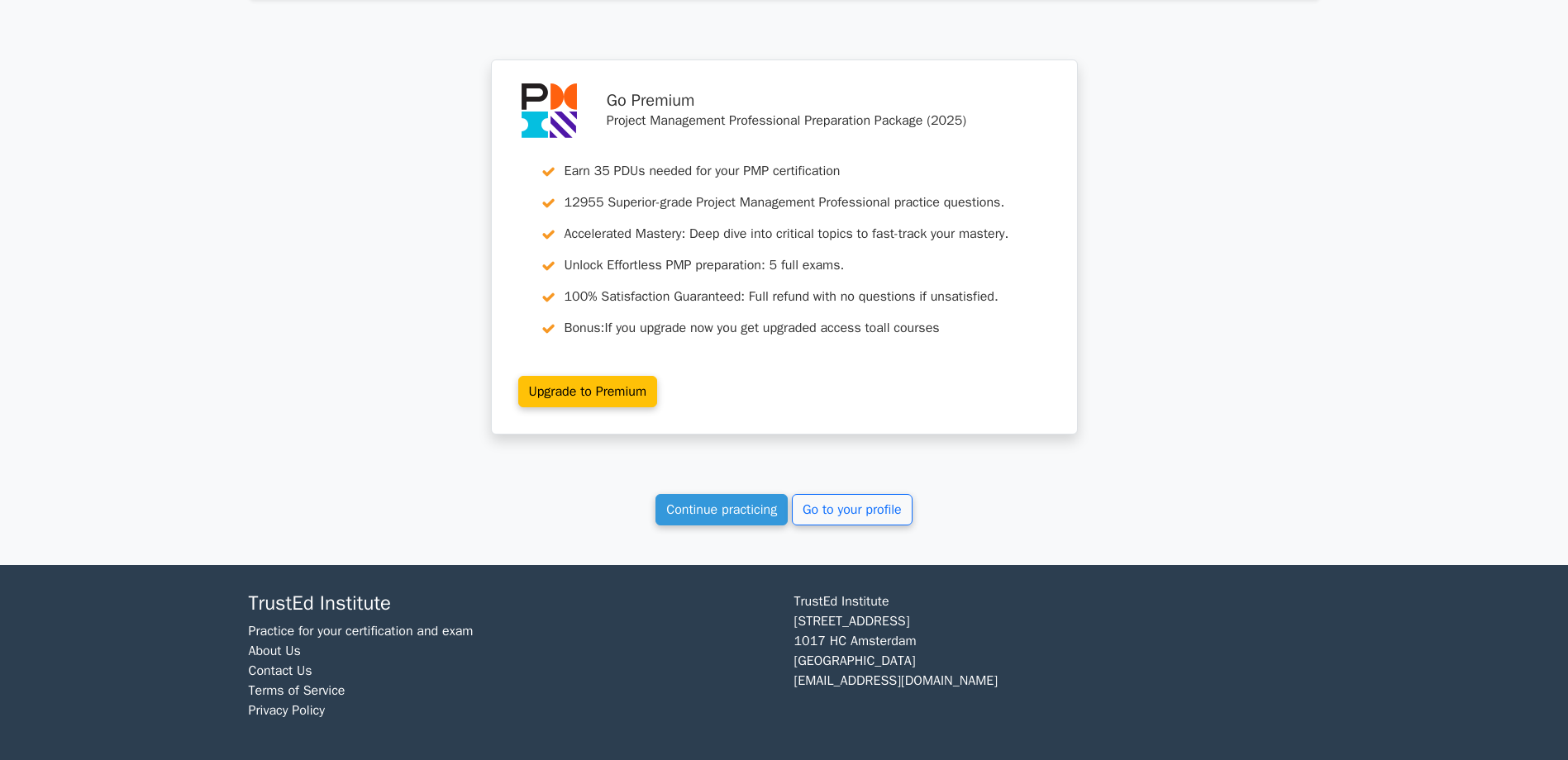 scroll, scrollTop: 2861, scrollLeft: 0, axis: vertical 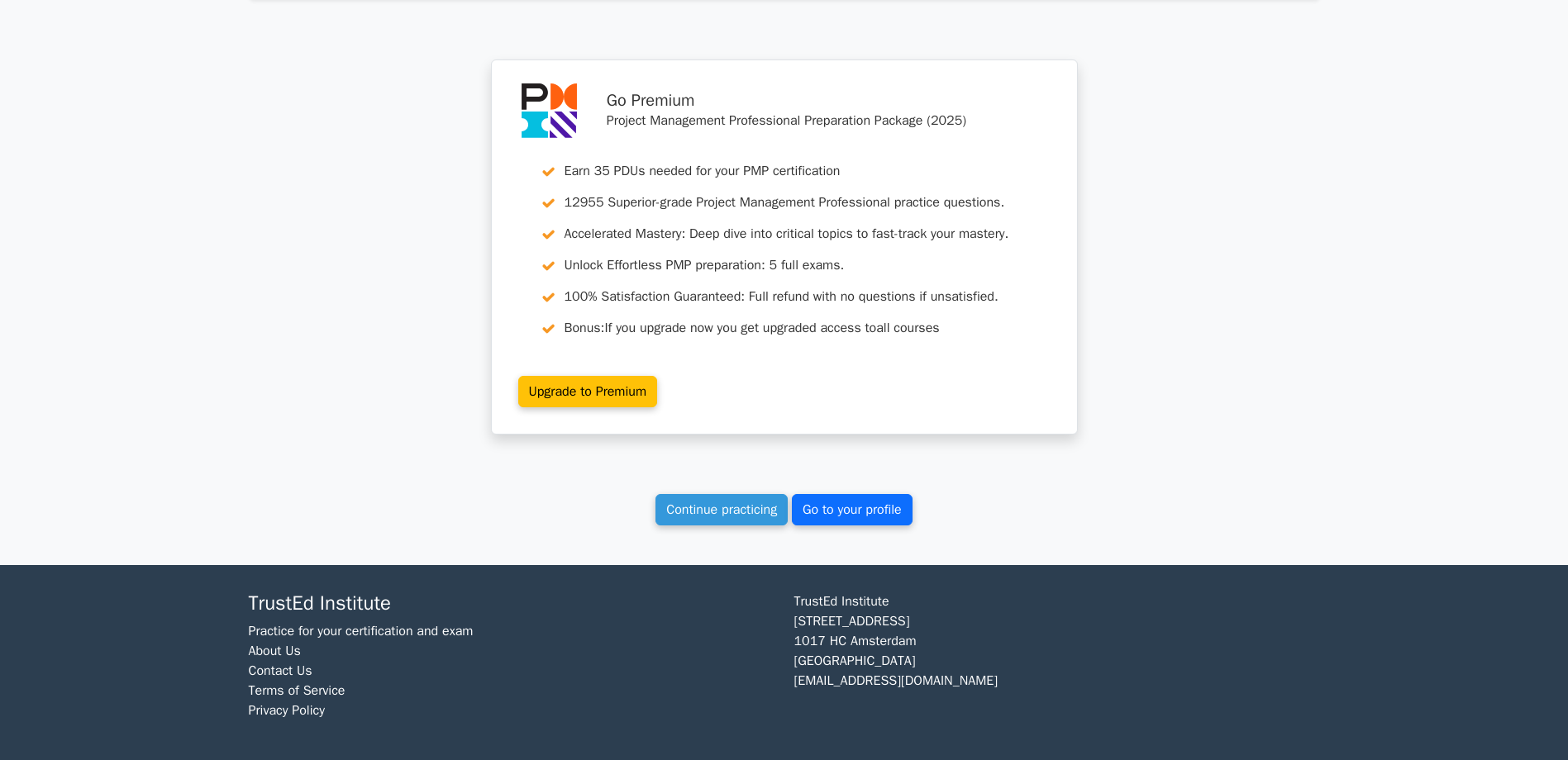 click on "Go to your profile" at bounding box center [852, 510] 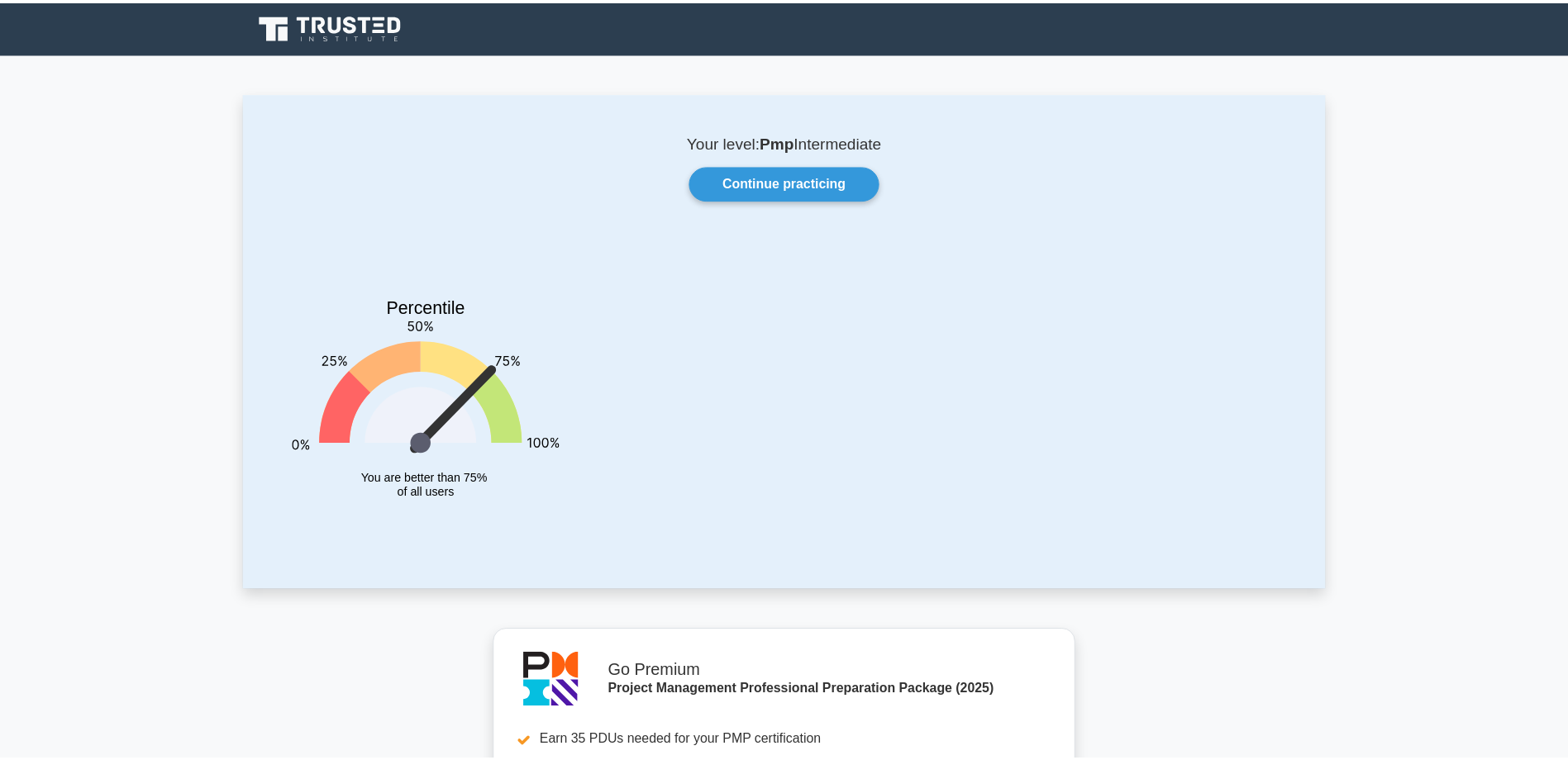 scroll, scrollTop: 0, scrollLeft: 0, axis: both 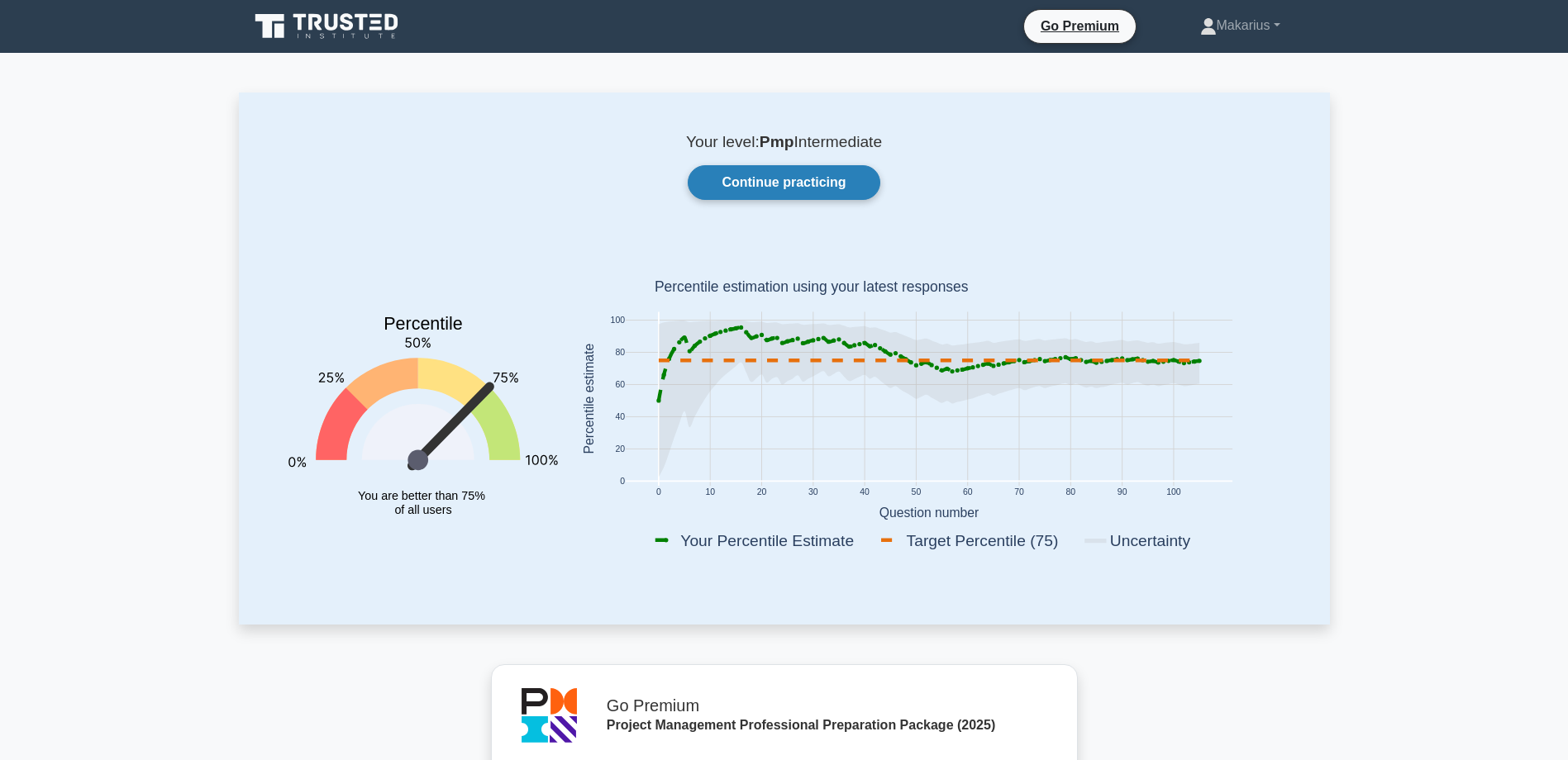 click on "Continue practicing" at bounding box center [784, 183] 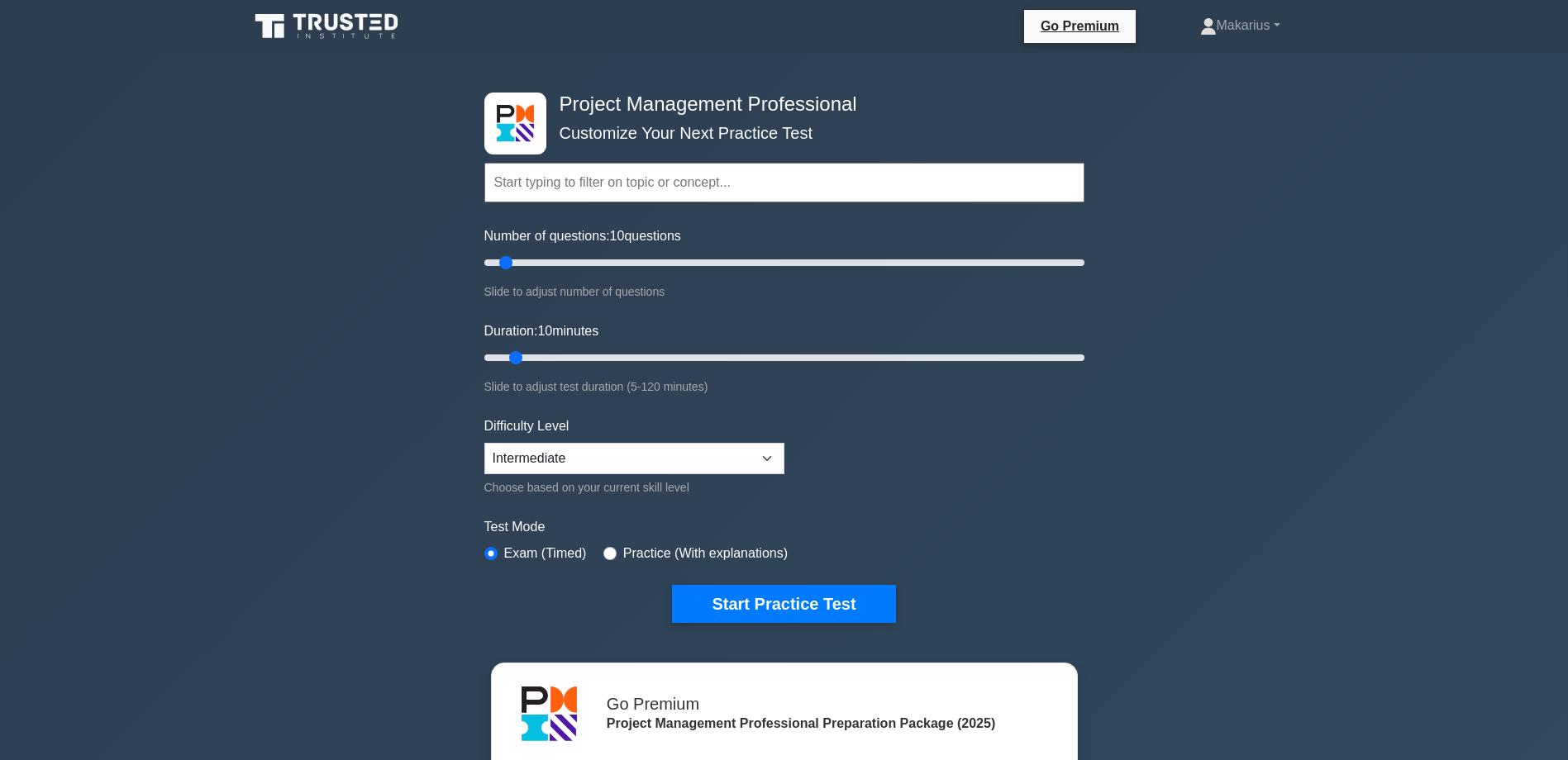 scroll, scrollTop: 0, scrollLeft: 0, axis: both 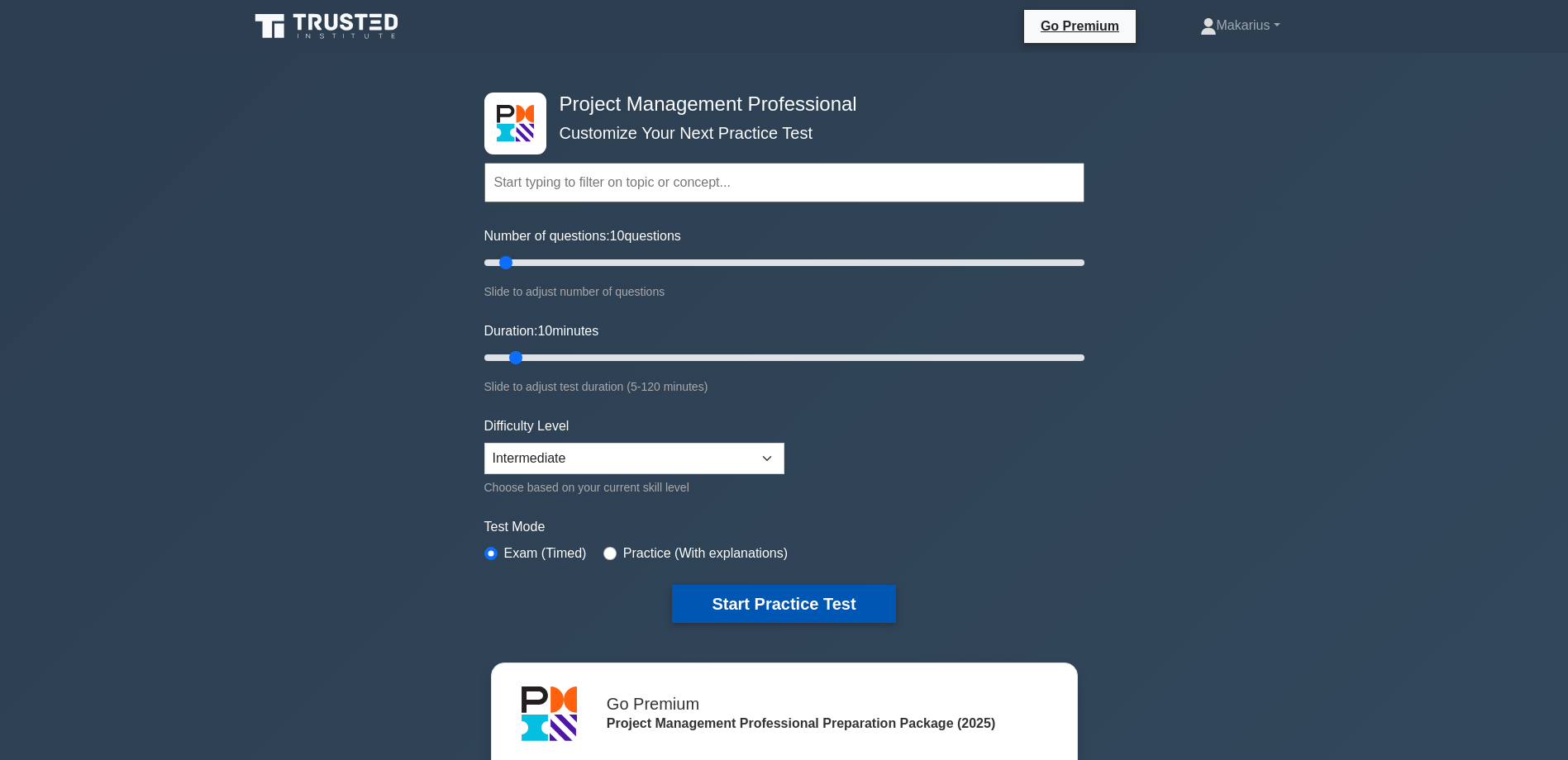 click on "Start Practice Test" at bounding box center [784, 604] 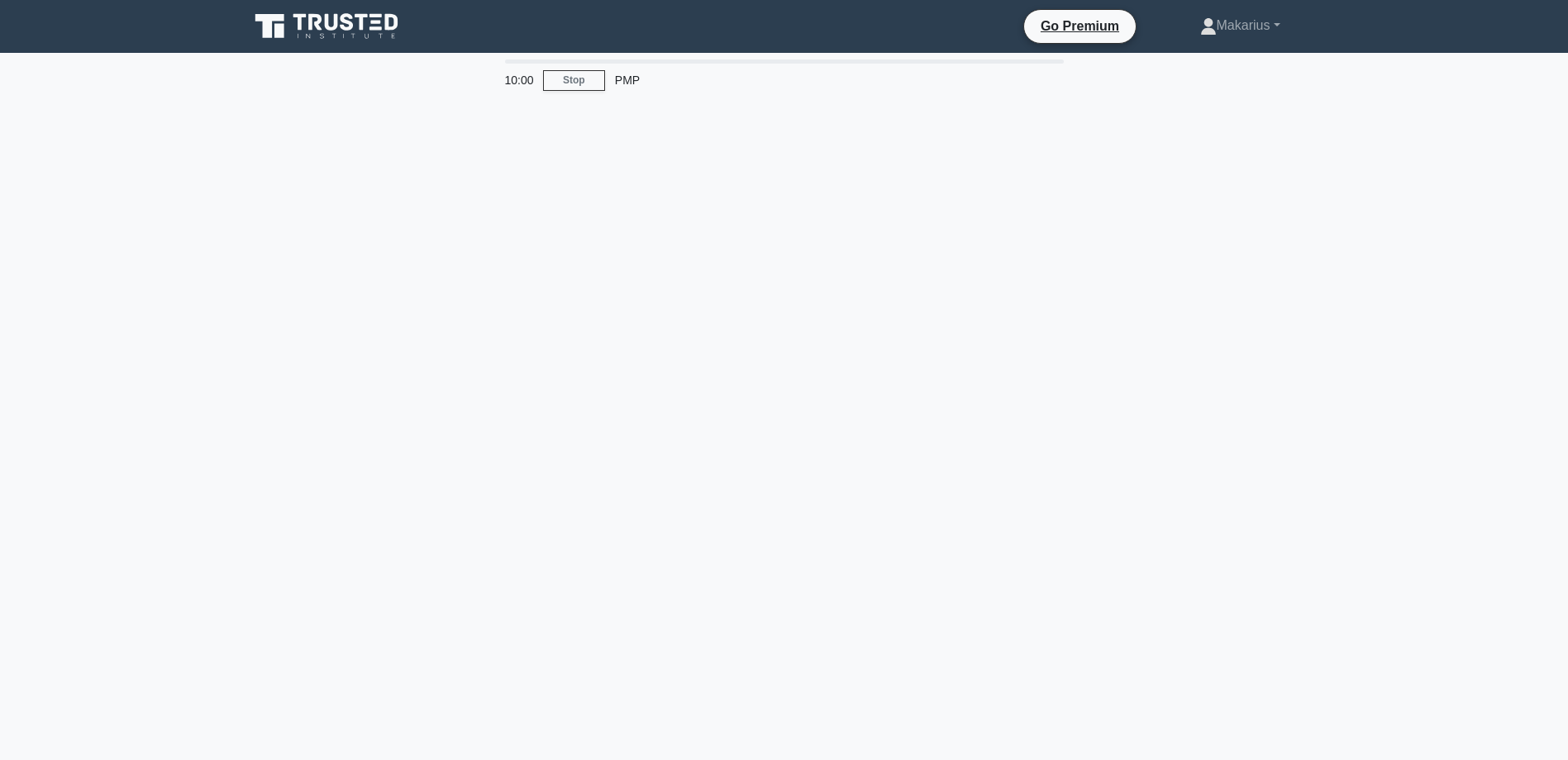 scroll, scrollTop: 0, scrollLeft: 0, axis: both 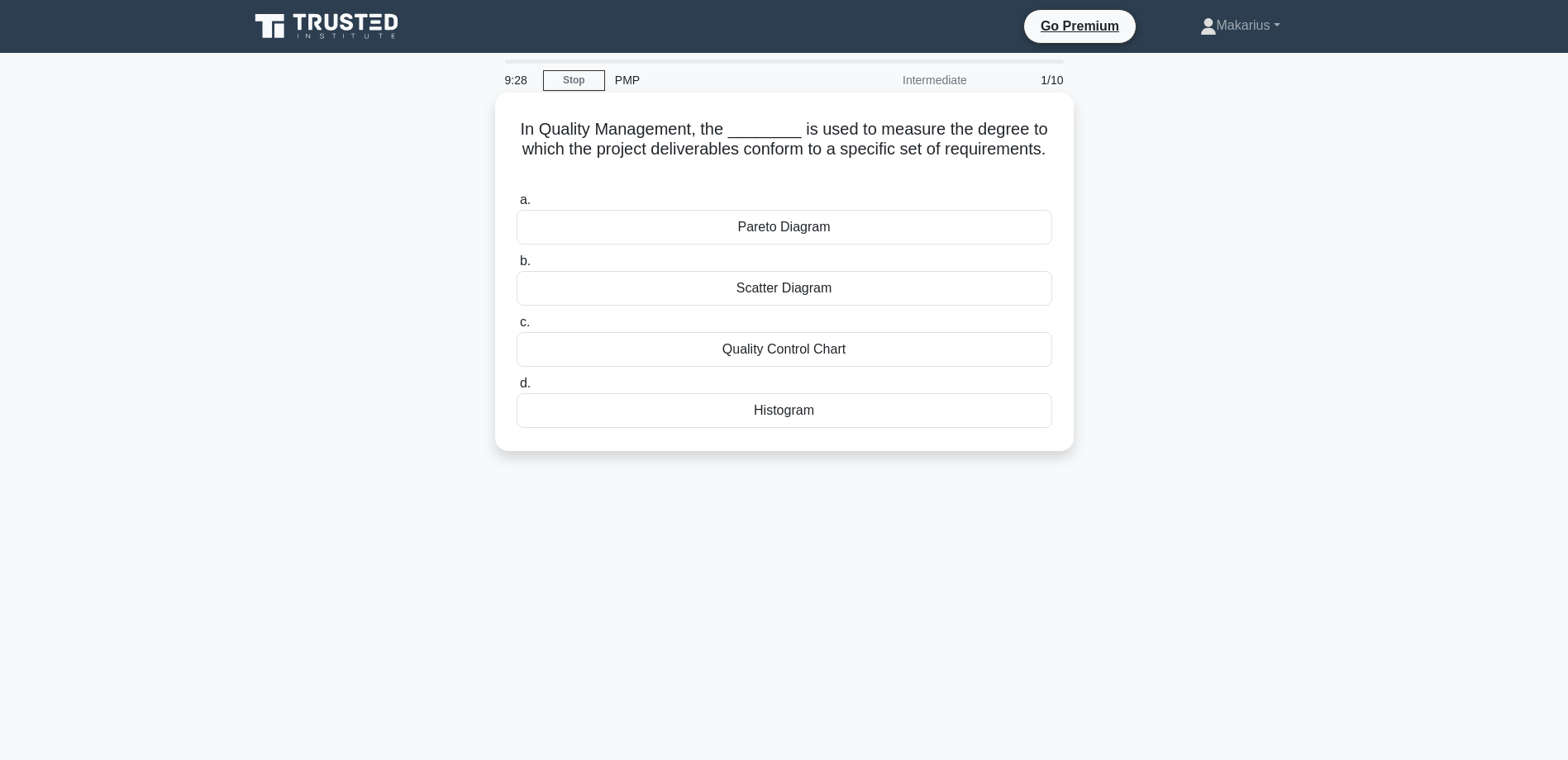 click on "Quality Control Chart" at bounding box center (784, 349) 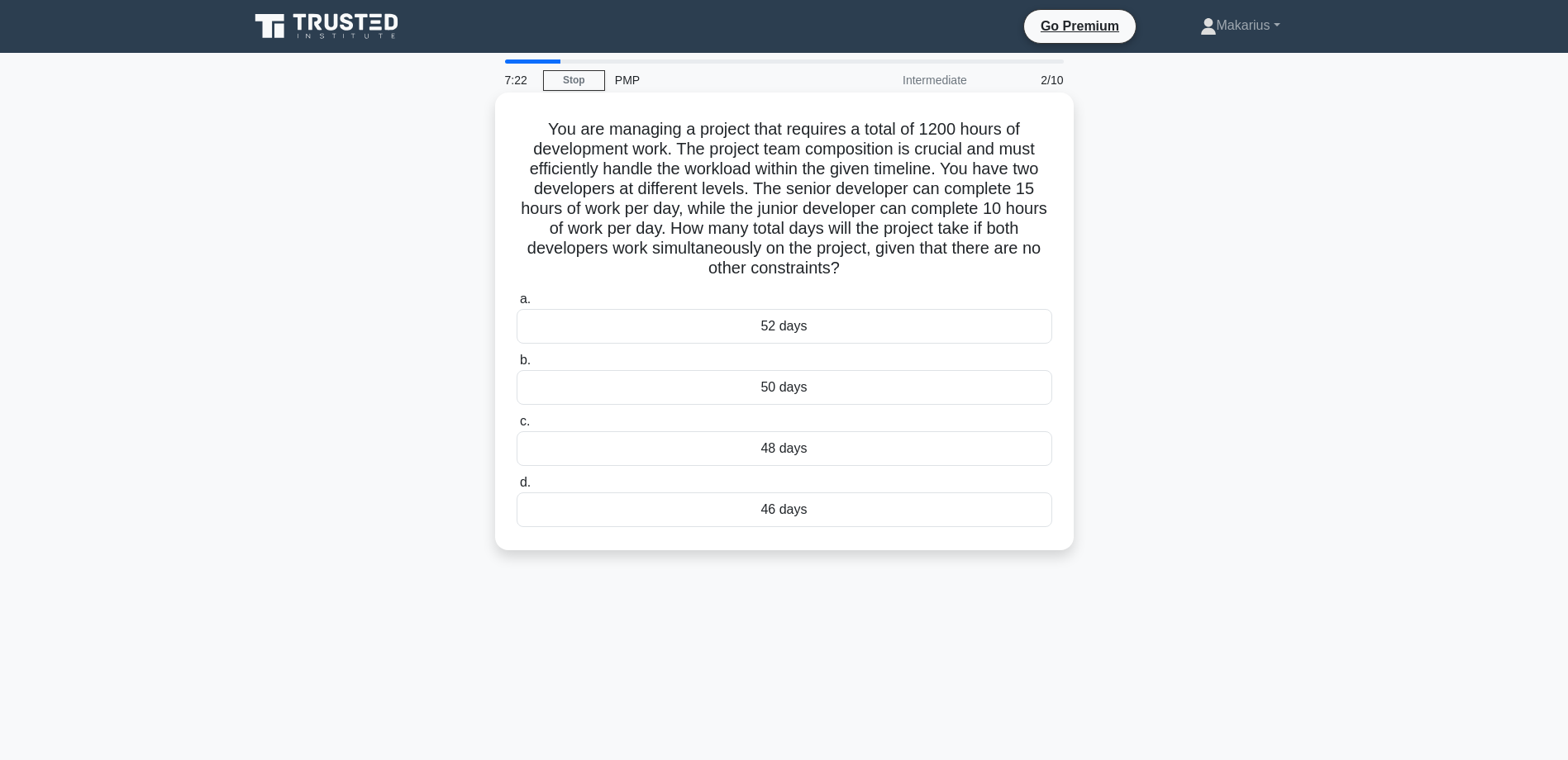 click on "50 days" at bounding box center (784, 387) 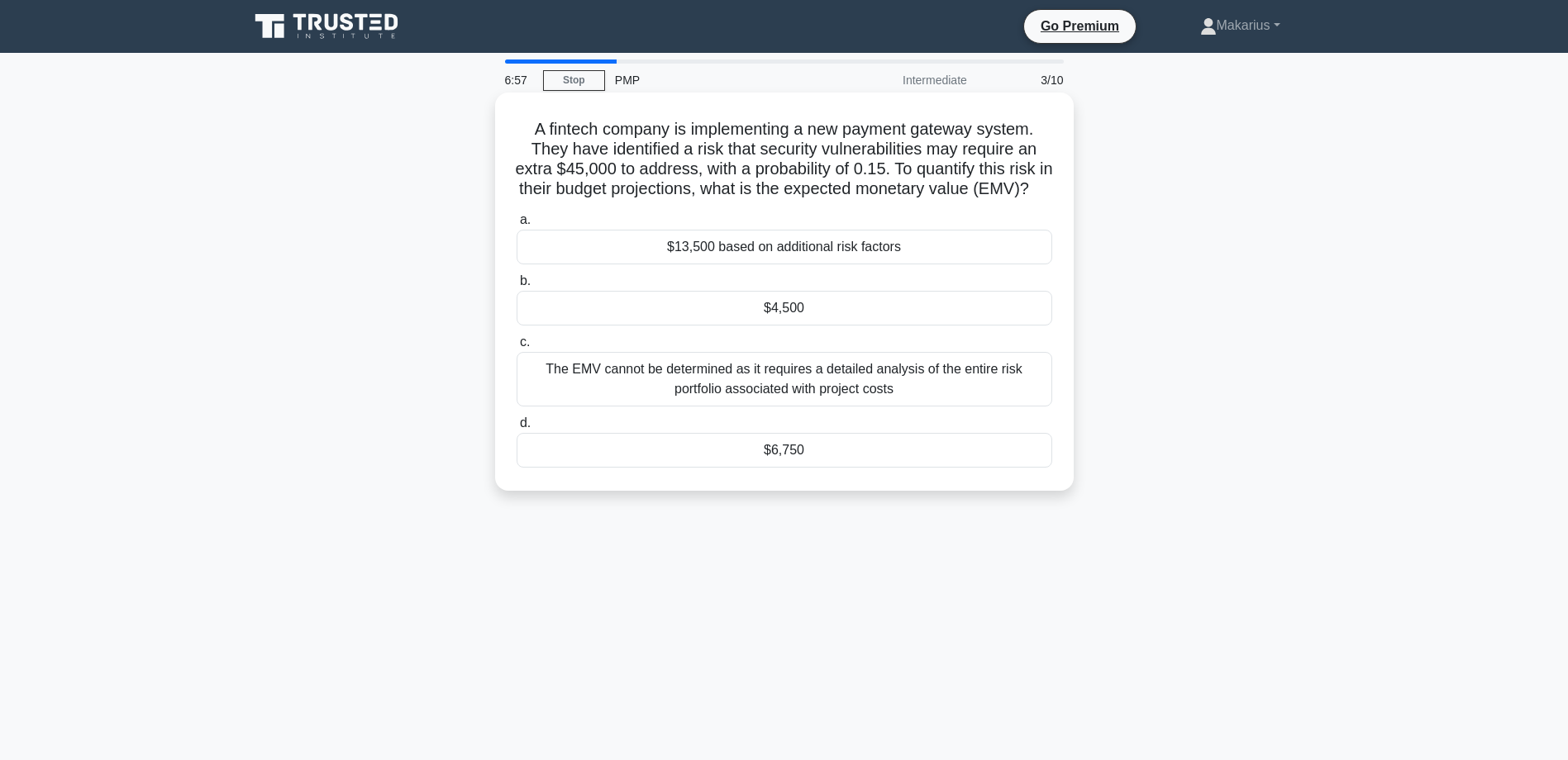 click on "$6,750" at bounding box center (784, 450) 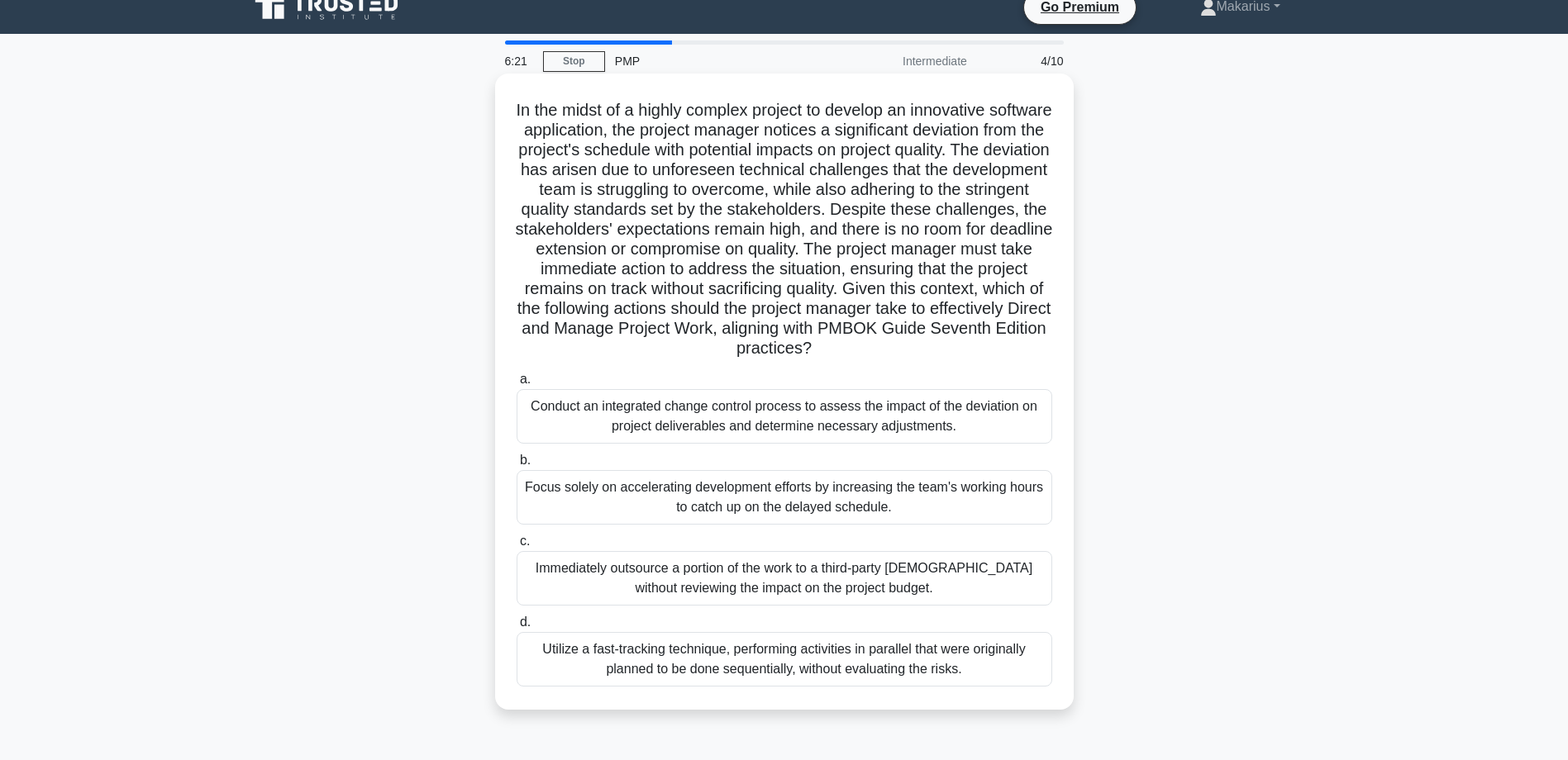 scroll, scrollTop: 83, scrollLeft: 0, axis: vertical 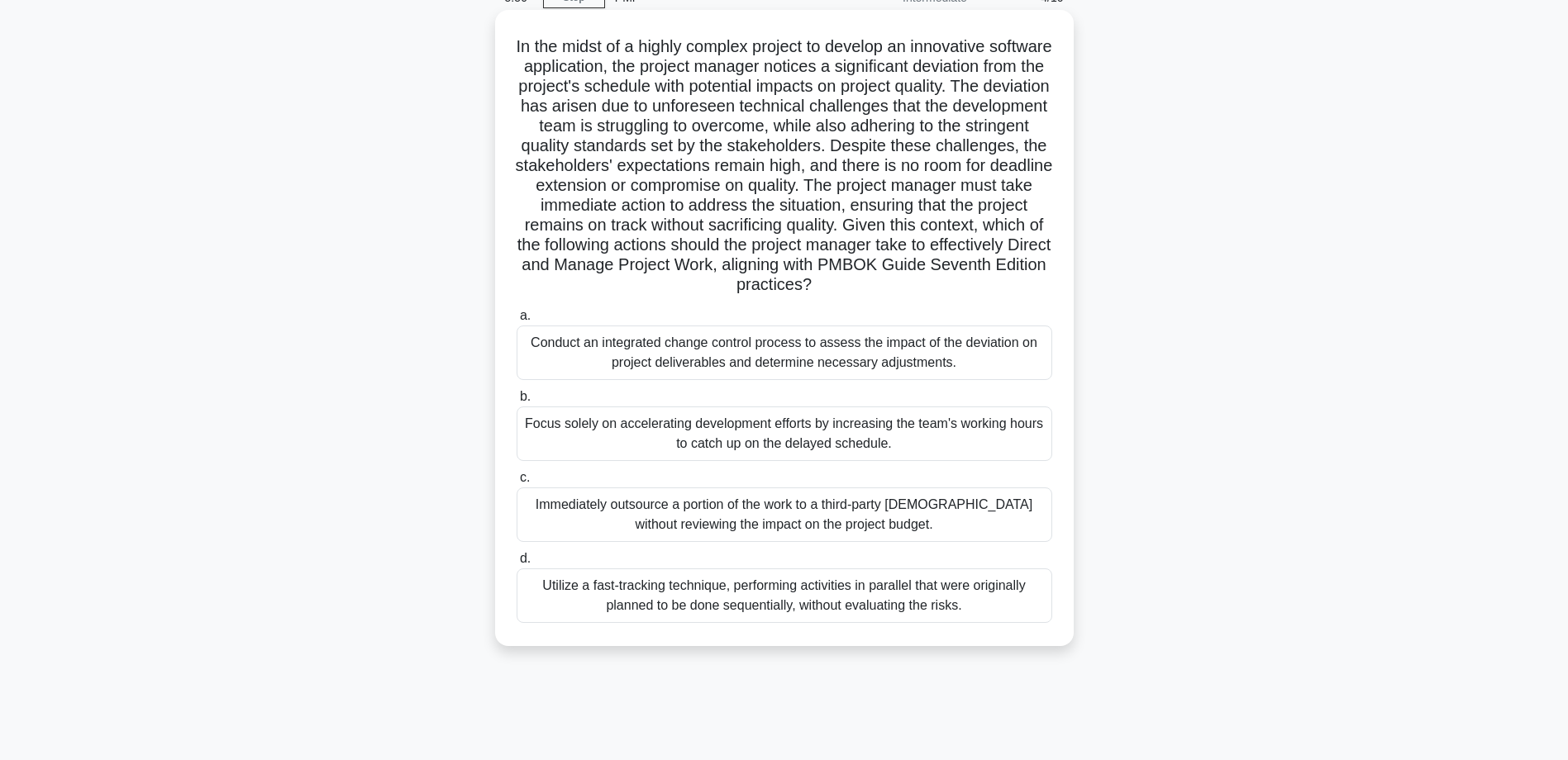 click on "Conduct an integrated change control process to assess the impact of the deviation on project deliverables and determine necessary adjustments." at bounding box center (784, 353) 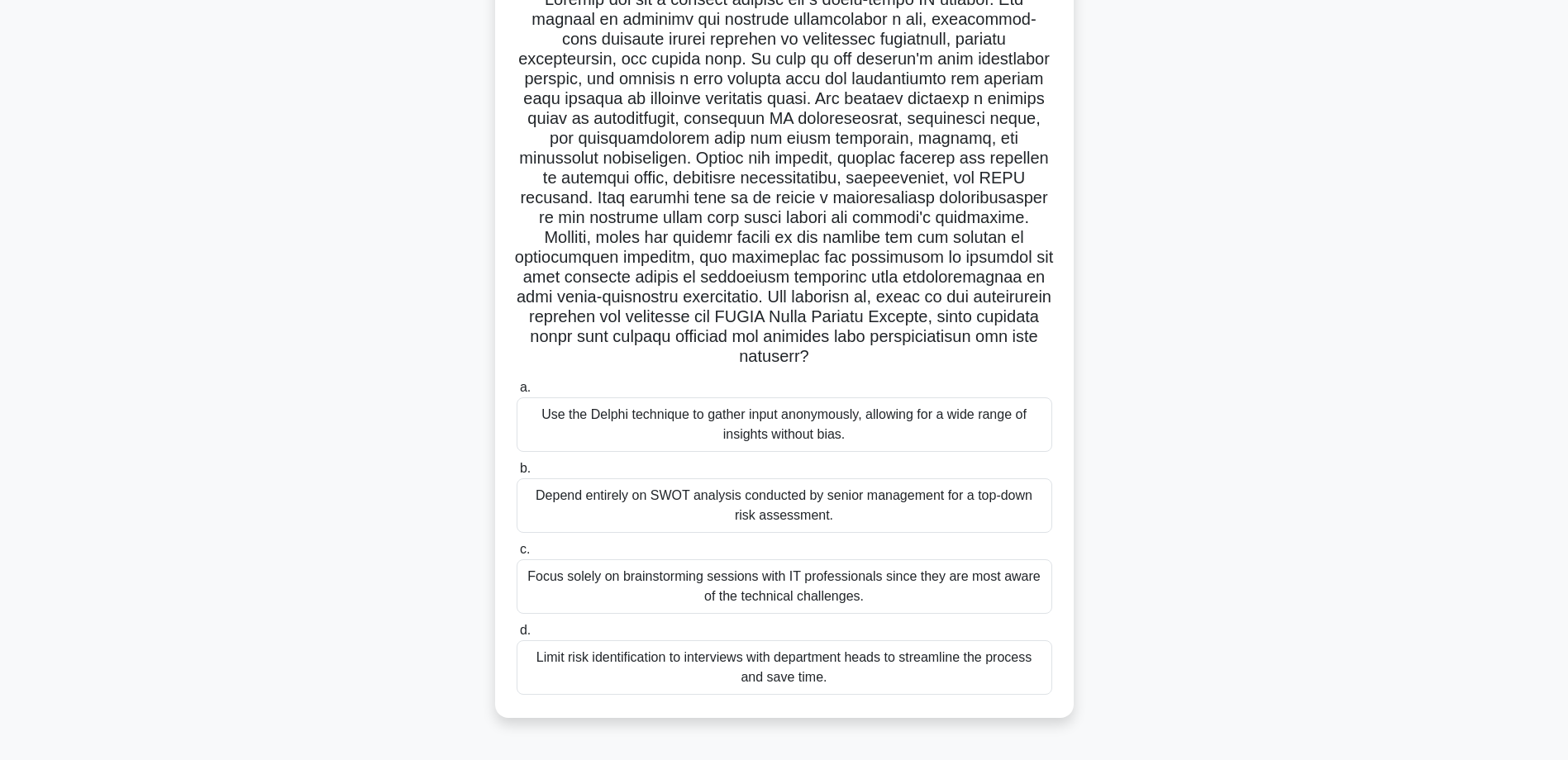 scroll, scrollTop: 132, scrollLeft: 0, axis: vertical 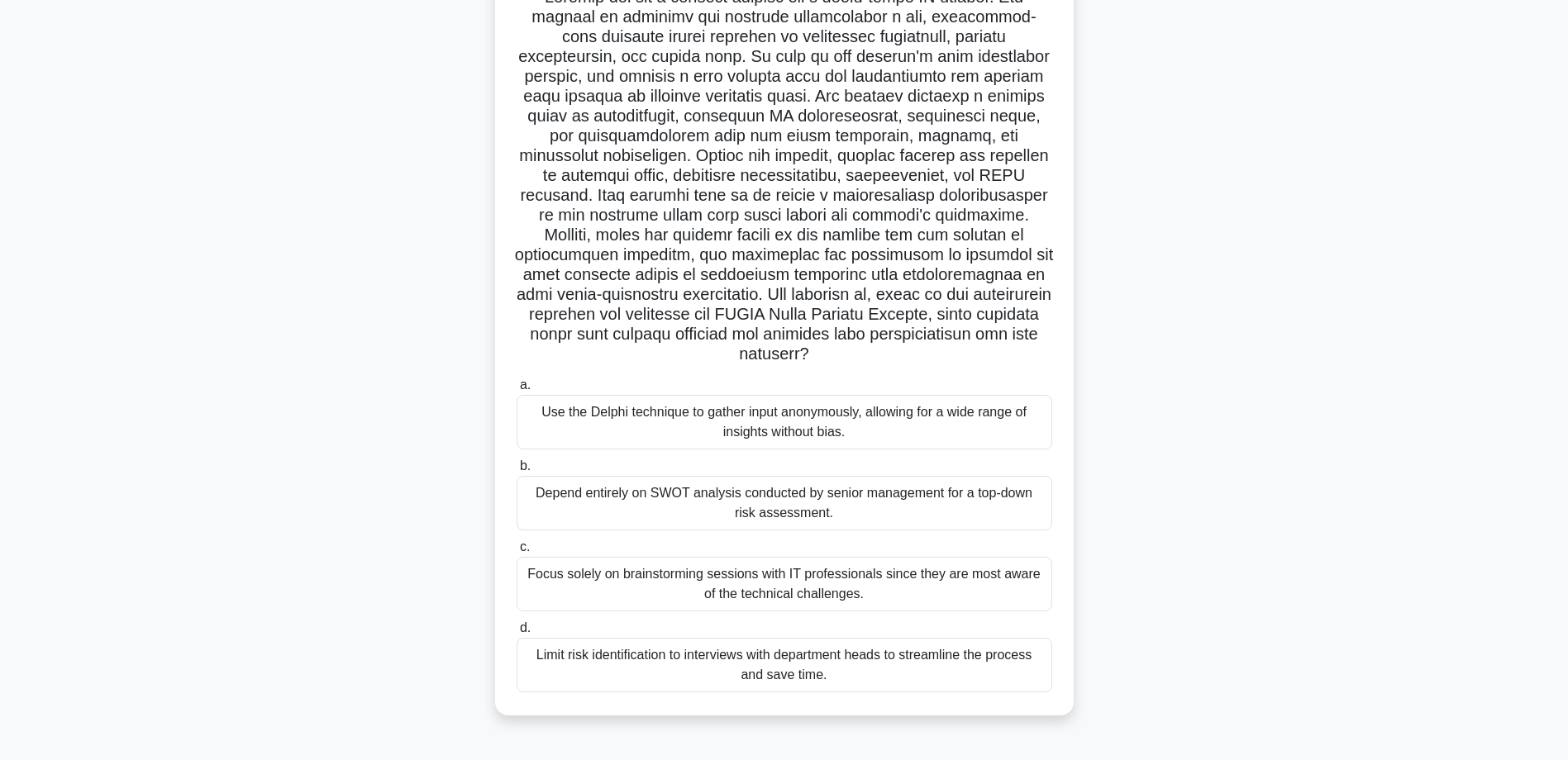 click on "Use the Delphi technique to gather input anonymously, allowing for a wide range of insights without bias." at bounding box center (784, 422) 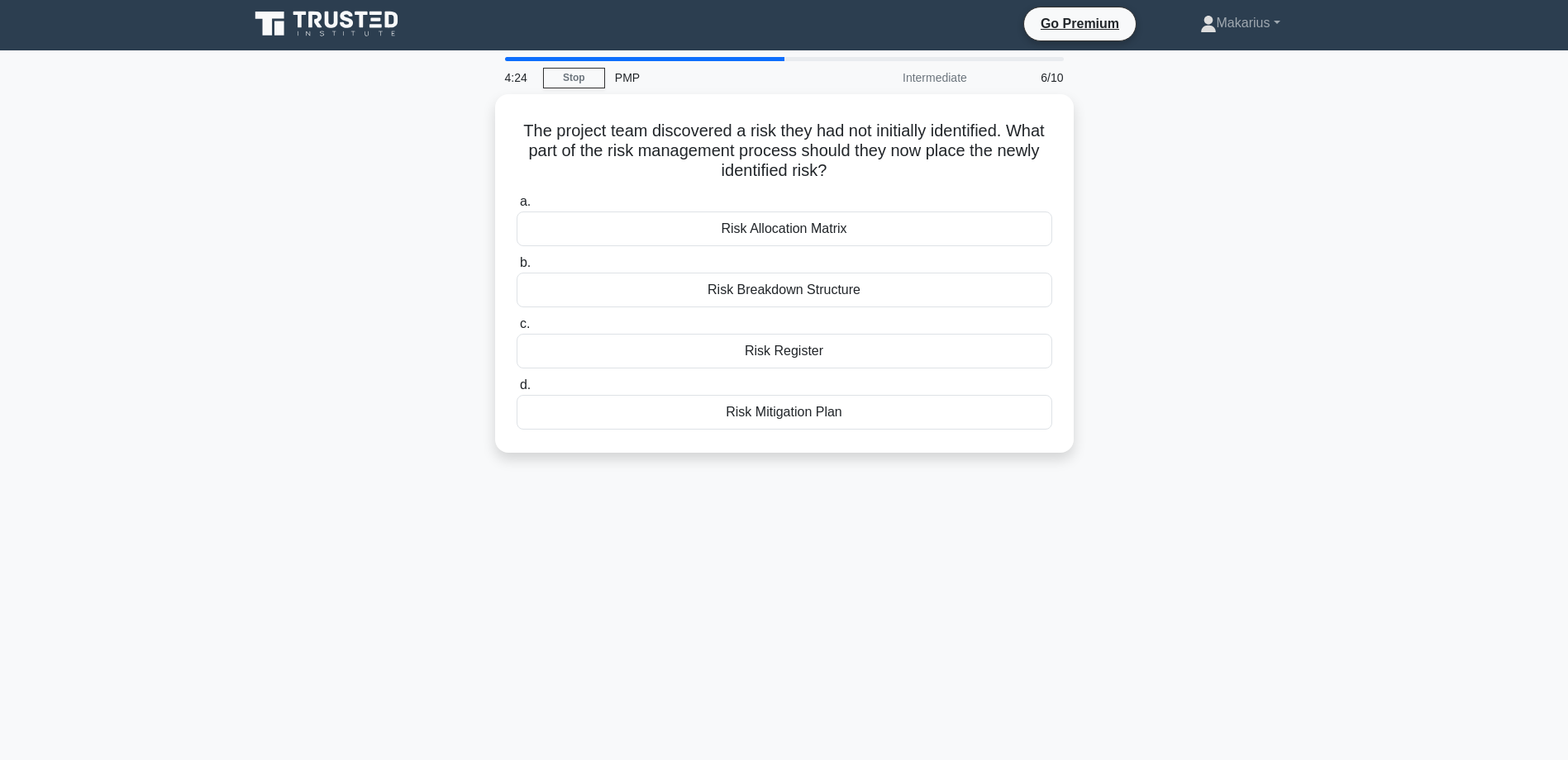 scroll, scrollTop: 0, scrollLeft: 0, axis: both 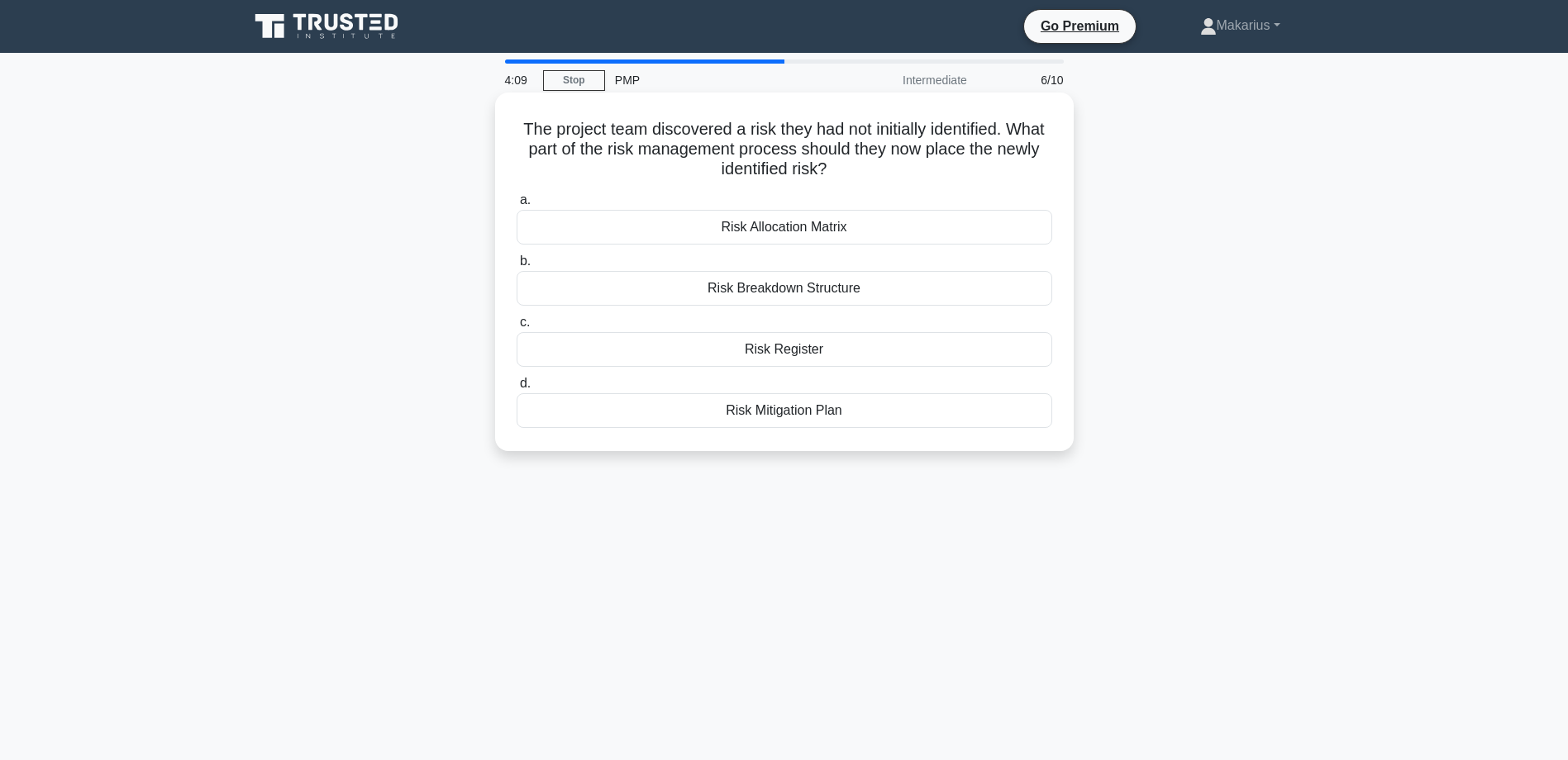 click on "Risk Register" at bounding box center [784, 349] 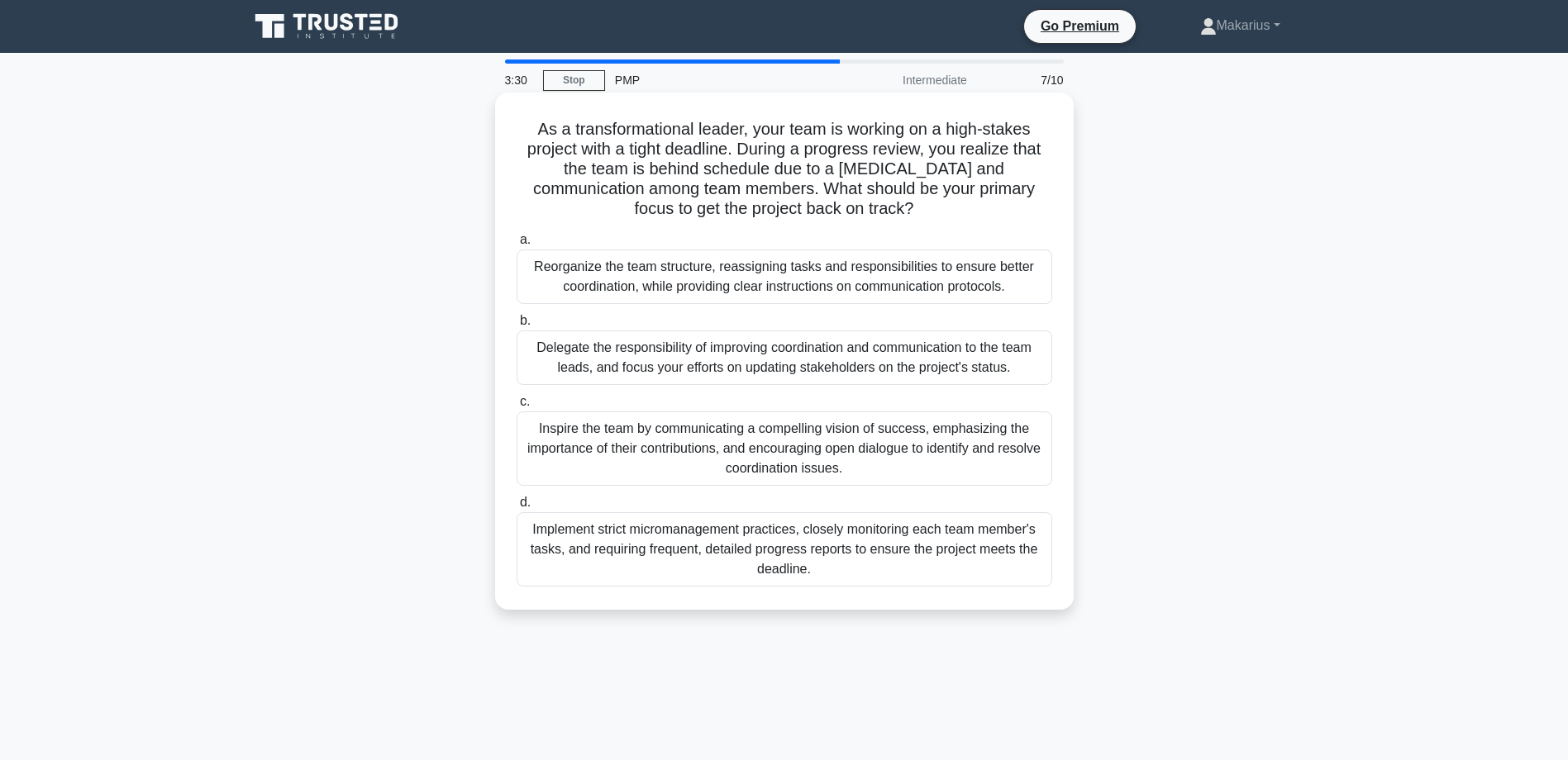 click on "Inspire the team by communicating a compelling vision of success, emphasizing the importance of their contributions, and encouraging open dialogue to identify and resolve coordination issues." at bounding box center [784, 449] 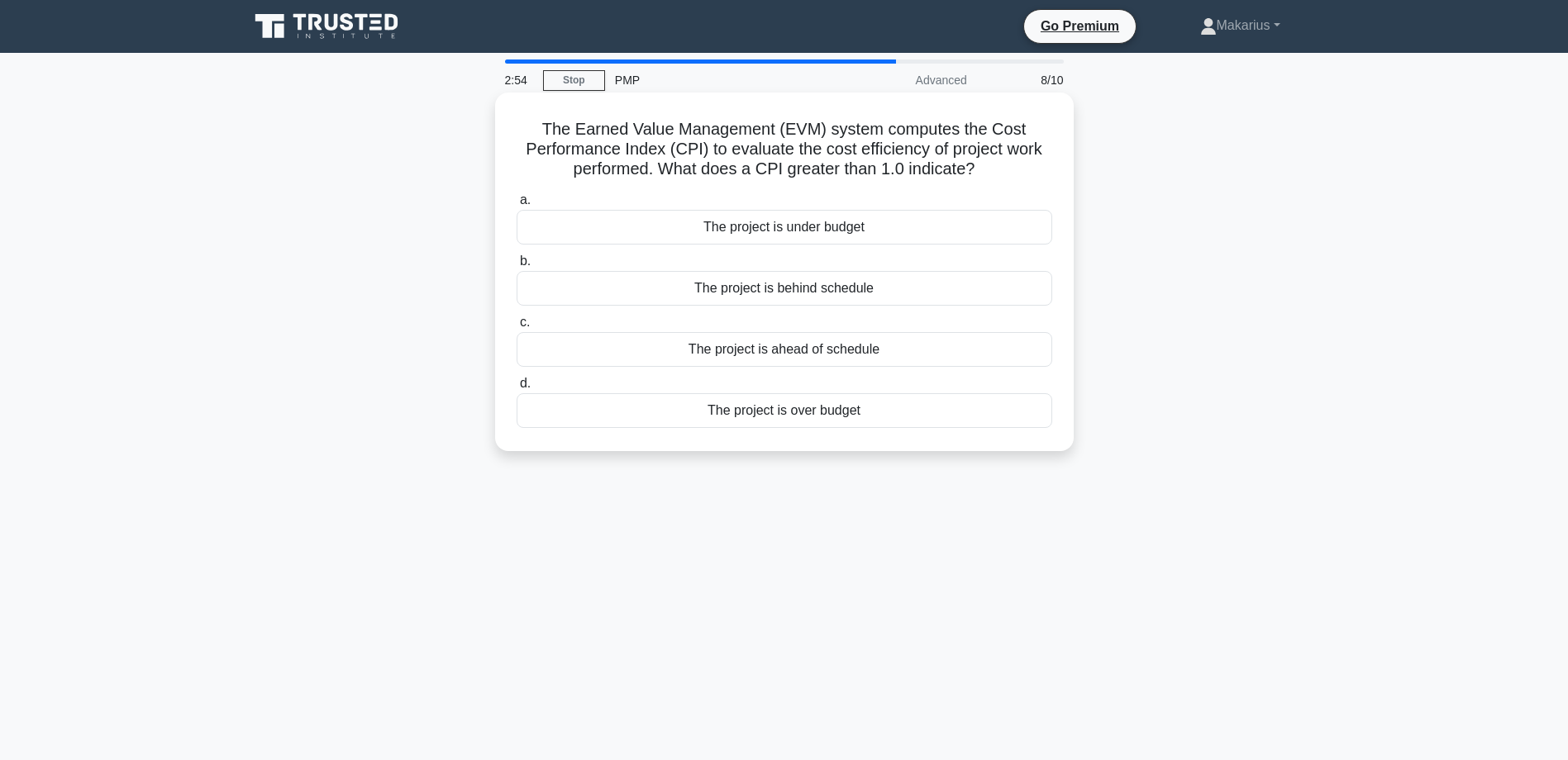 drag, startPoint x: 660, startPoint y: 169, endPoint x: 1003, endPoint y: 173, distance: 343.02332 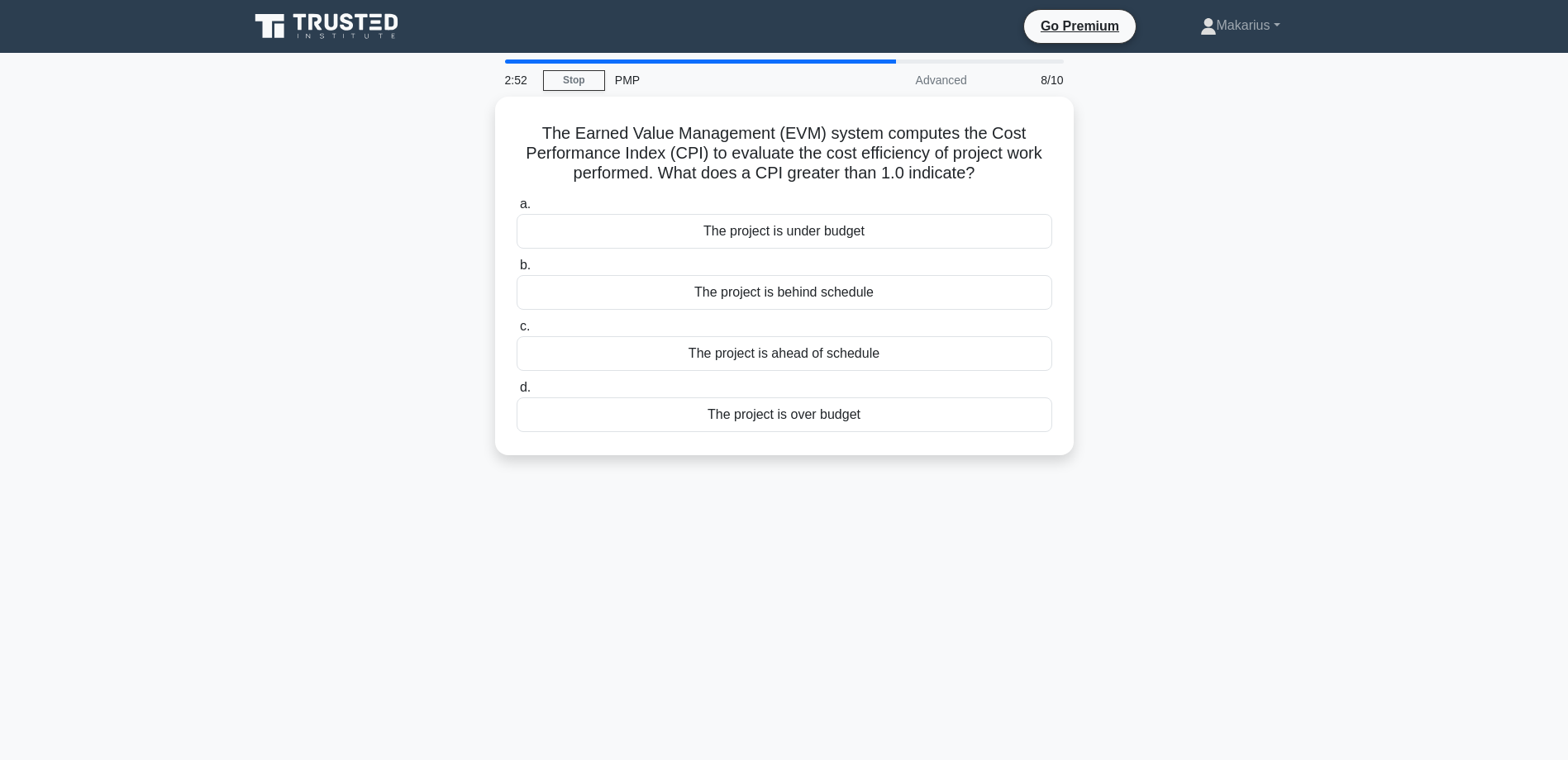 copy on "What does a CPI greater than 1.0 indicate?" 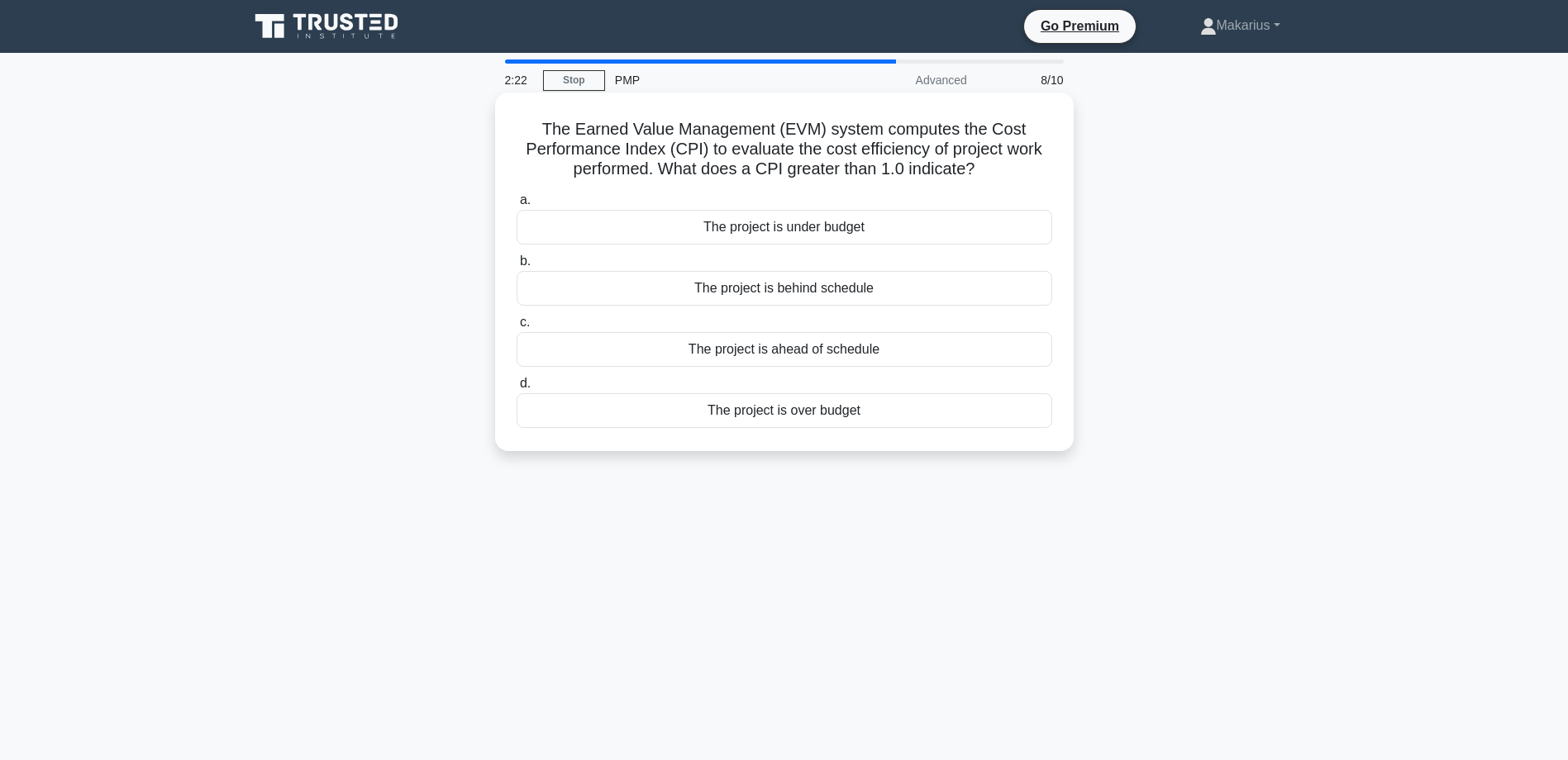 click on "The project is under budget" at bounding box center [784, 227] 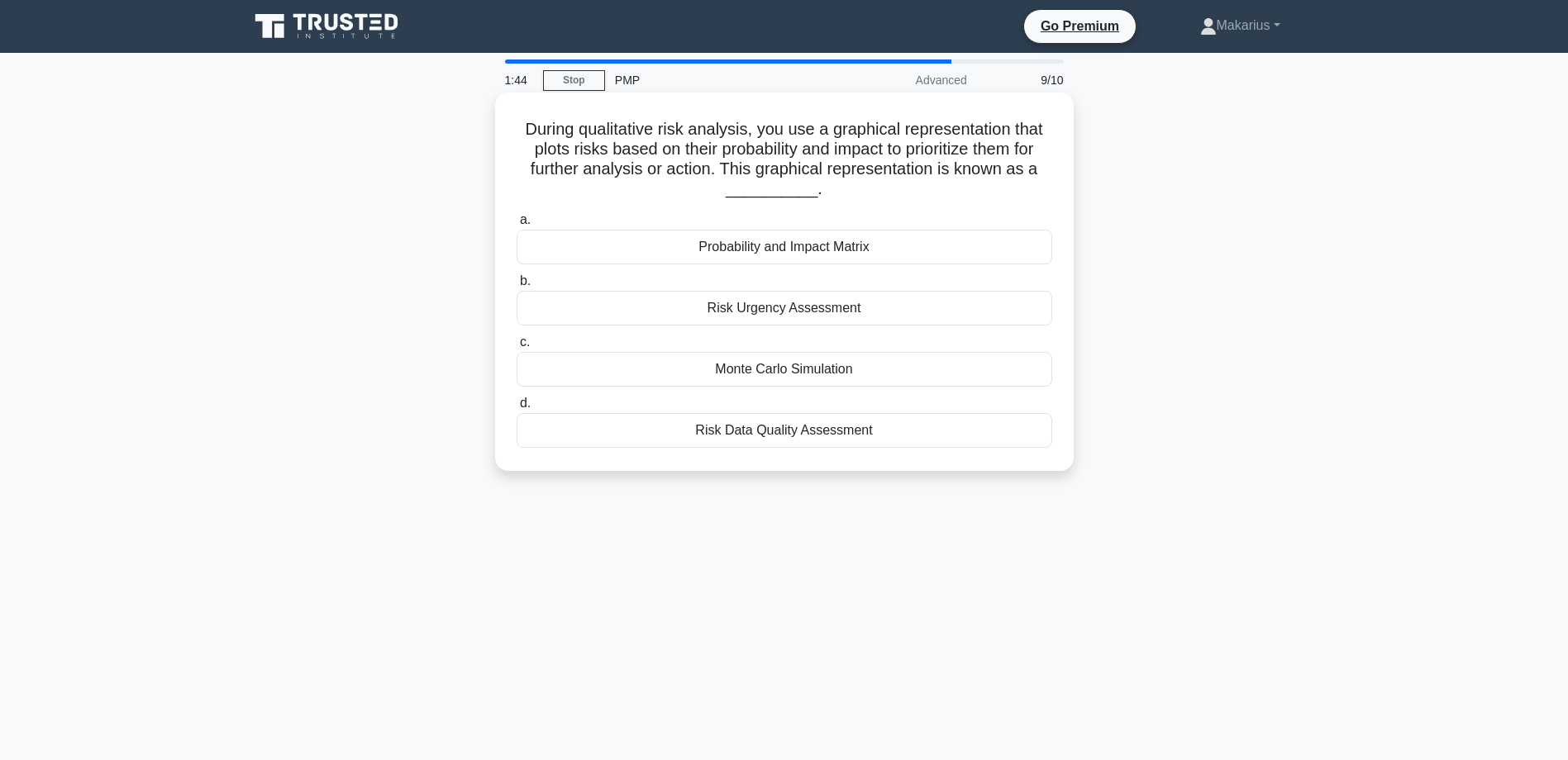 click on "Probability and Impact Matrix" at bounding box center [784, 247] 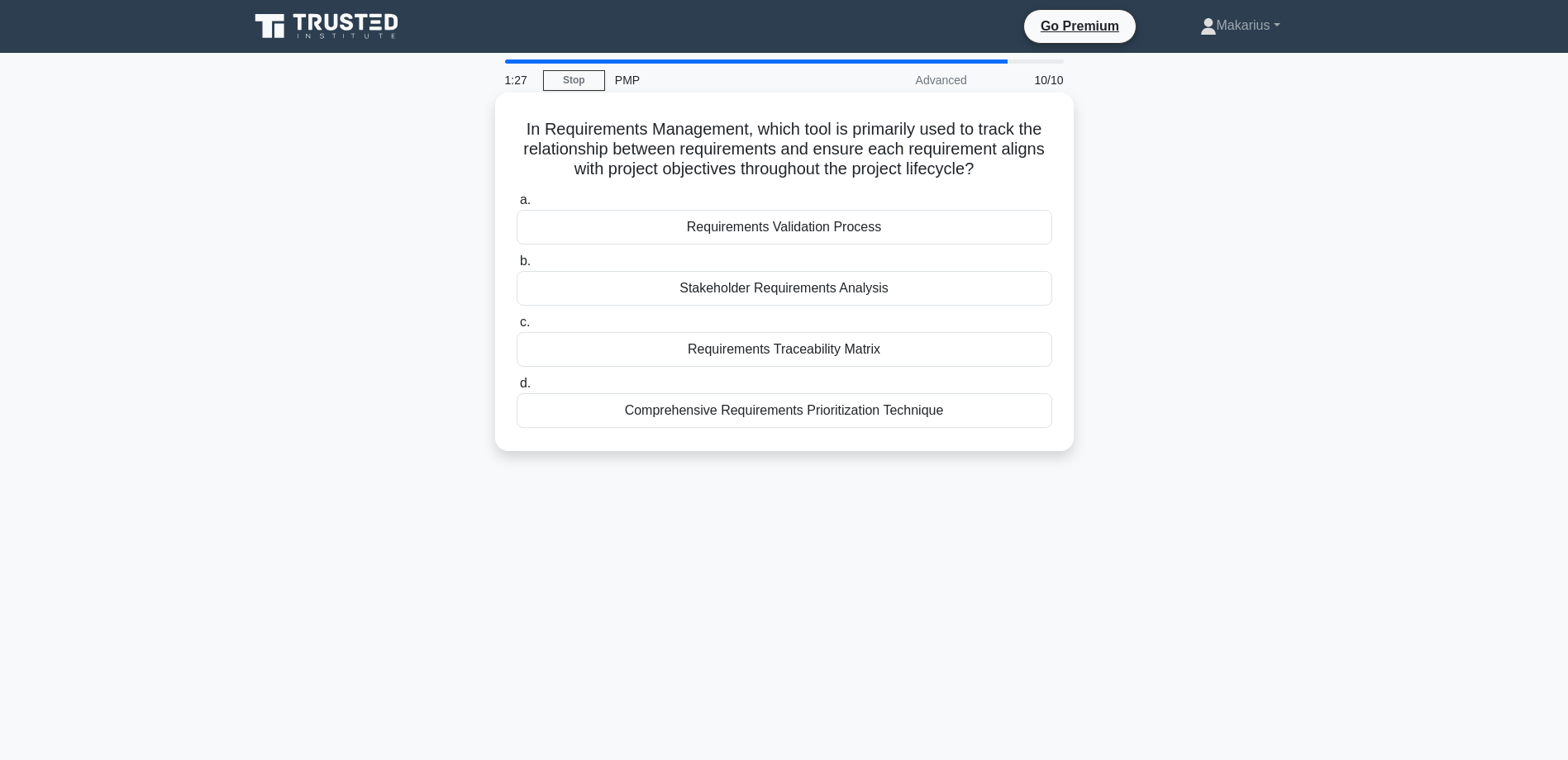 click on "Requirements Traceability Matrix" at bounding box center (784, 349) 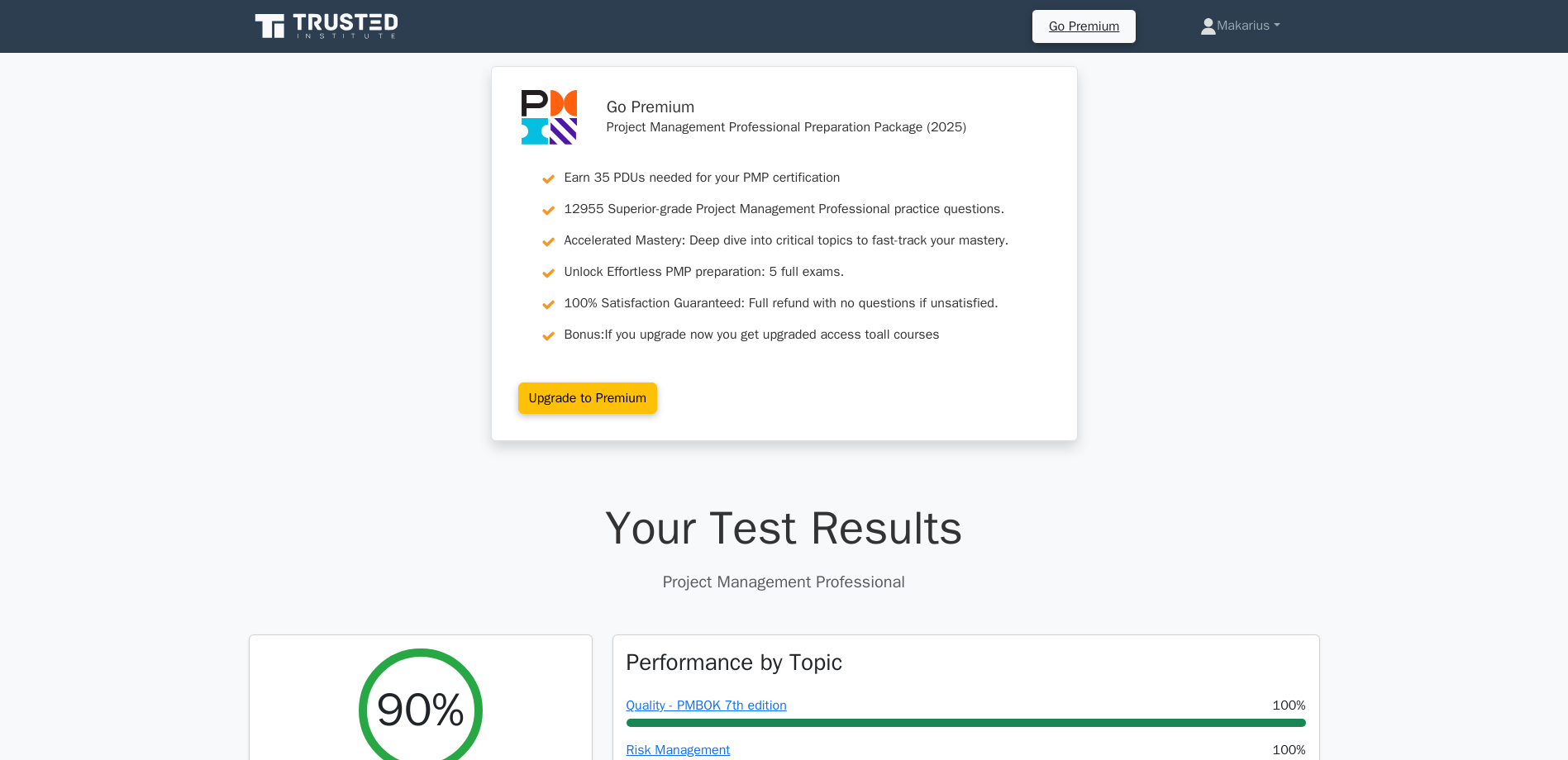 scroll, scrollTop: 0, scrollLeft: 0, axis: both 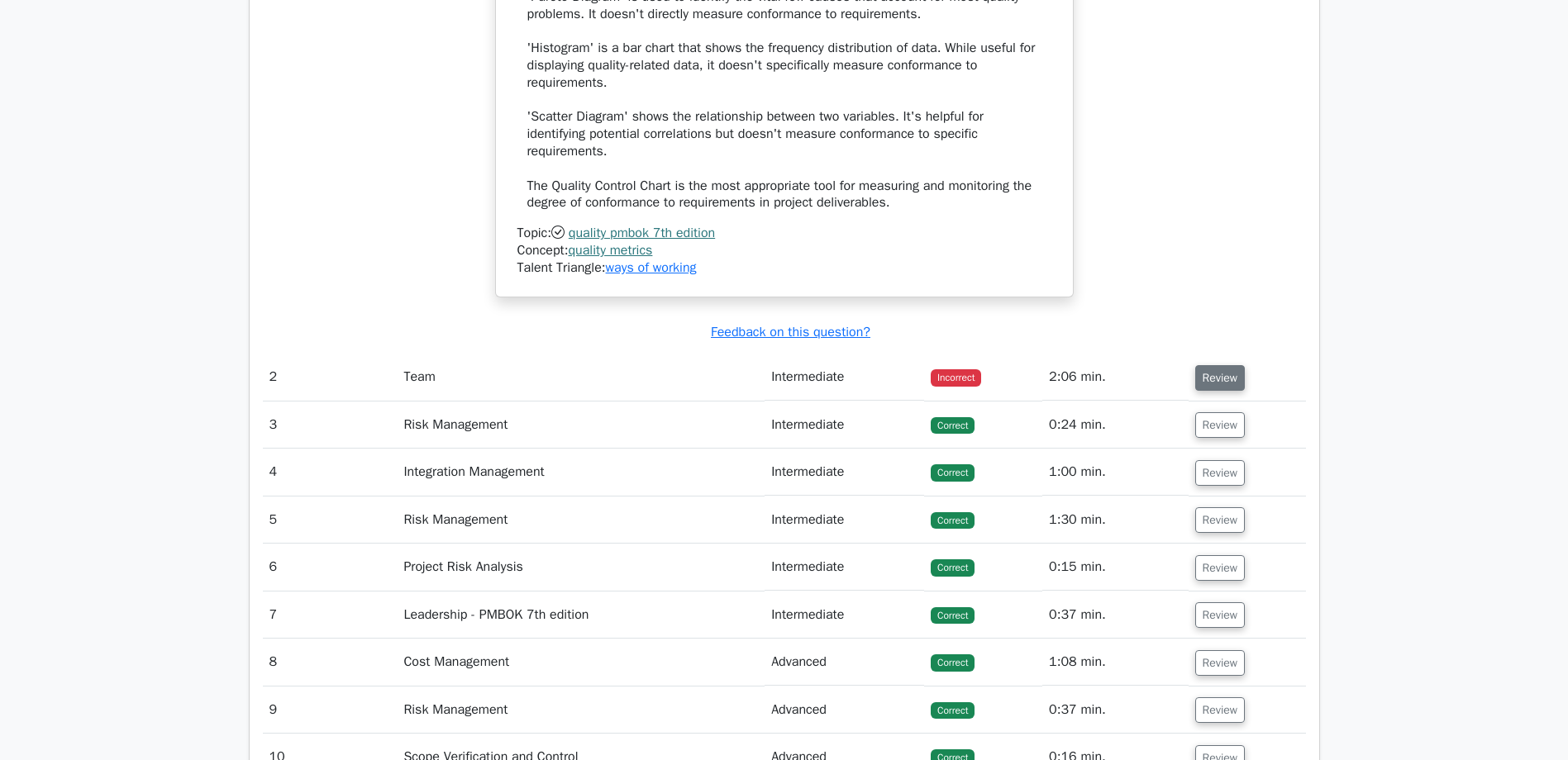 click on "Review" at bounding box center [1220, 378] 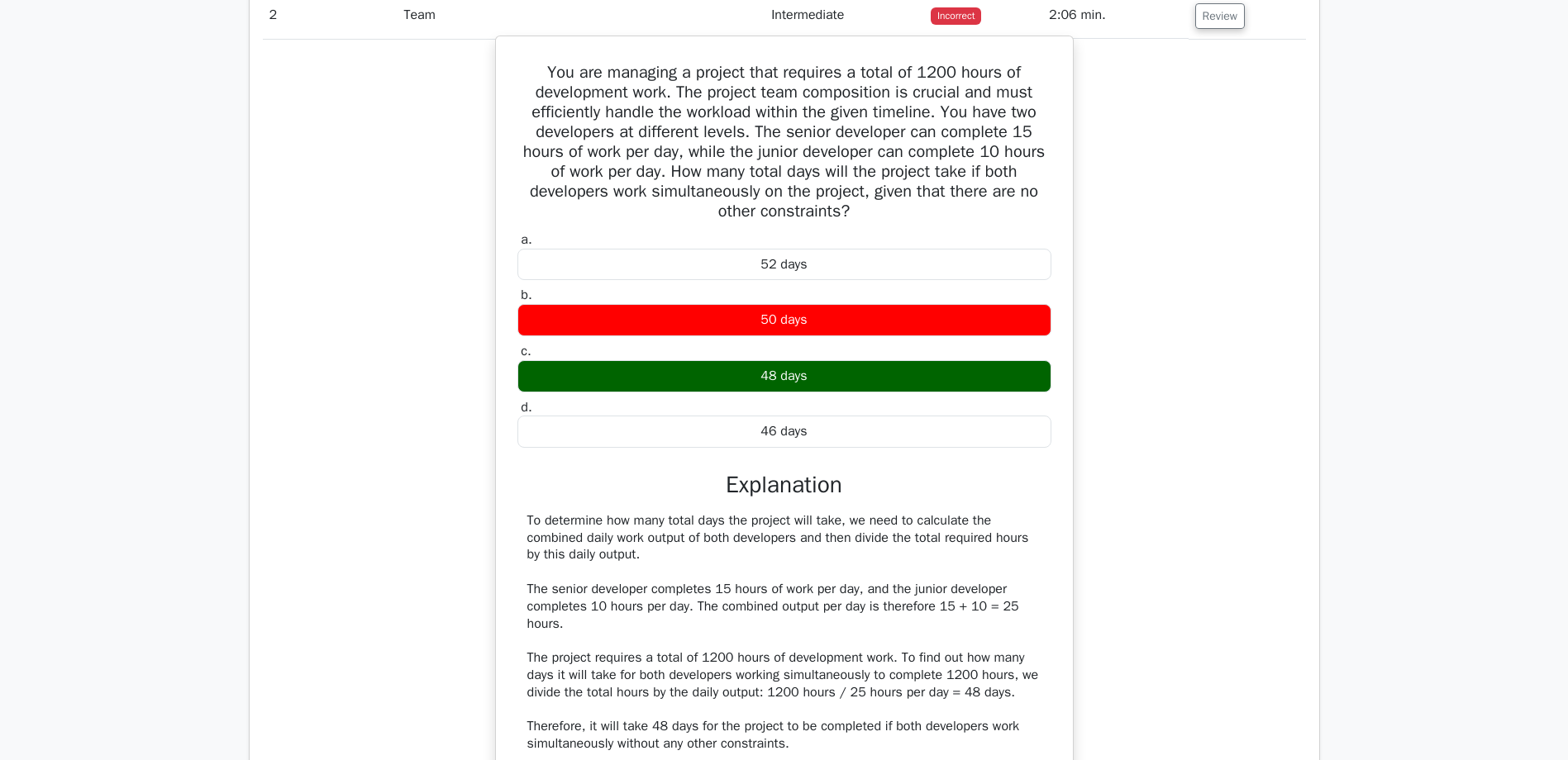 scroll, scrollTop: 2561, scrollLeft: 0, axis: vertical 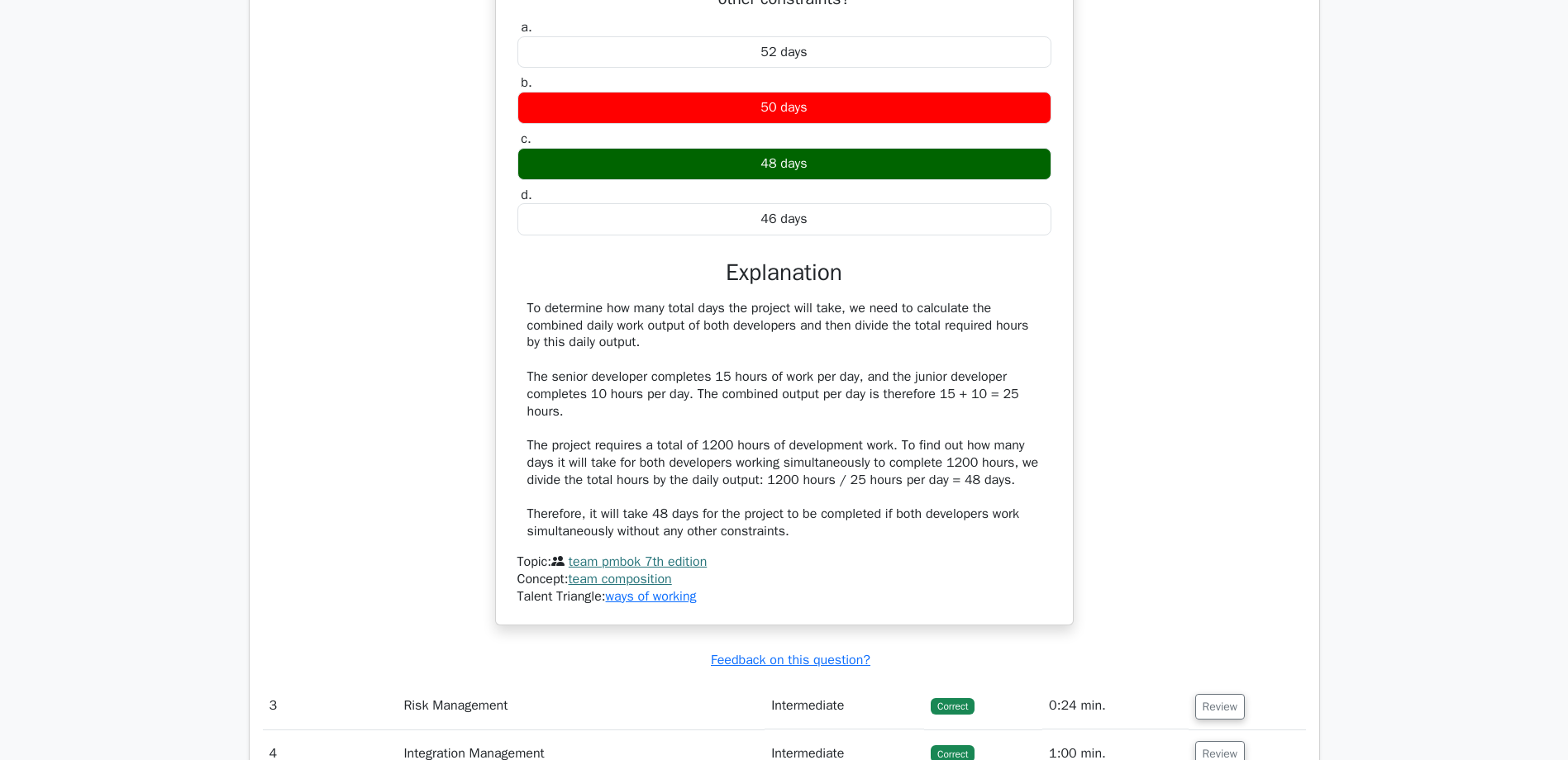click on "You are managing a project that requires a total of 1200 hours of development work. The project team composition is crucial and must efficiently handle the workload within the given timeline. You have two developers at different levels. The senior developer can complete 15 hours of work per day, while the junior developer can complete 10 hours of work per day. How many total days will the project take if both developers work simultaneously on the project, given that there are no other constraints?
a.
b.
c." at bounding box center (784, 235) 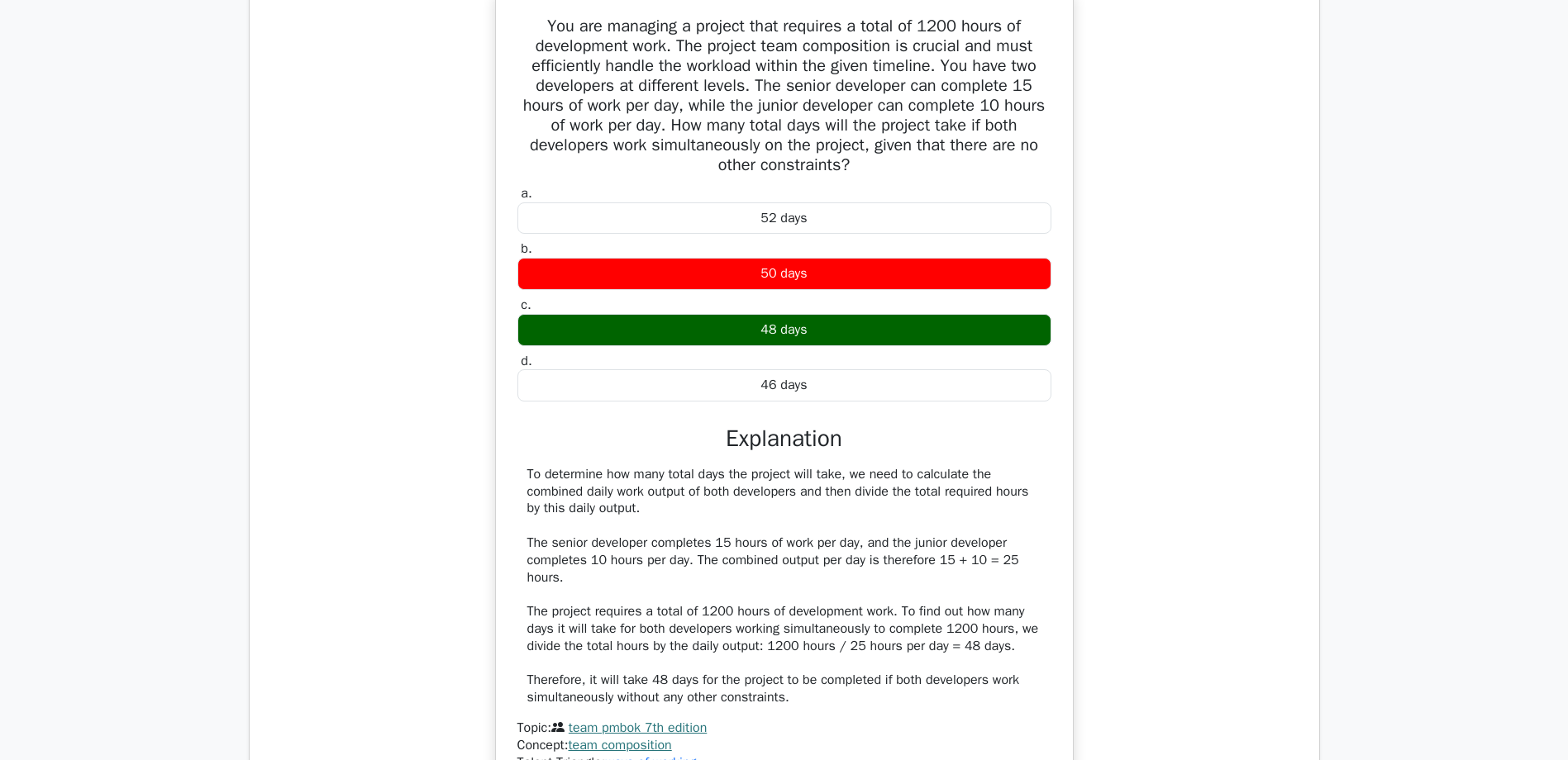scroll, scrollTop: 2148, scrollLeft: 0, axis: vertical 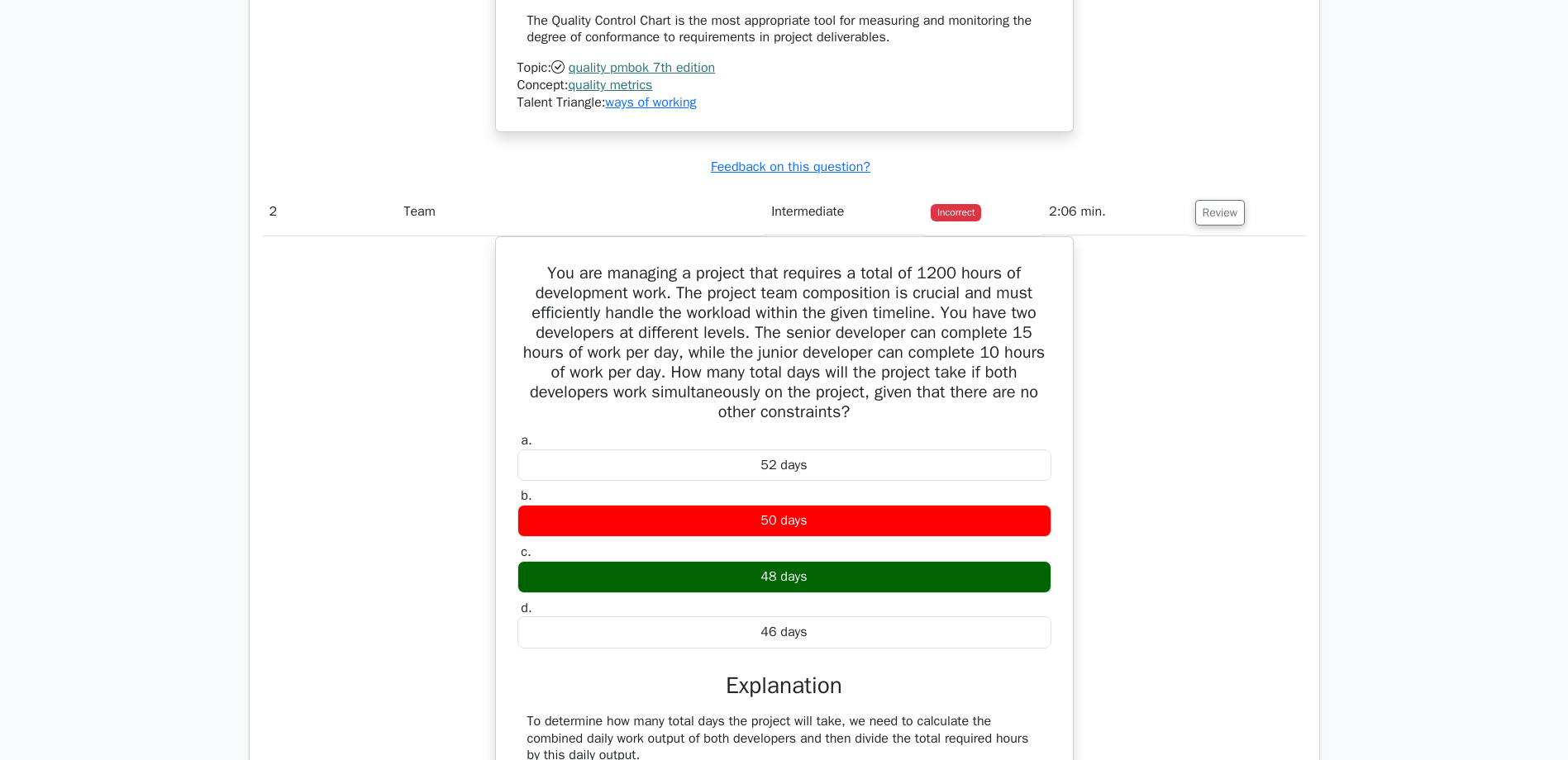 click on "Review" at bounding box center (1247, 211) 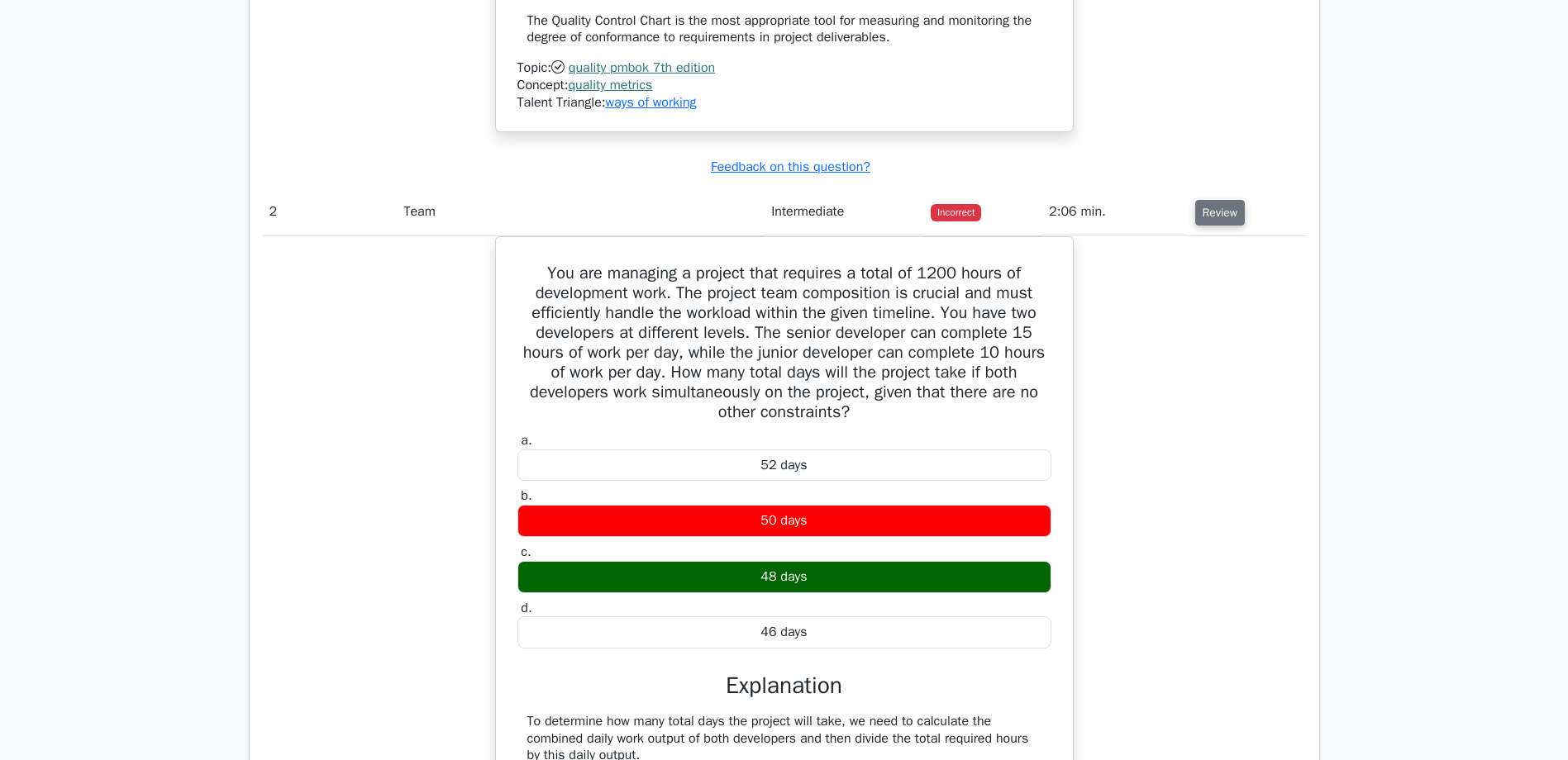 click on "Review" at bounding box center [1220, 212] 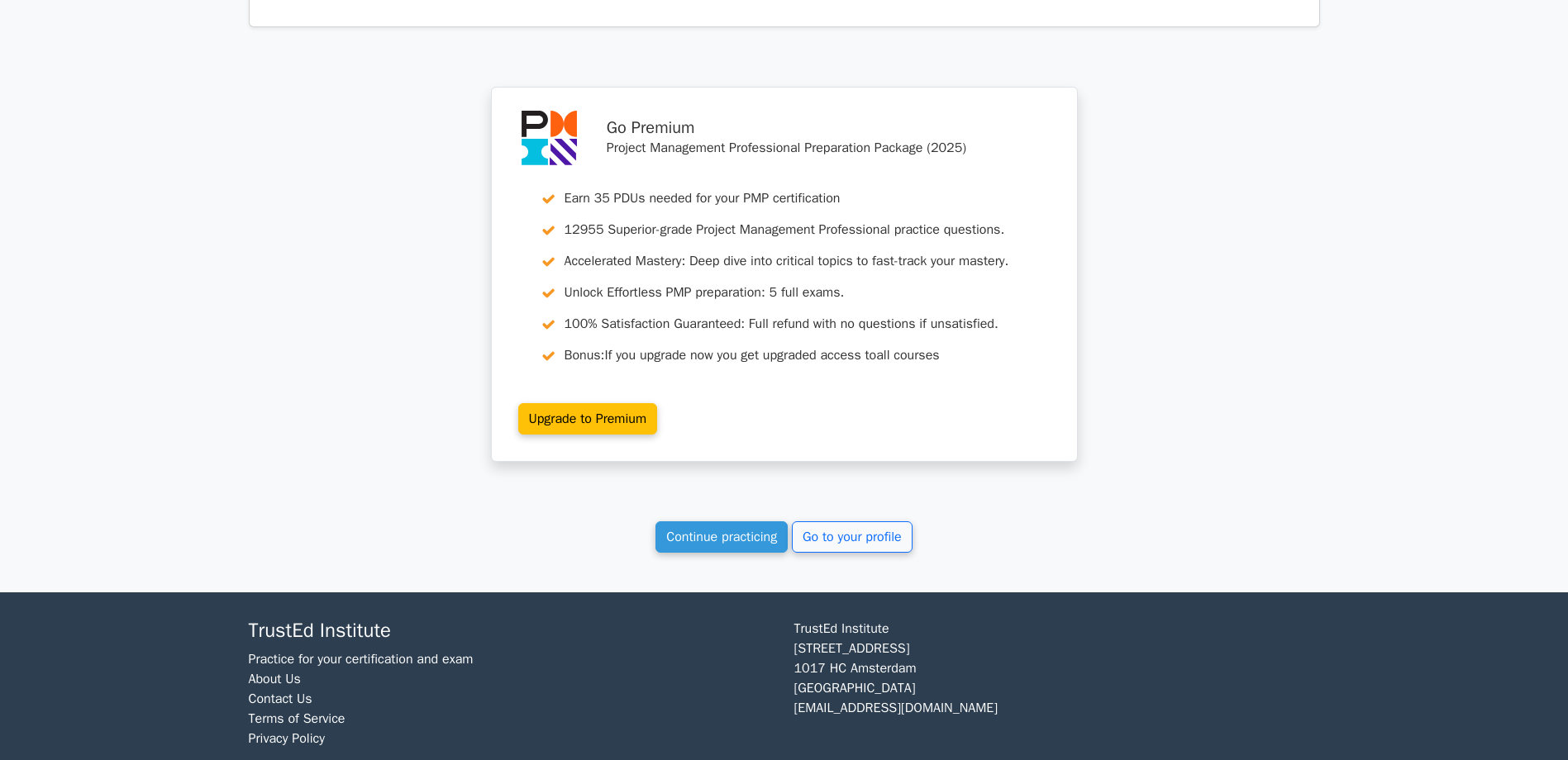 scroll, scrollTop: 2809, scrollLeft: 0, axis: vertical 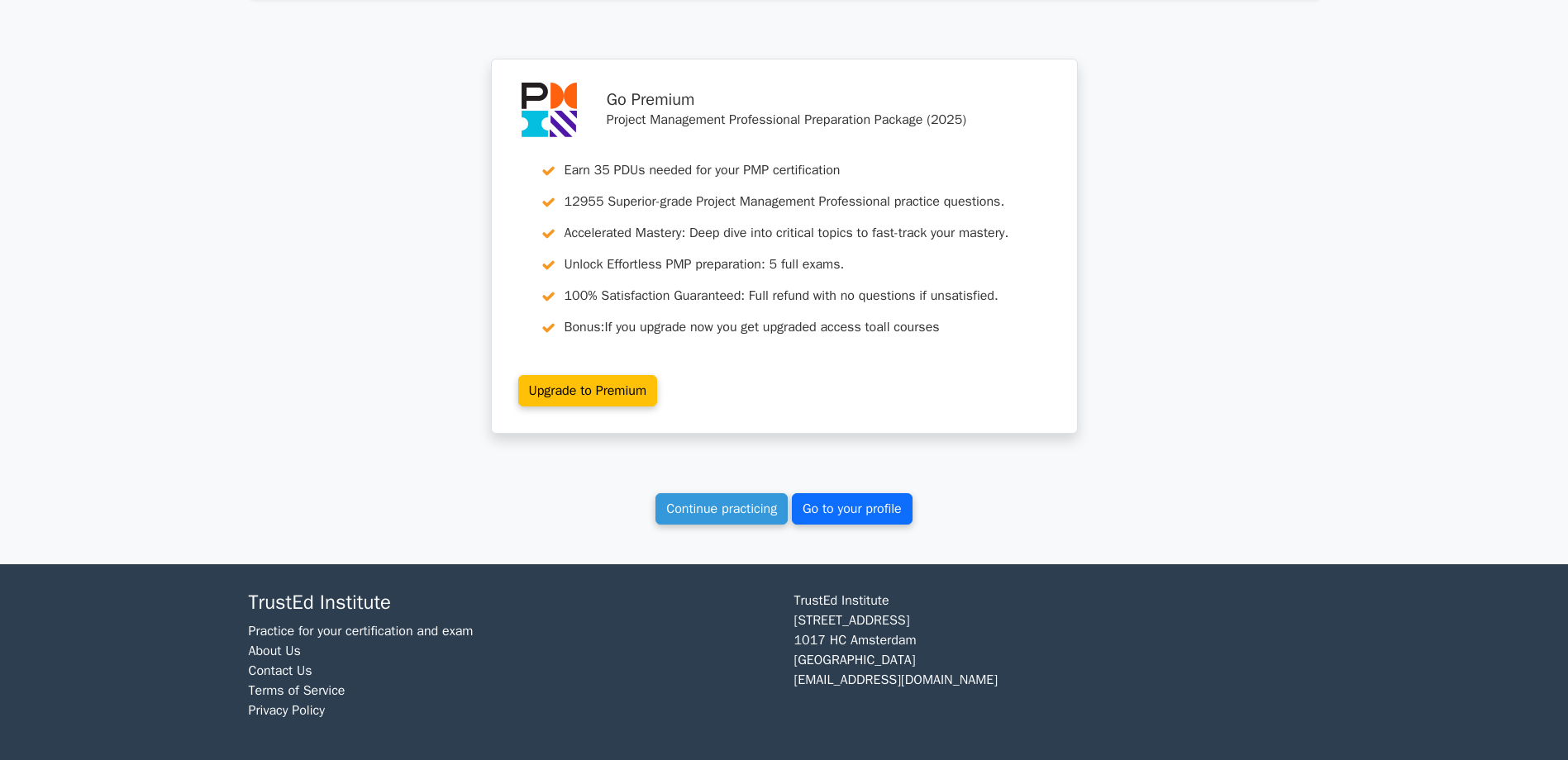 click on "Go to your profile" at bounding box center (852, 509) 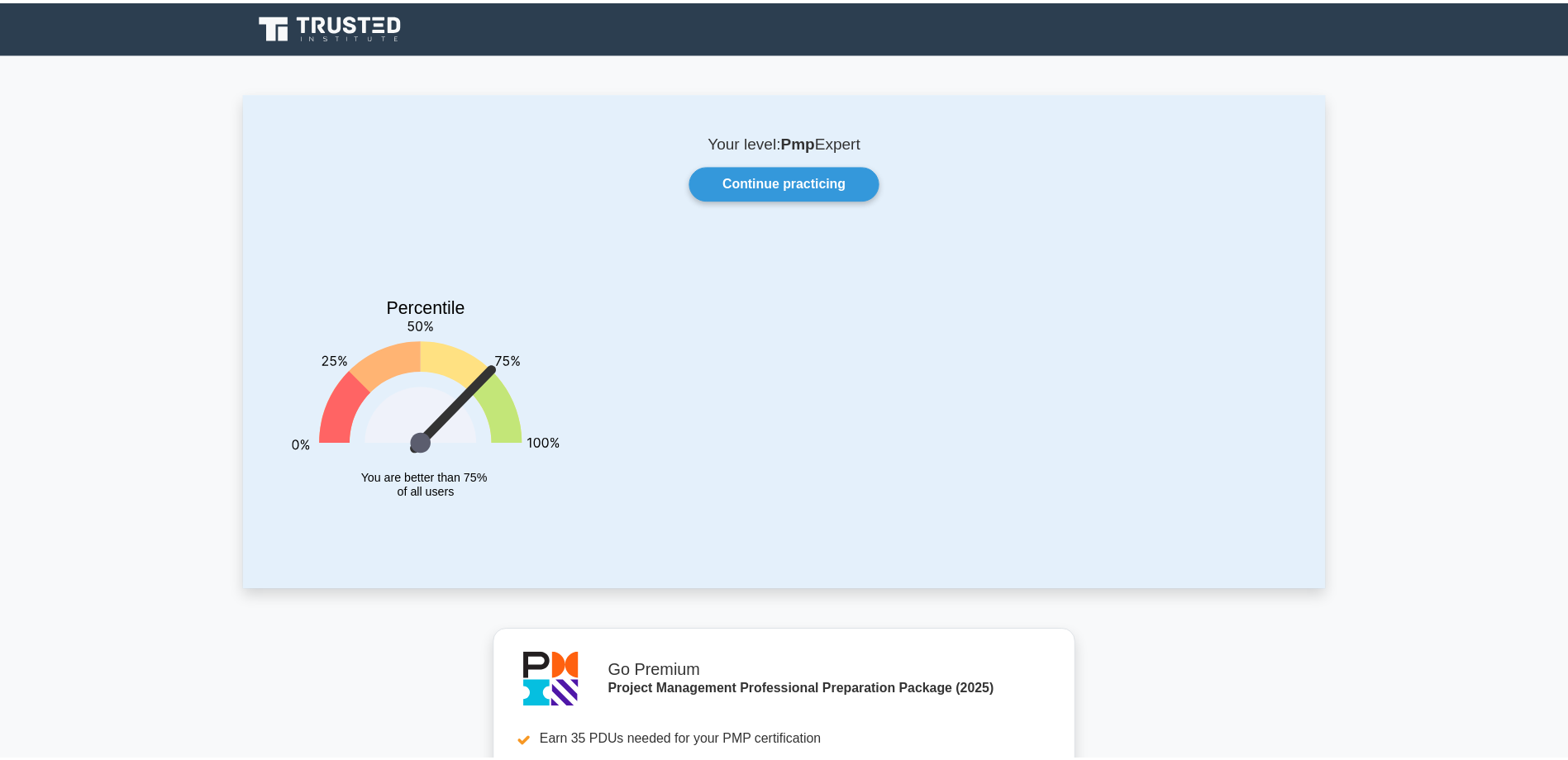 scroll, scrollTop: 0, scrollLeft: 0, axis: both 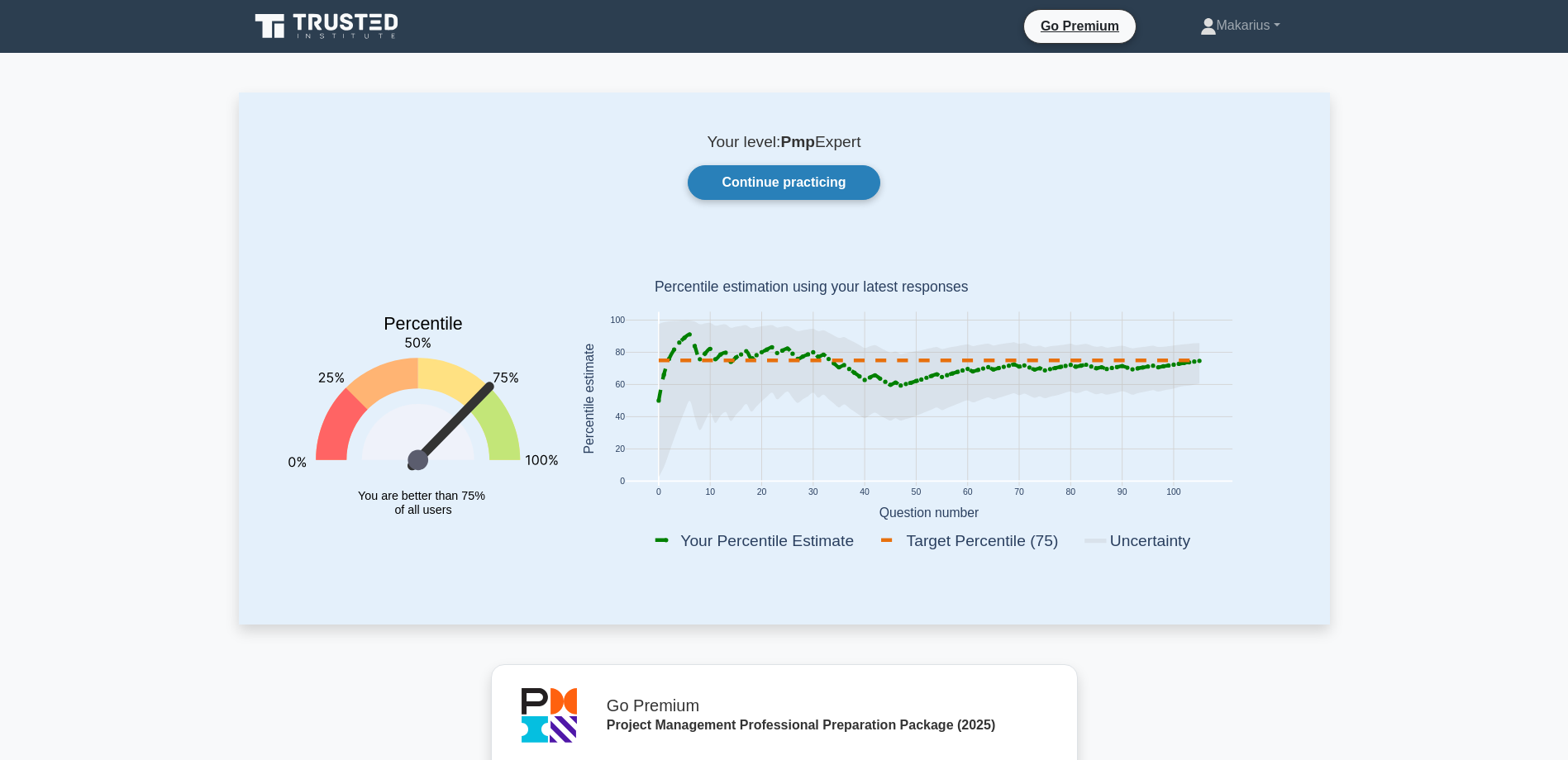click on "Continue practicing" at bounding box center (784, 183) 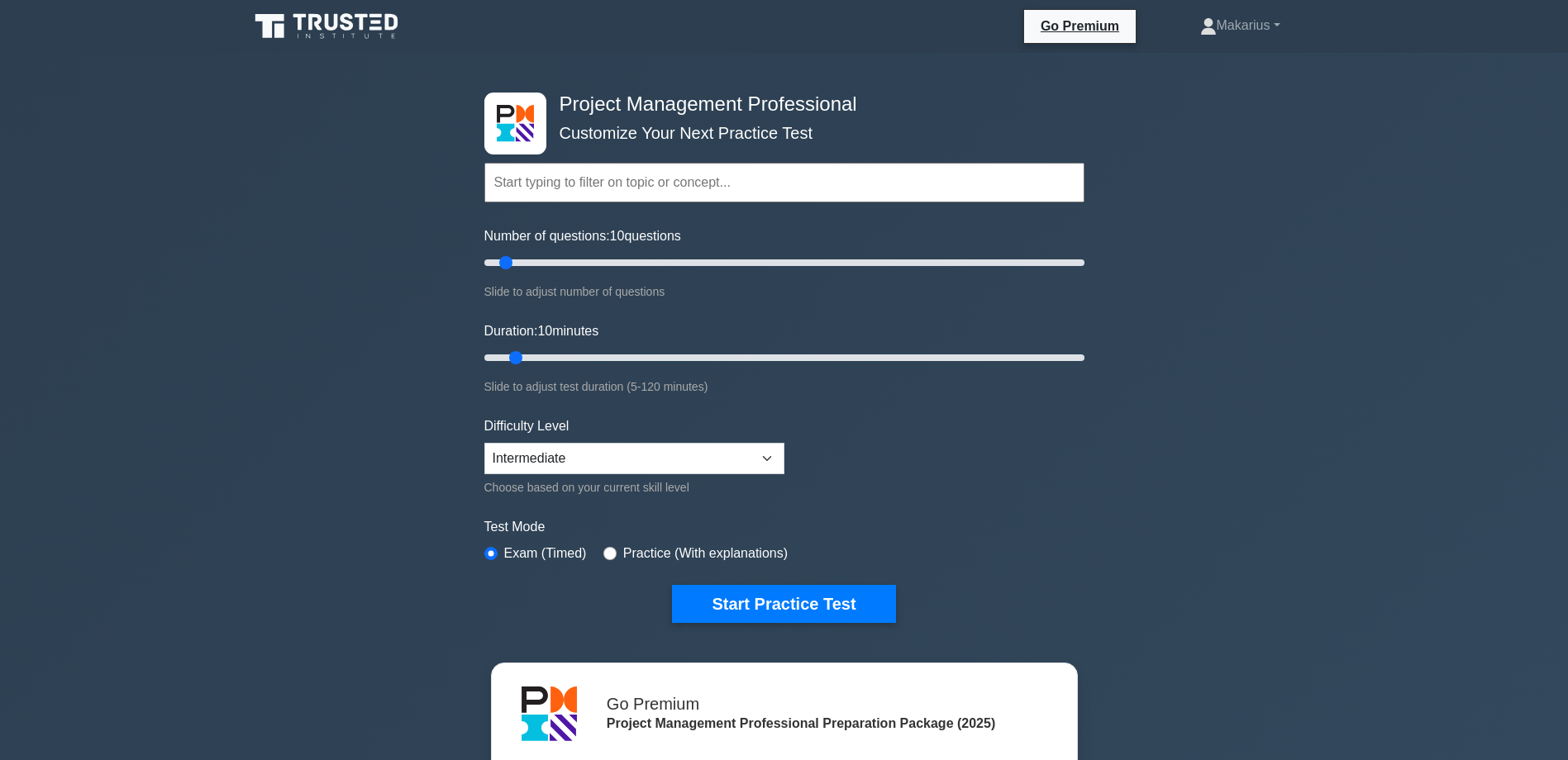 scroll, scrollTop: 0, scrollLeft: 0, axis: both 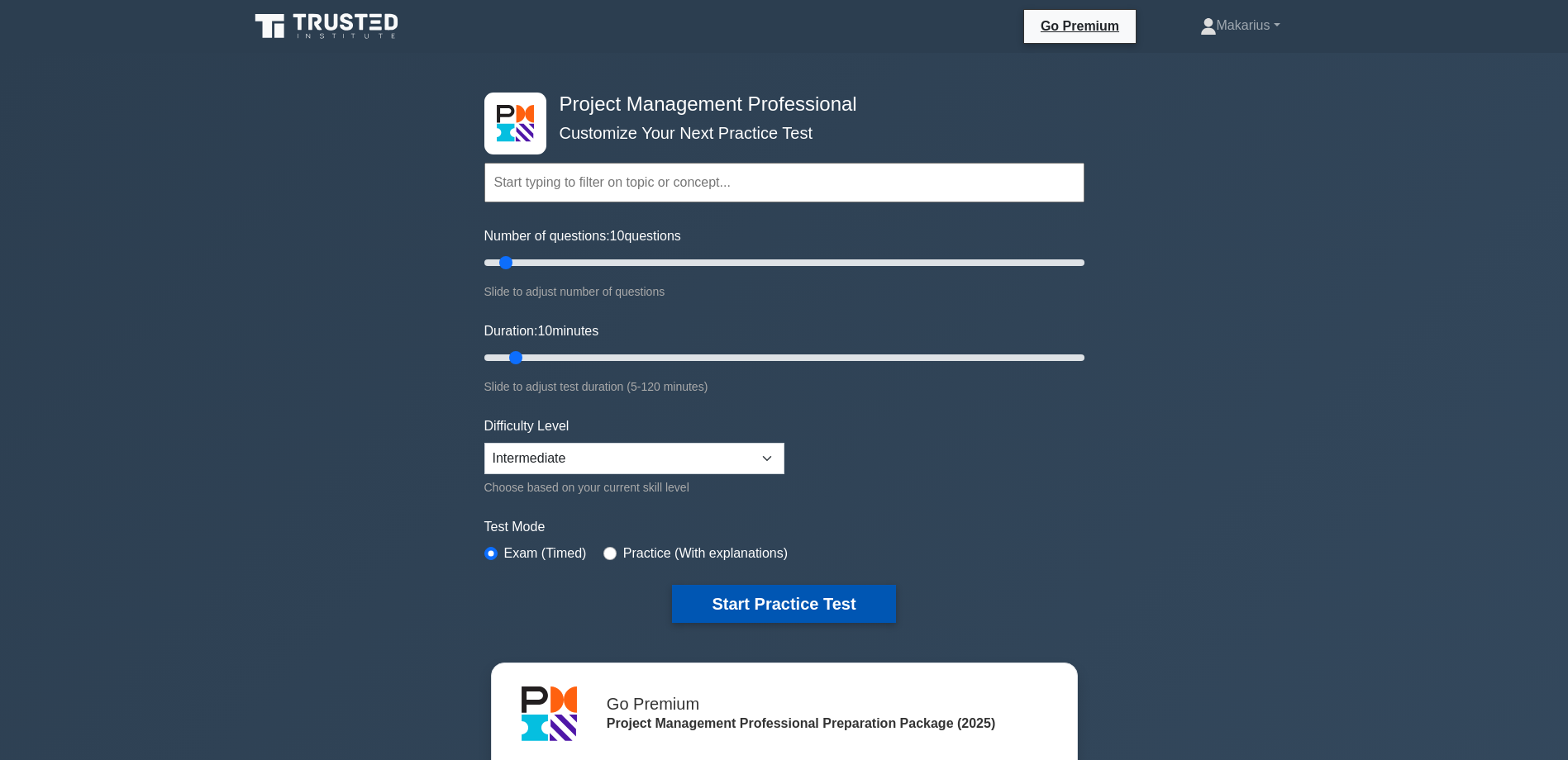 click on "Start Practice Test" at bounding box center [784, 604] 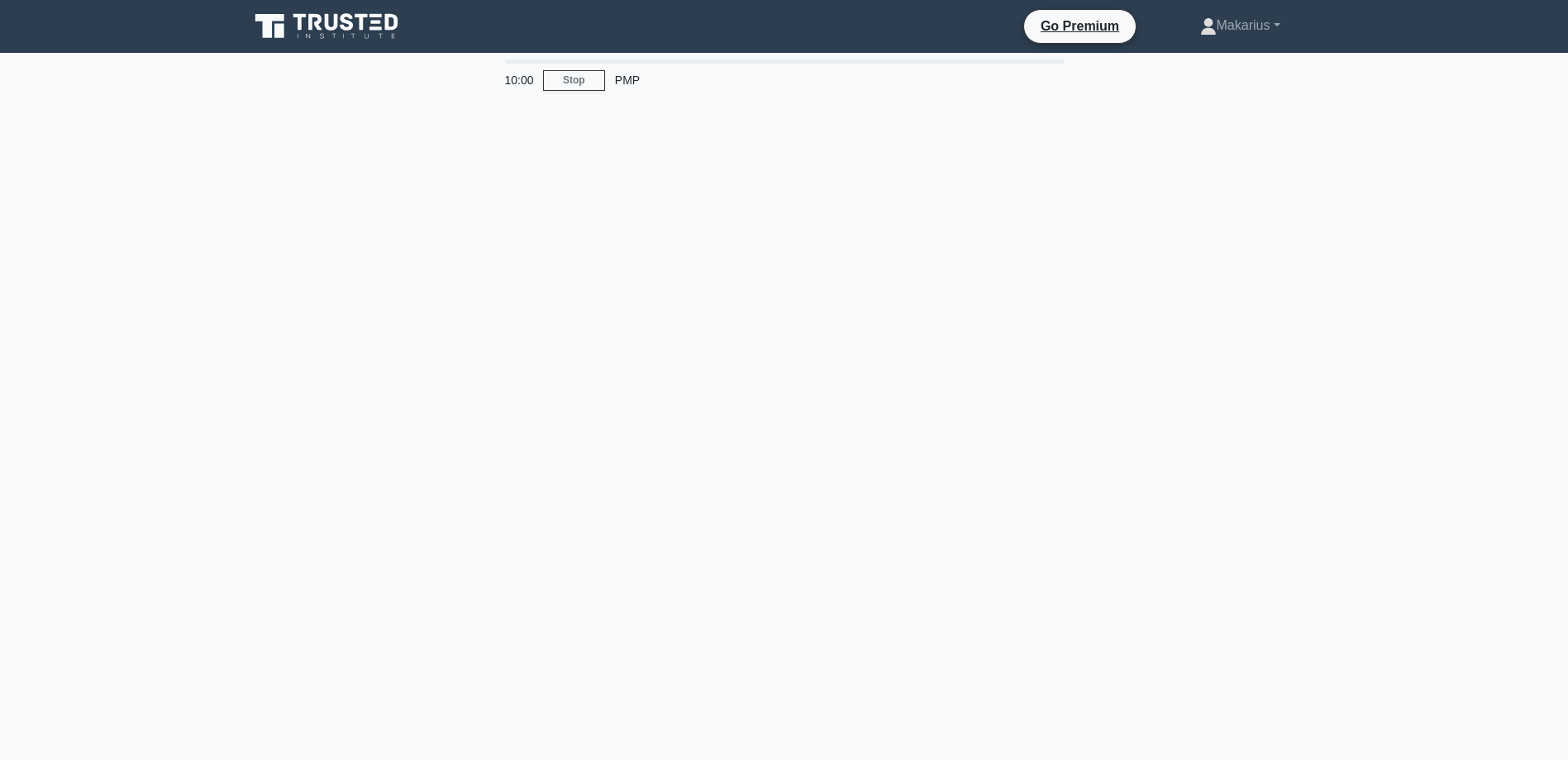 scroll, scrollTop: 0, scrollLeft: 0, axis: both 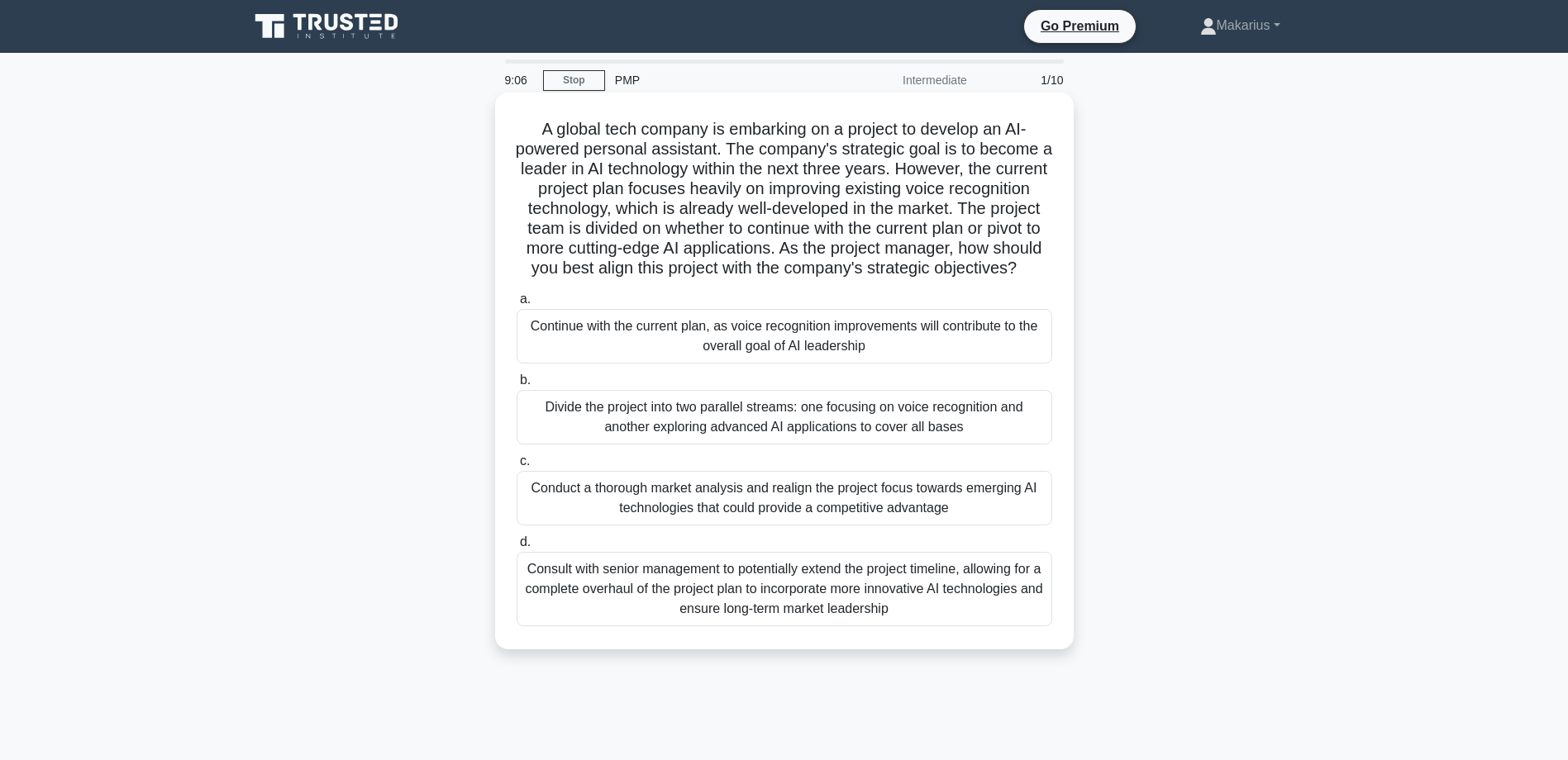 click on "Conduct a thorough market analysis and realign the project focus towards emerging AI technologies that could provide a competitive advantage" at bounding box center (784, 498) 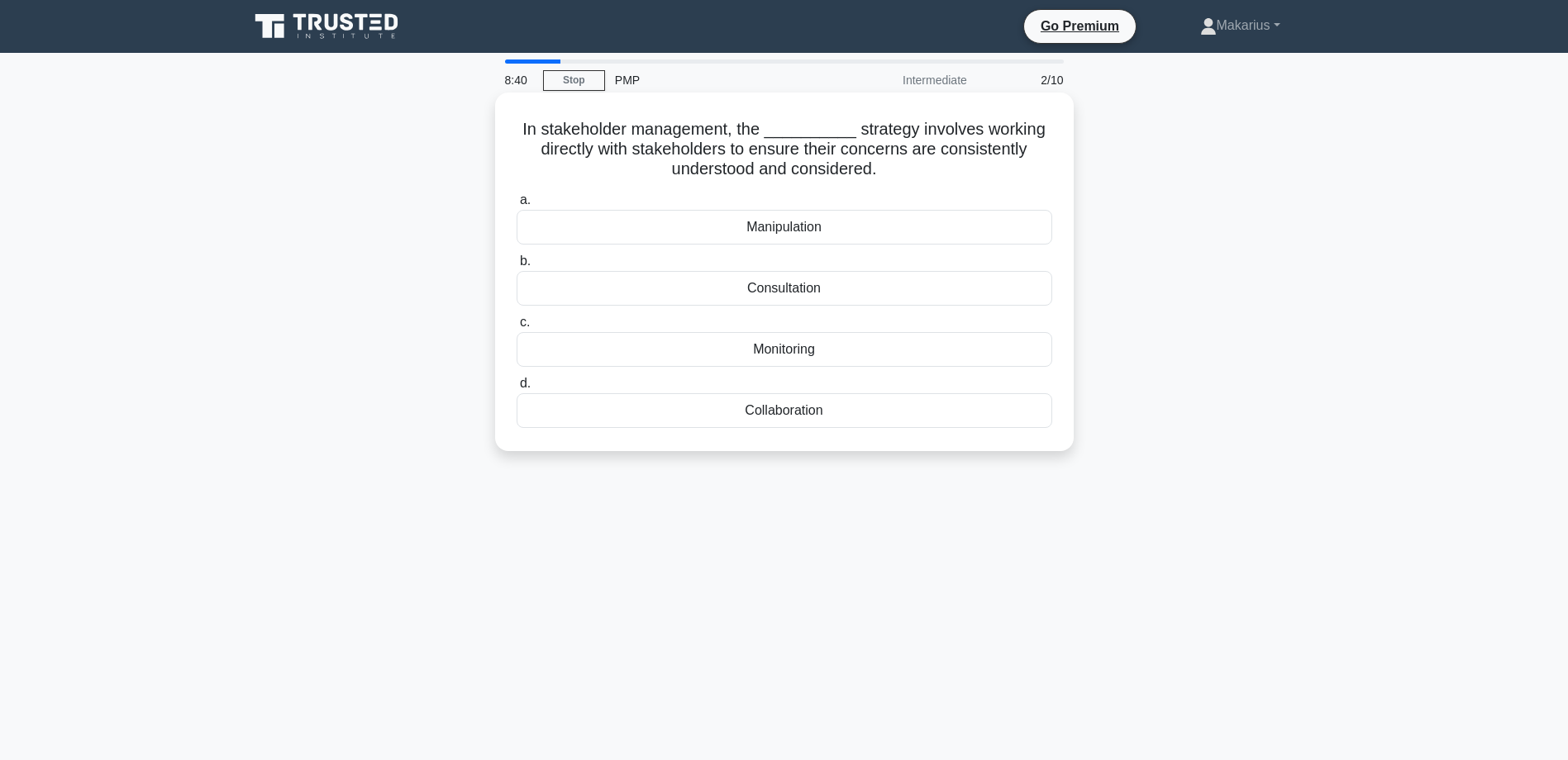 click on "Consultation" at bounding box center [784, 288] 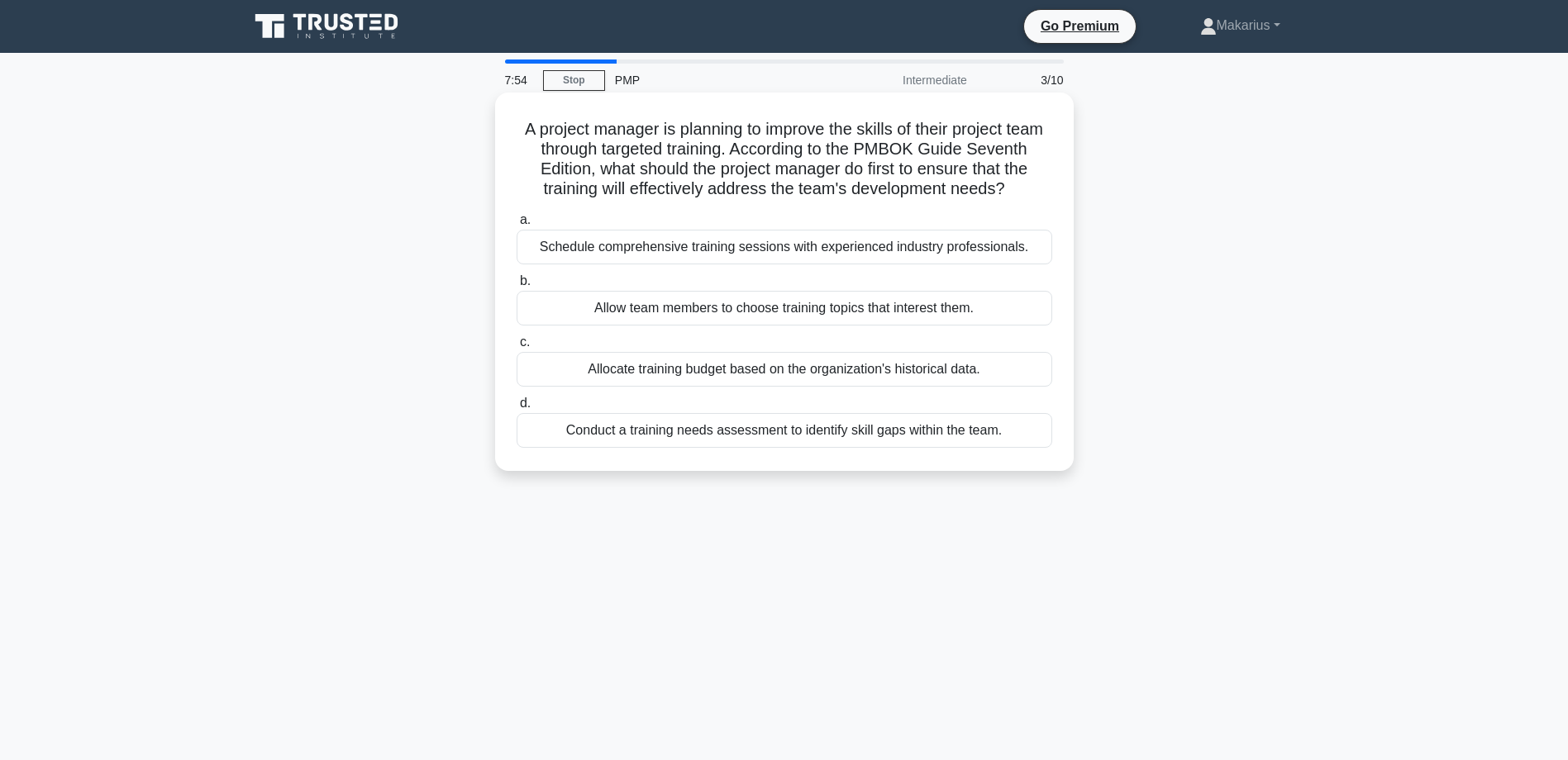 click on "Conduct a training needs assessment to identify skill gaps within the team." at bounding box center [784, 430] 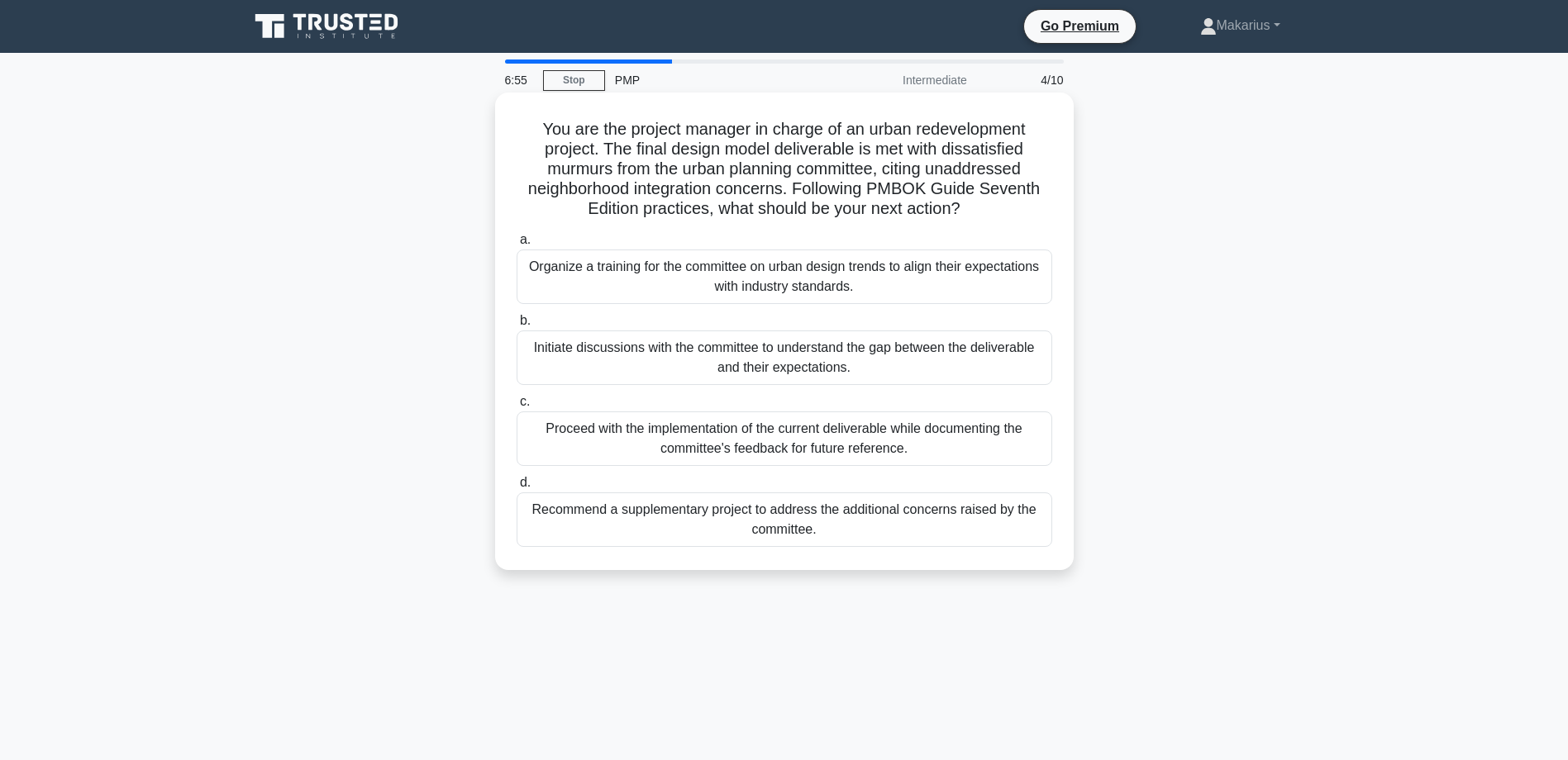 click on "Initiate discussions with the committee to understand the gap between the deliverable and their expectations." at bounding box center (784, 358) 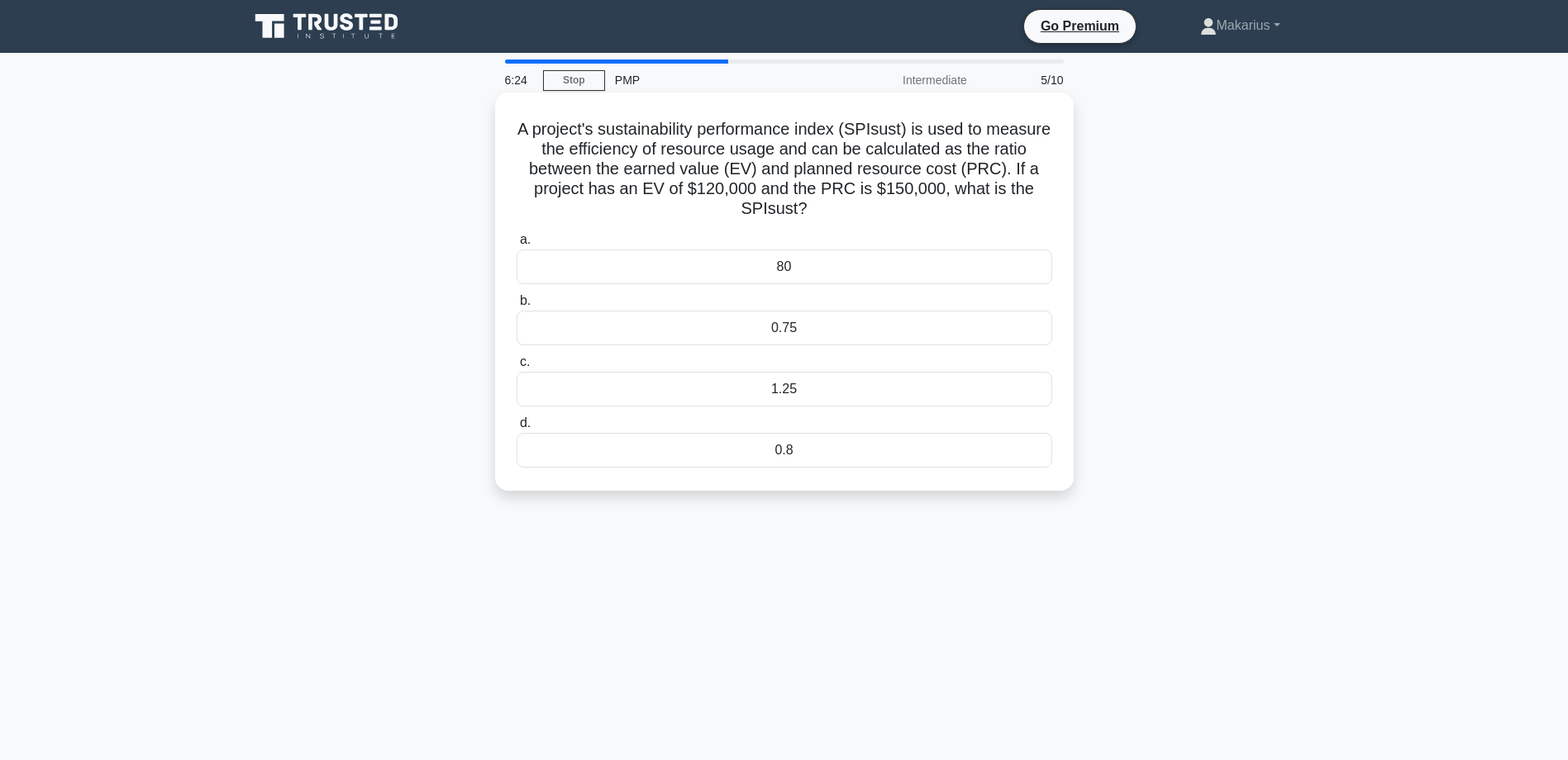 click on "0.8" at bounding box center [784, 450] 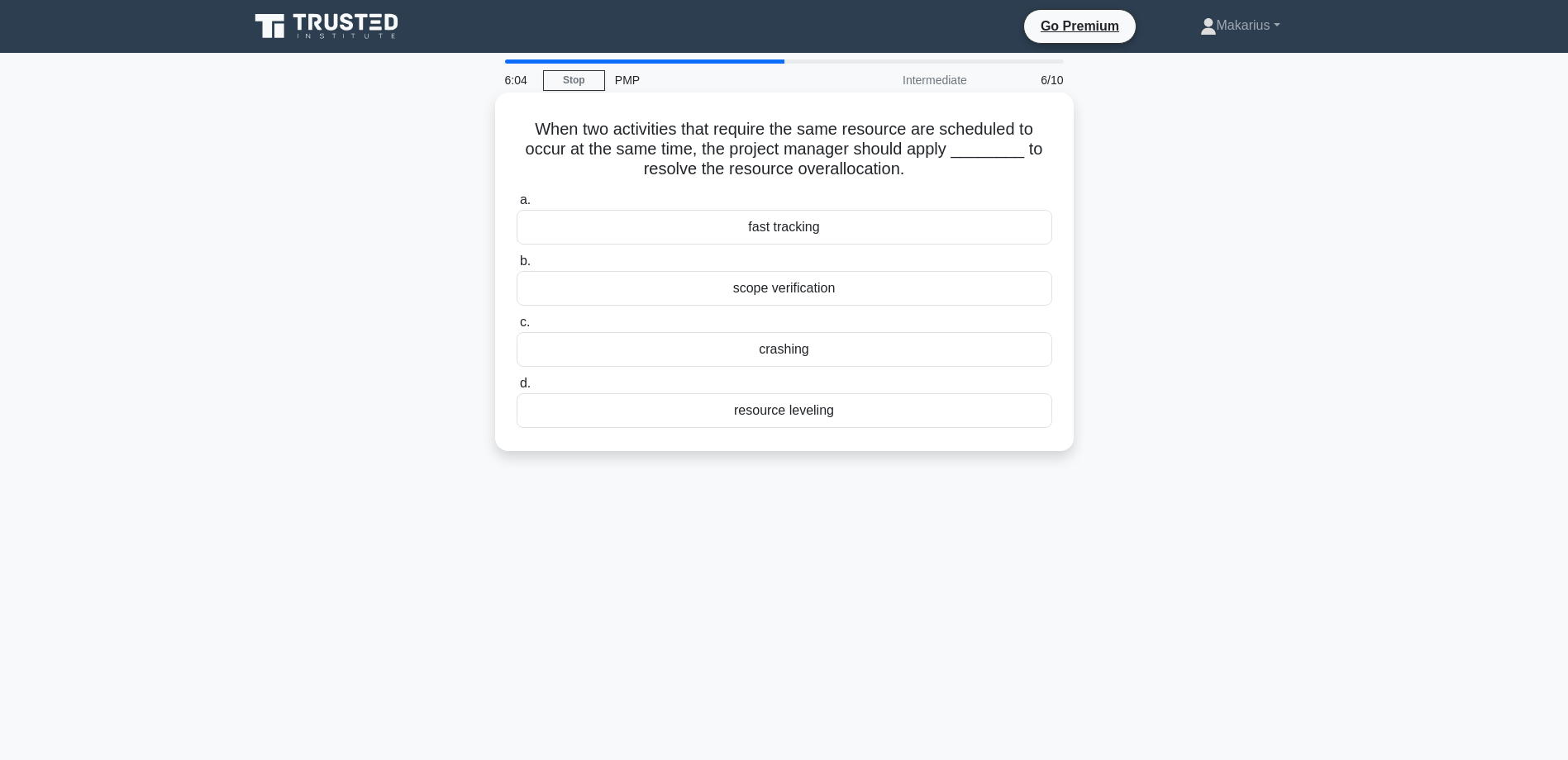click on "resource leveling" at bounding box center (784, 411) 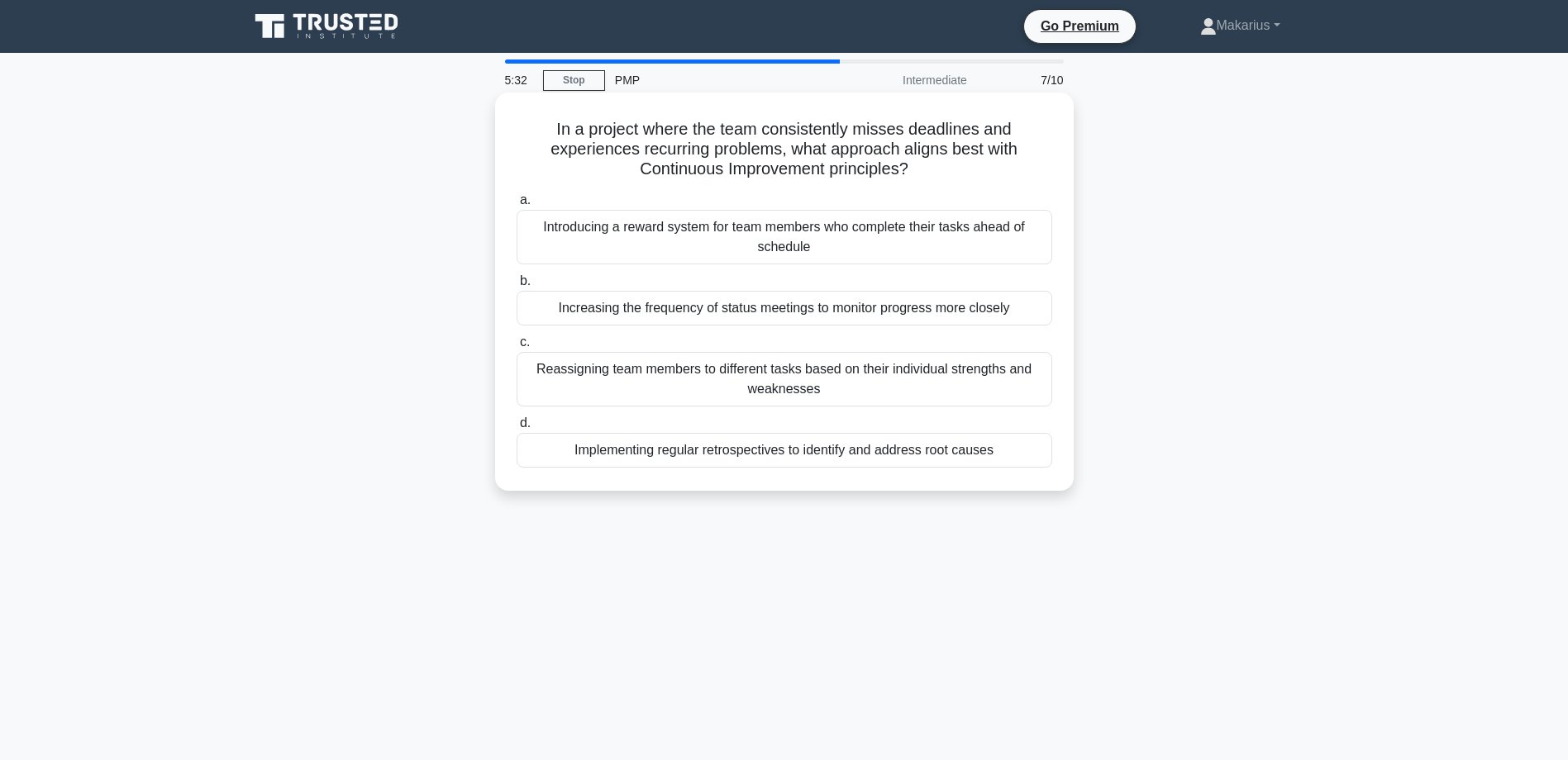 click on "Increasing the frequency of status meetings to monitor progress more closely" at bounding box center (784, 308) 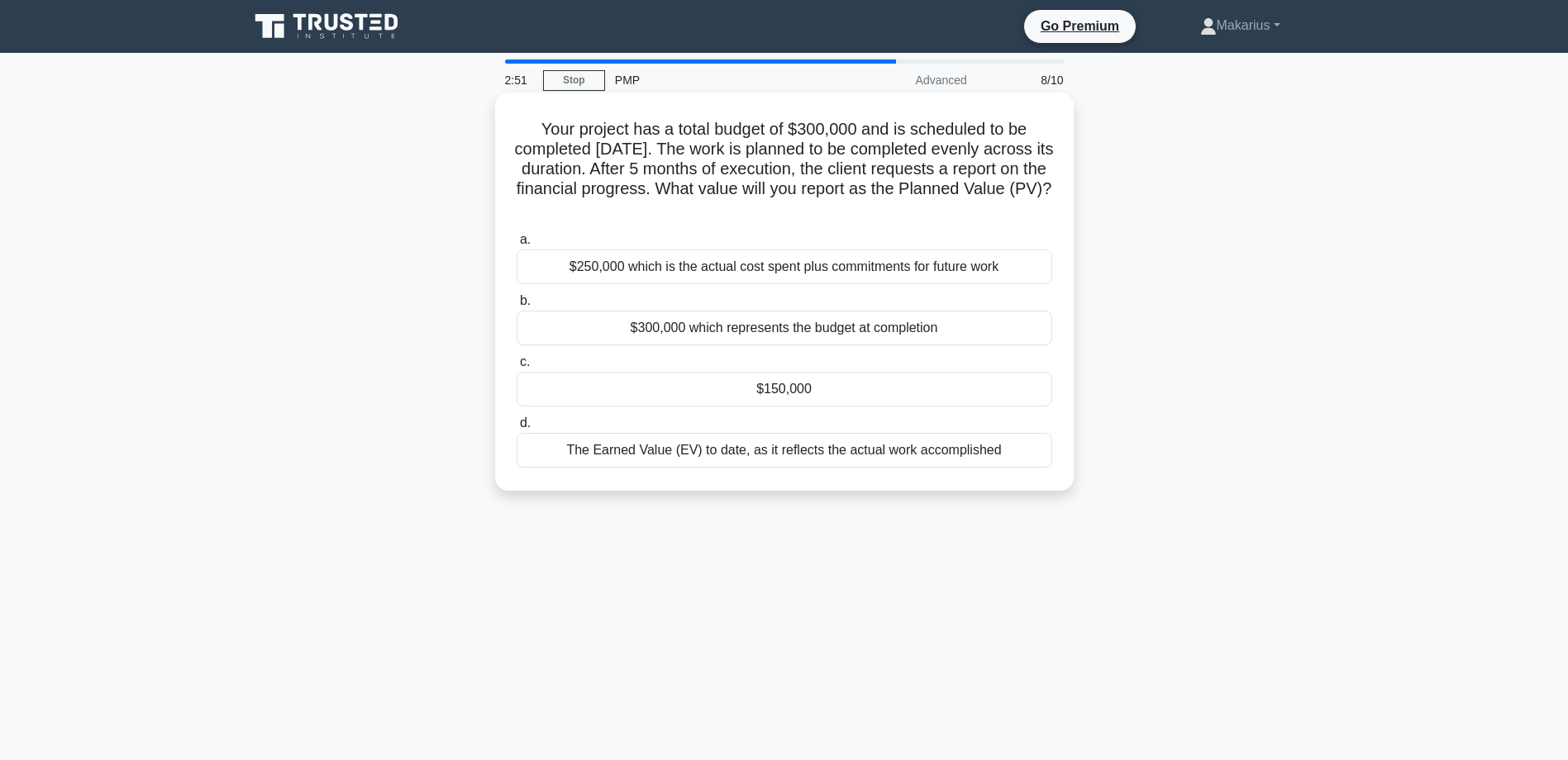 click on "$300,000 which represents the budget at completion" at bounding box center [784, 328] 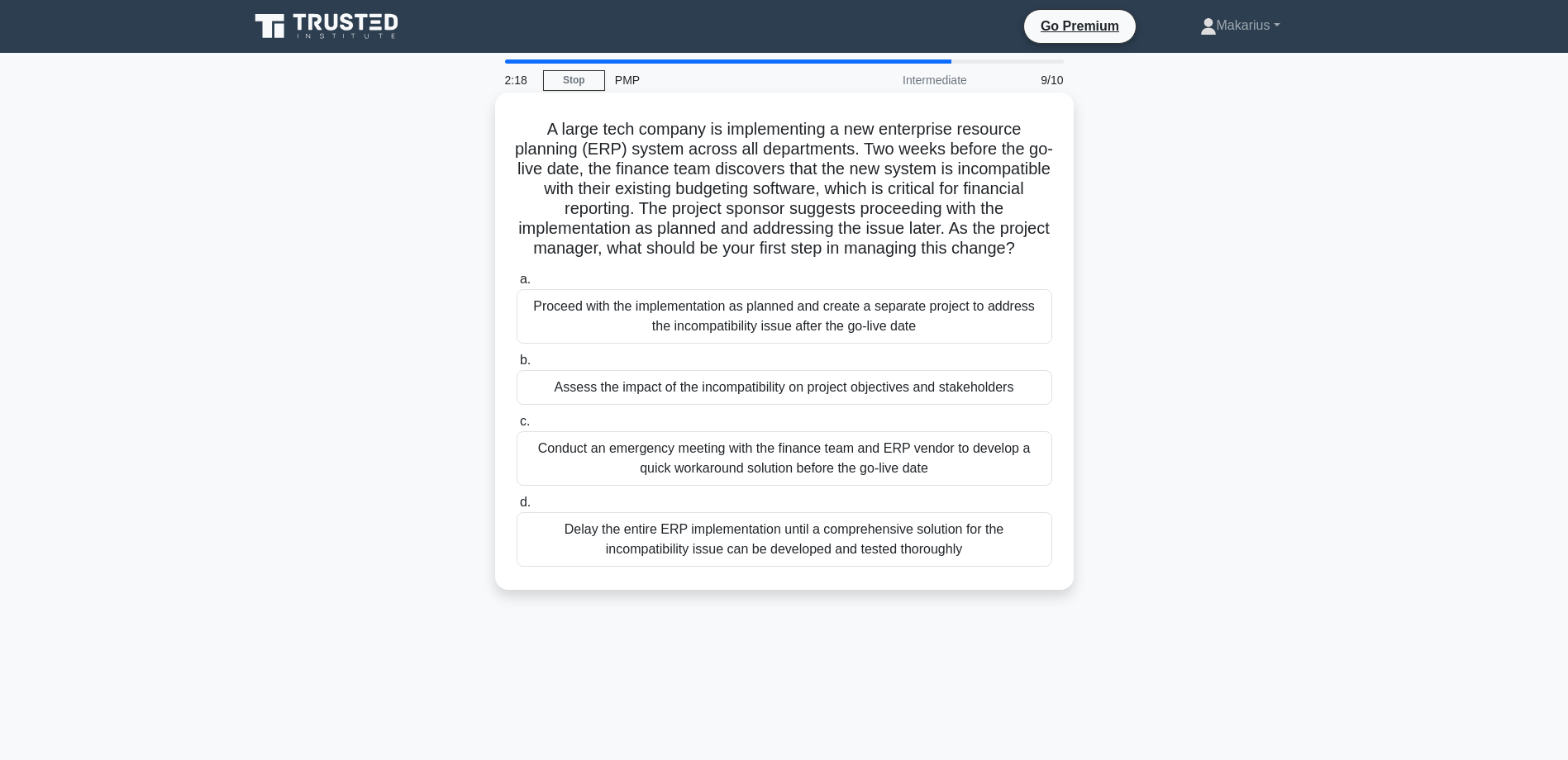 click on "Assess the impact of the incompatibility on project objectives and stakeholders" at bounding box center [784, 387] 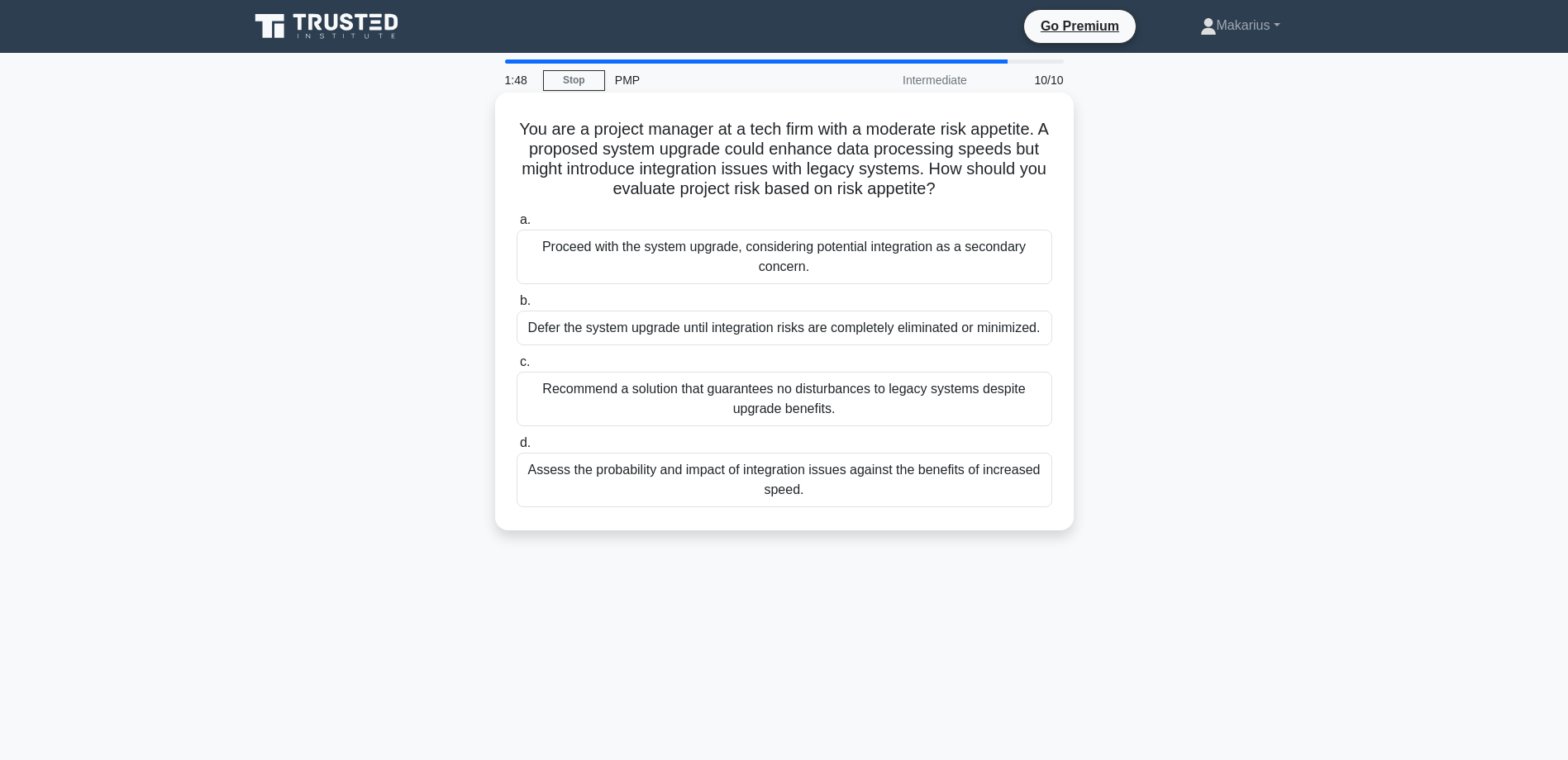 click on "Assess the probability and impact of integration issues against the benefits of increased speed." at bounding box center (784, 480) 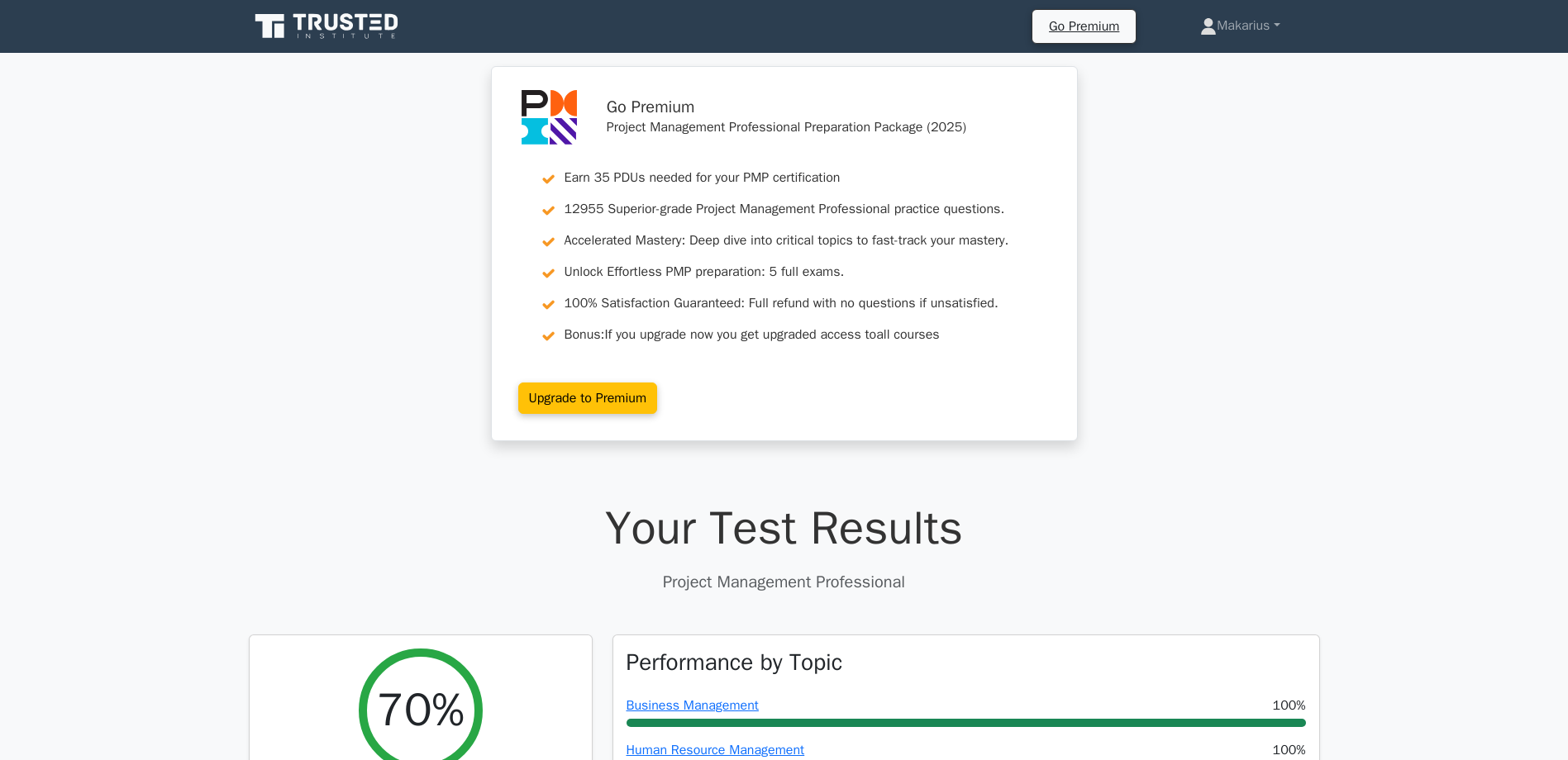 scroll, scrollTop: 0, scrollLeft: 0, axis: both 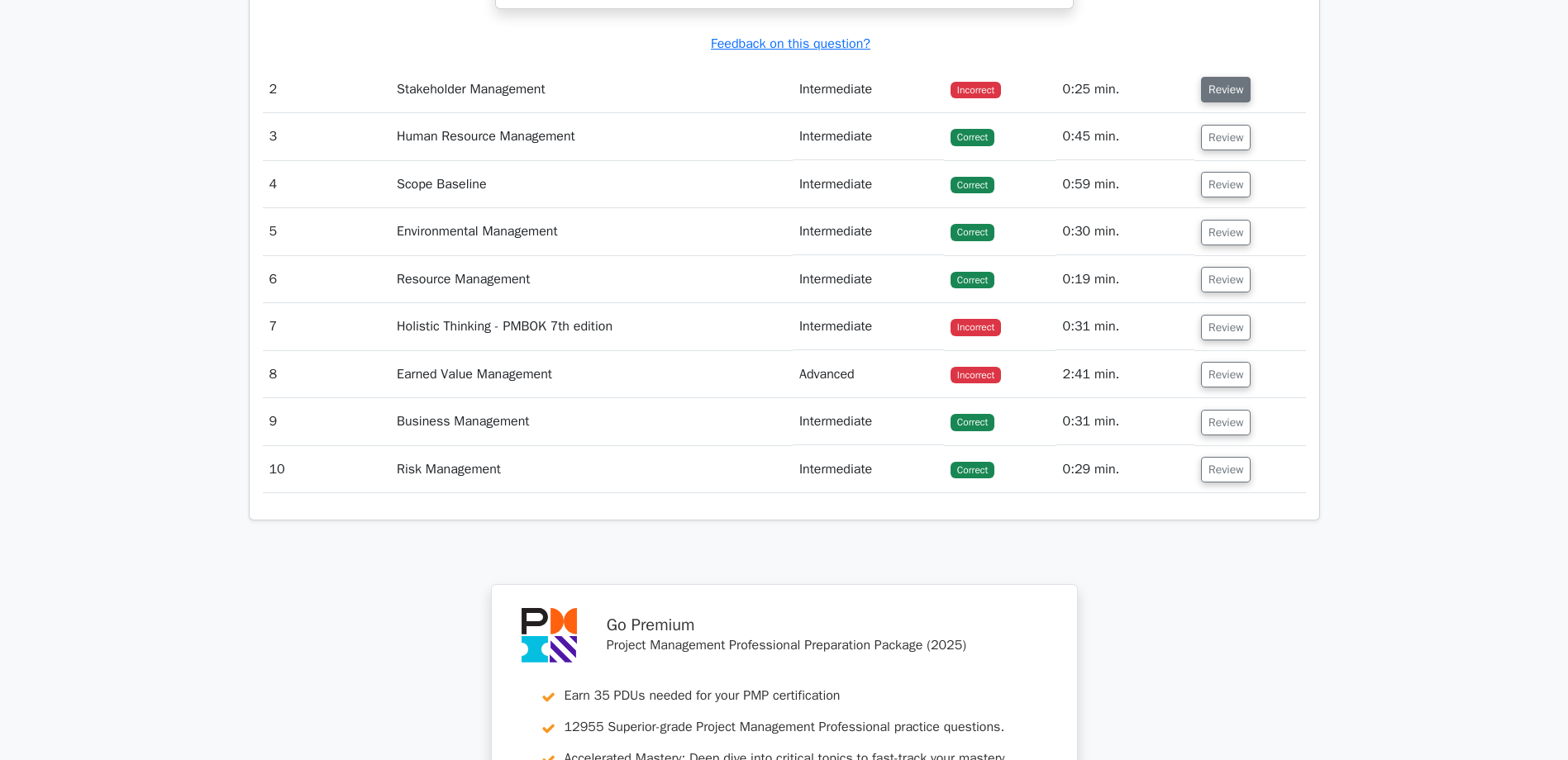 click on "Review" at bounding box center [1226, 89] 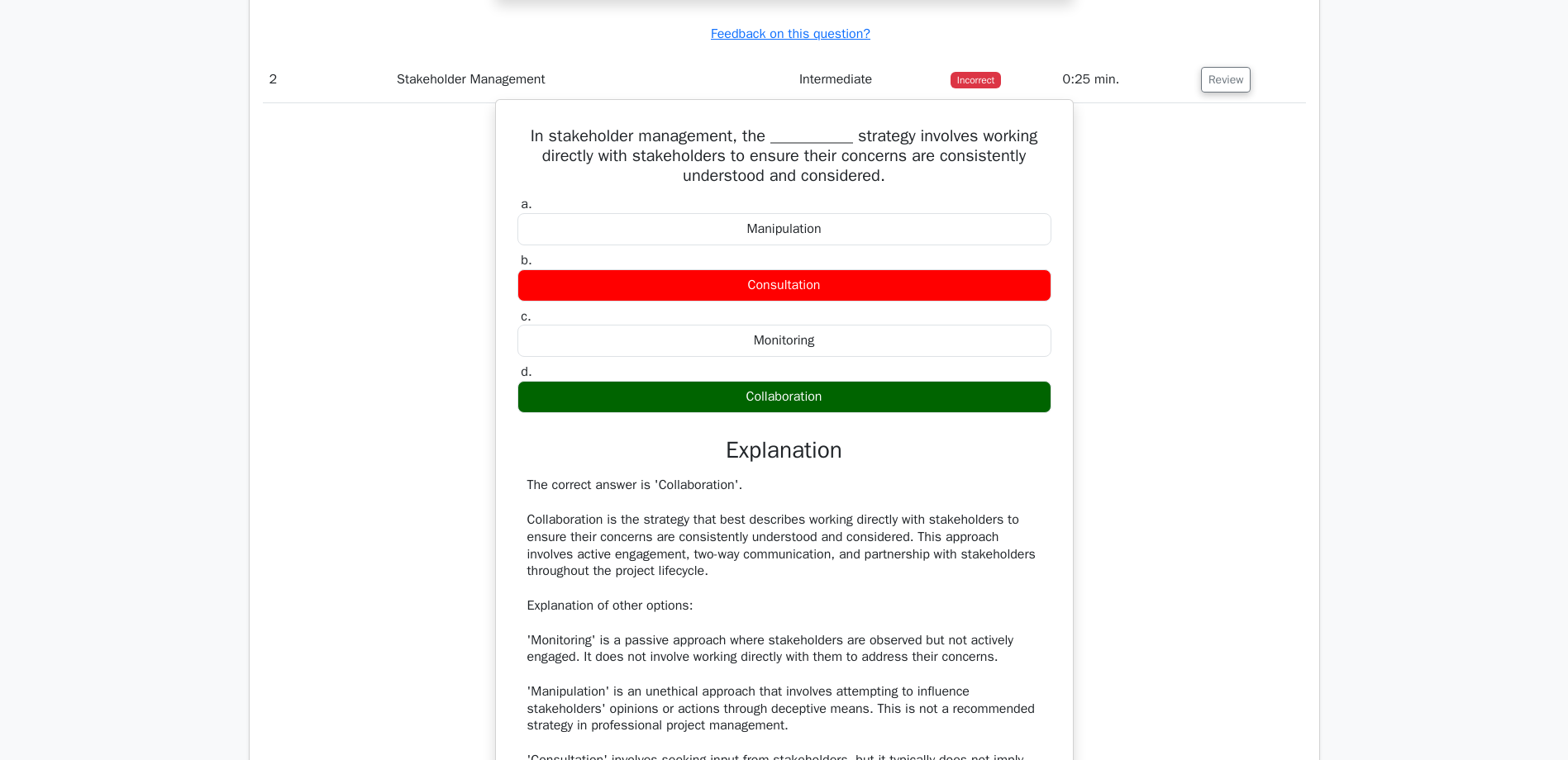 scroll, scrollTop: 2561, scrollLeft: 0, axis: vertical 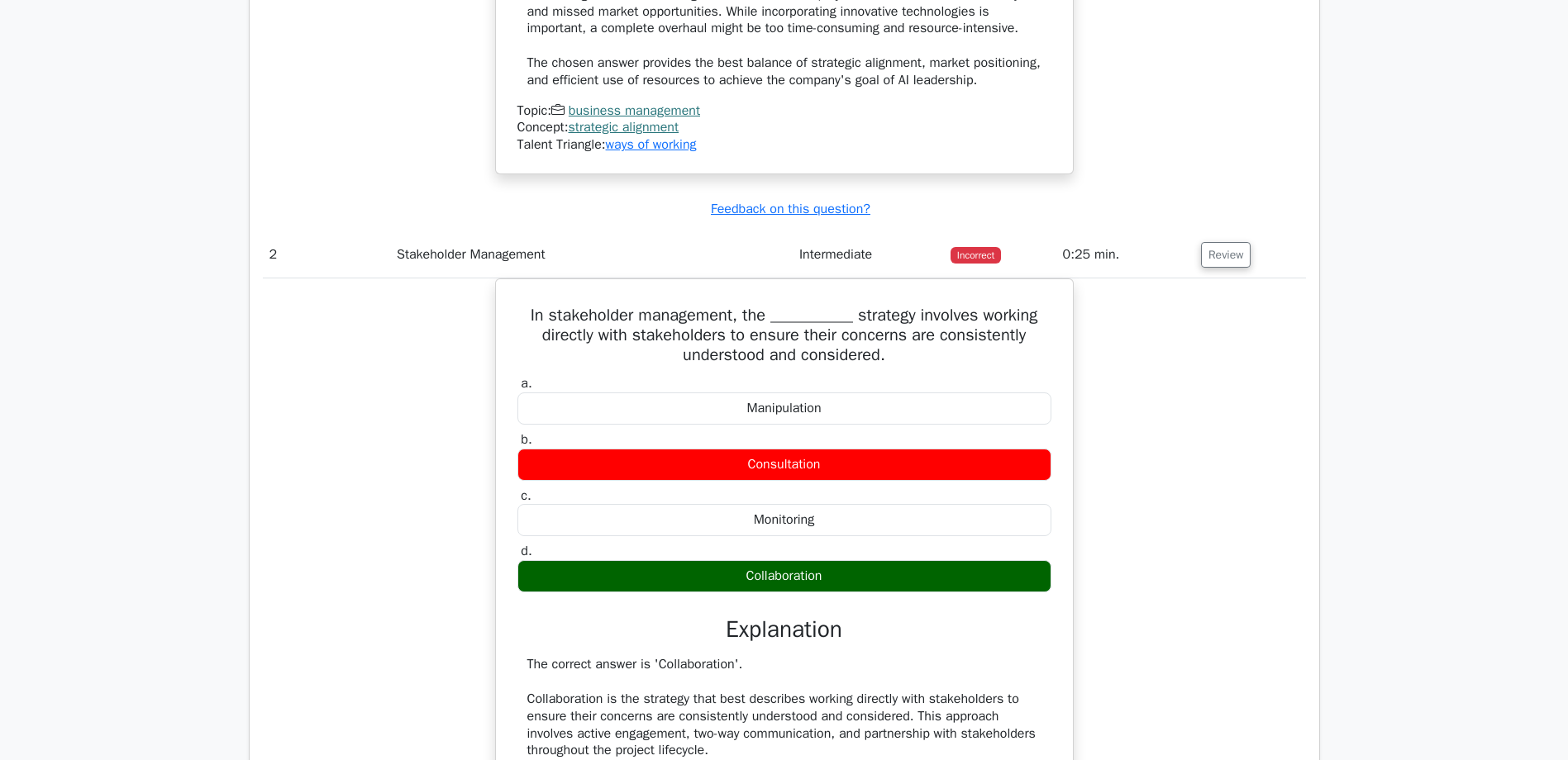 click on "Review" at bounding box center [1250, 254] 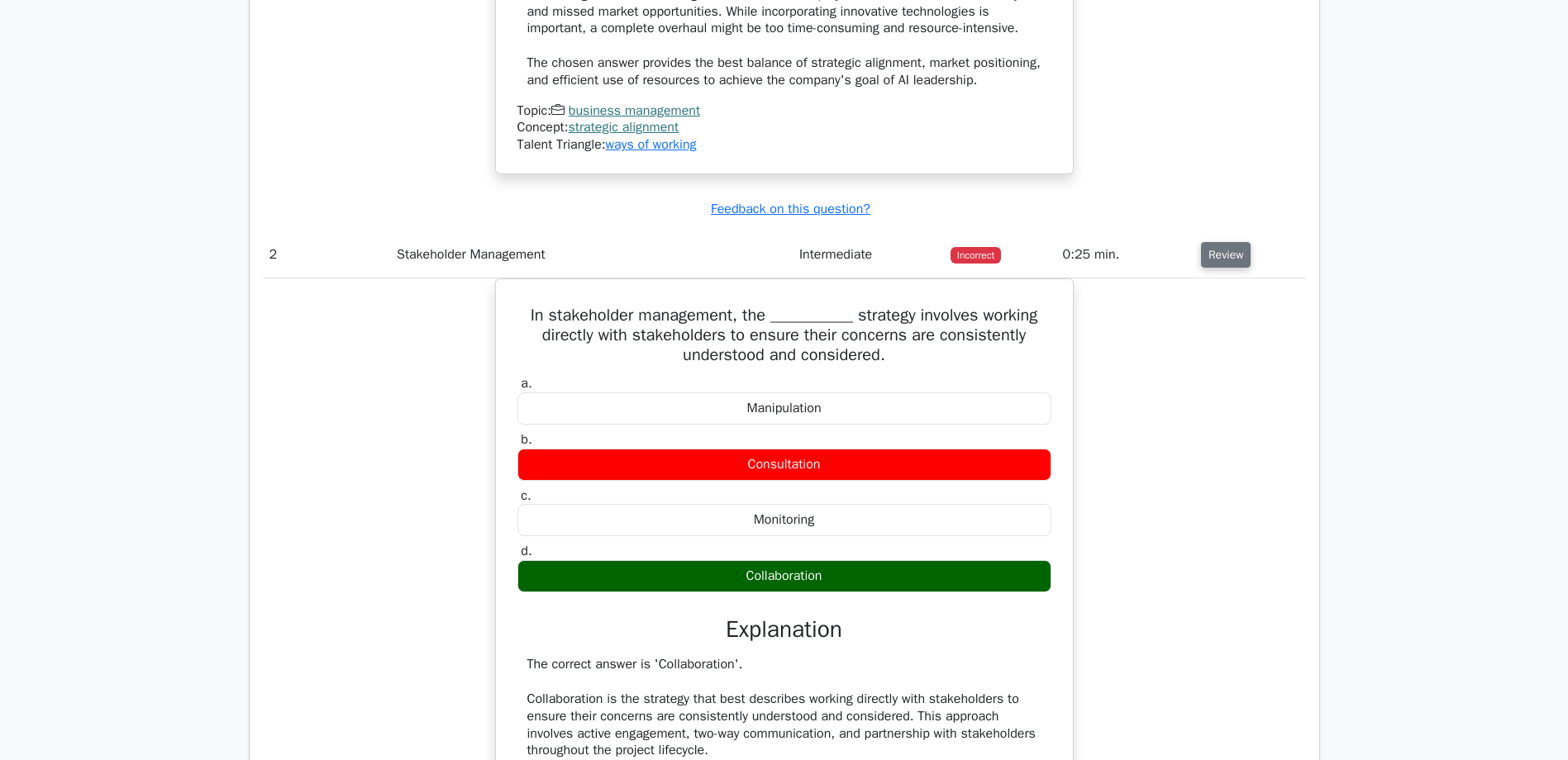 click on "Review" at bounding box center (1226, 254) 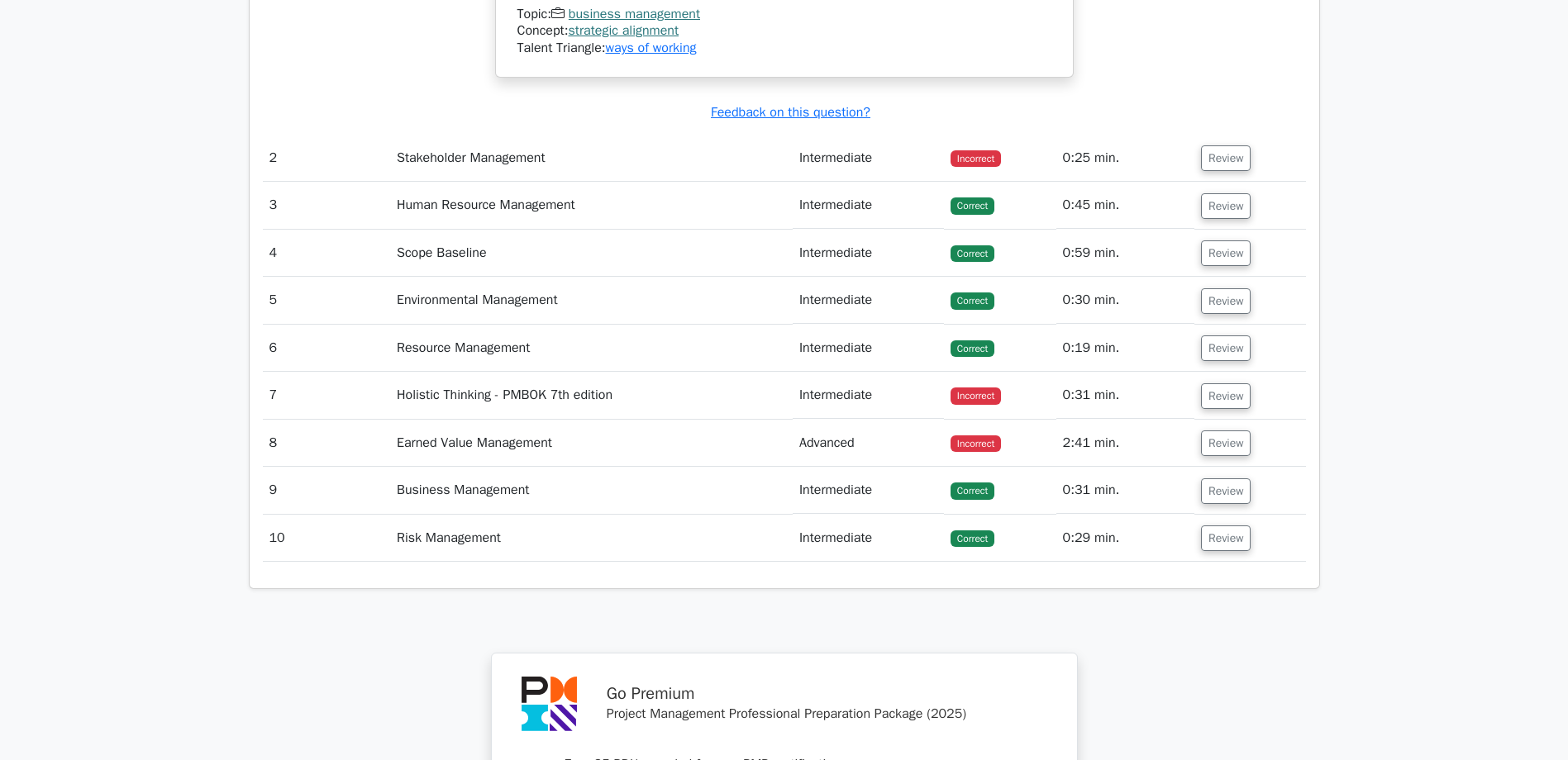 scroll, scrollTop: 2809, scrollLeft: 0, axis: vertical 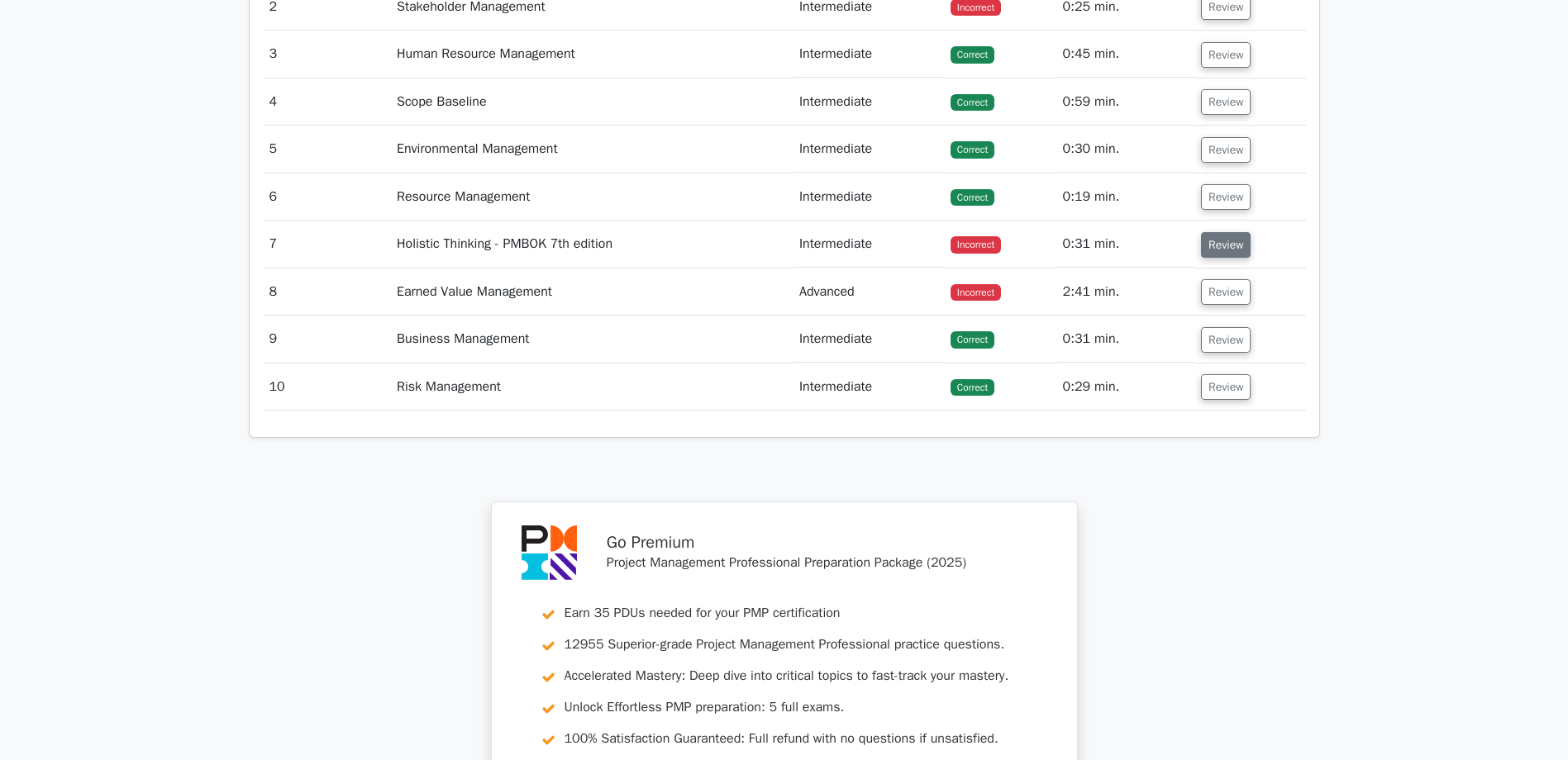 click on "Review" at bounding box center [1226, 245] 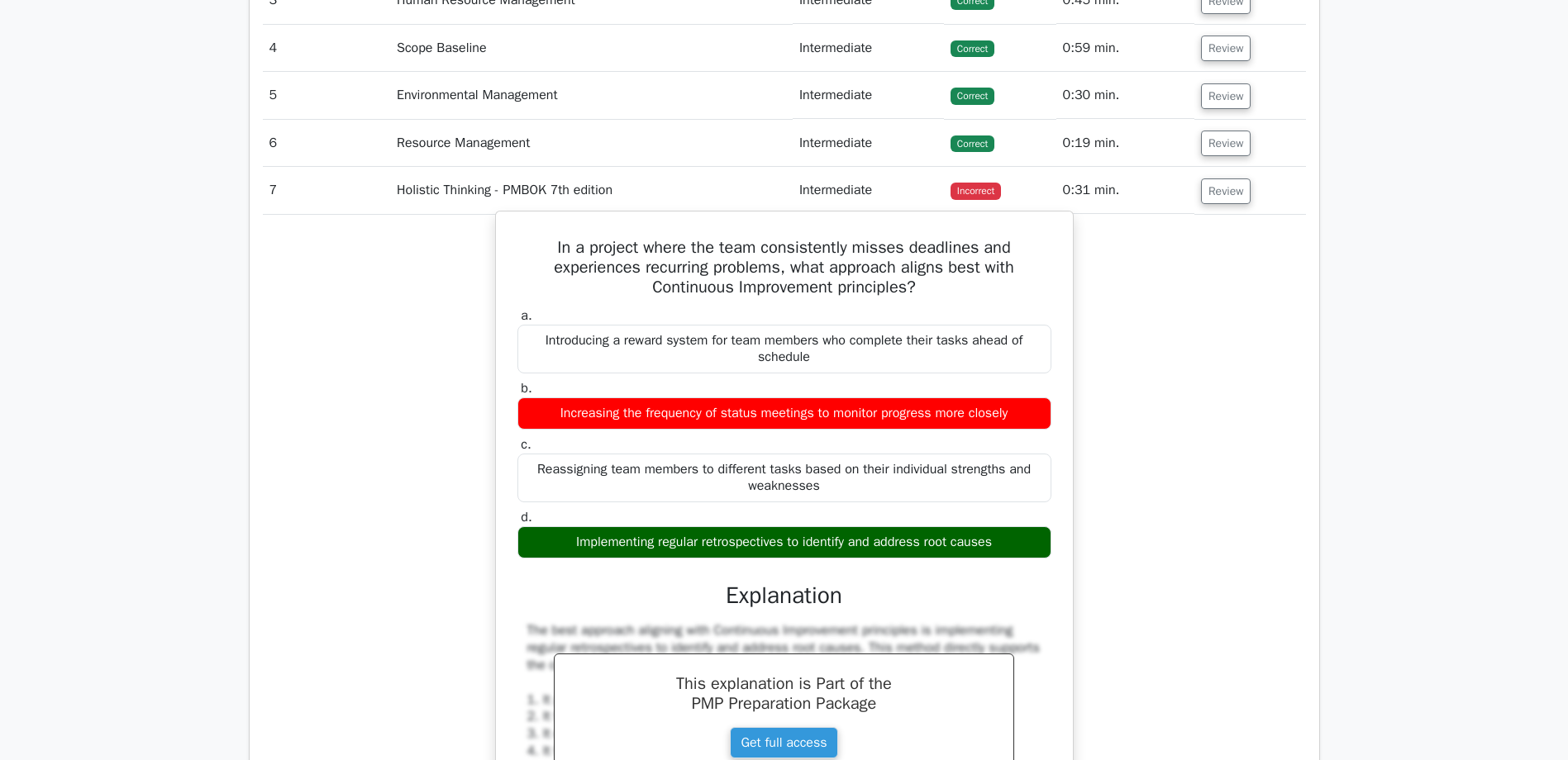 scroll, scrollTop: 2891, scrollLeft: 0, axis: vertical 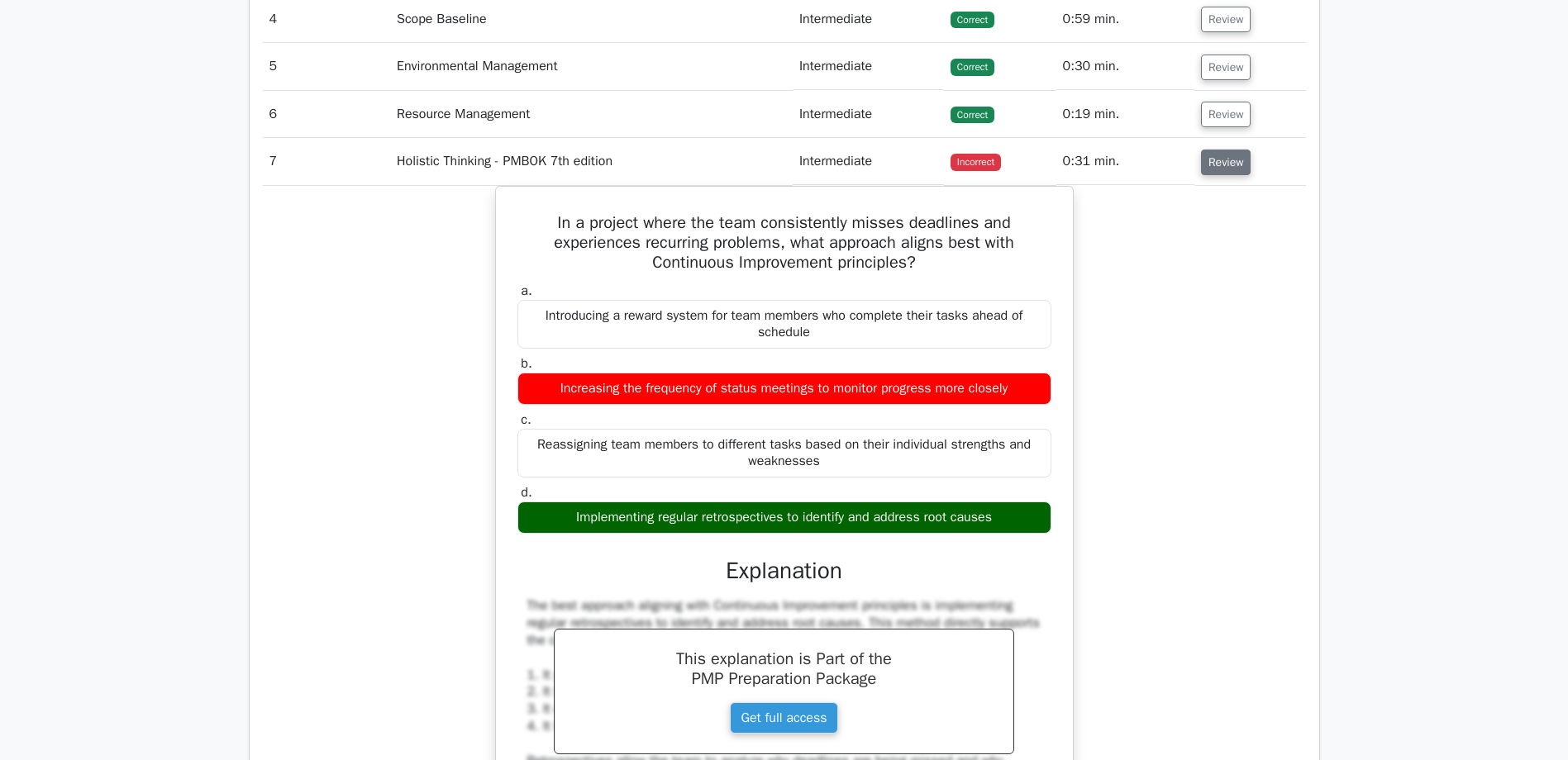 click on "Review" at bounding box center (1226, 162) 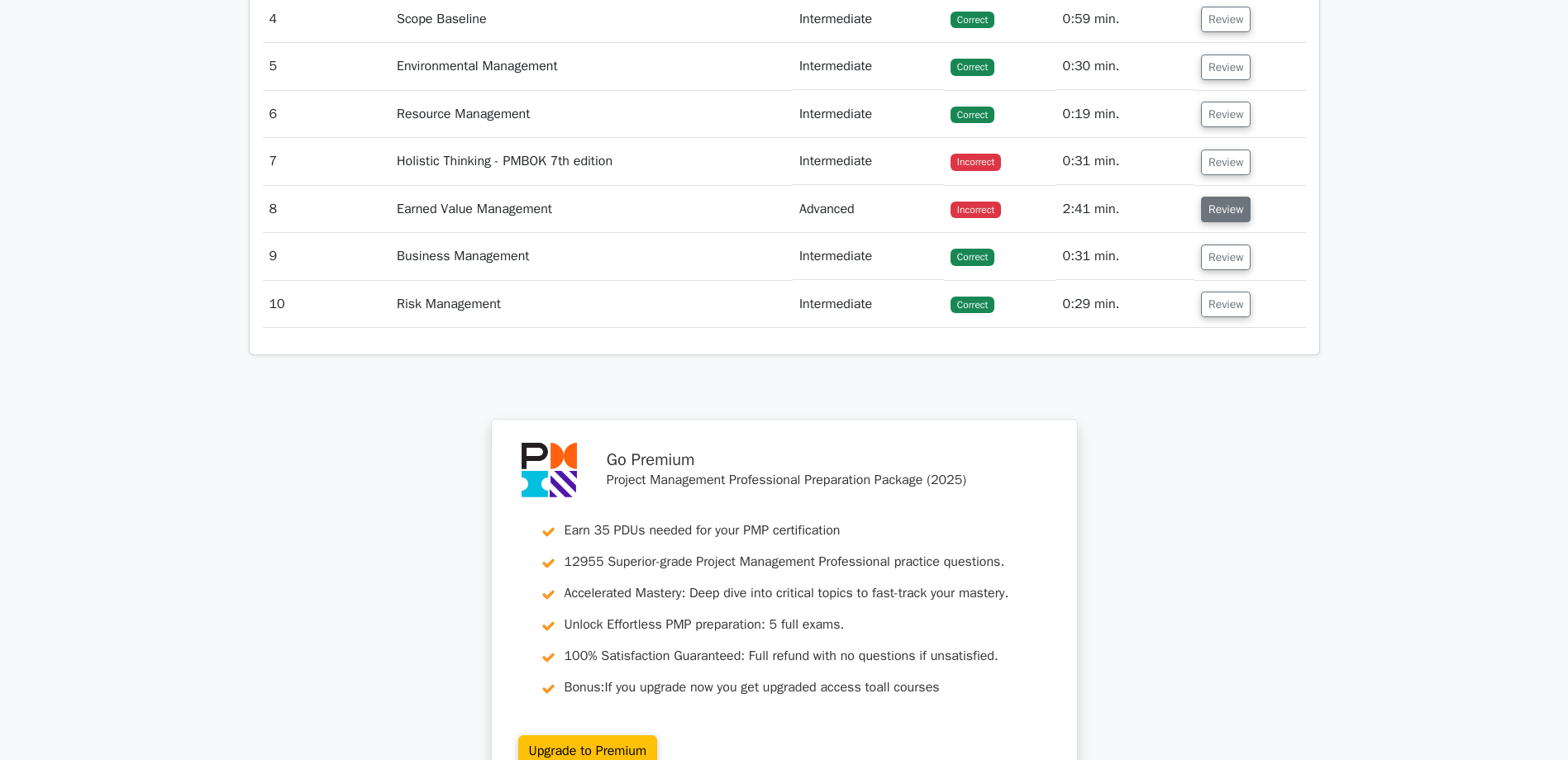 click on "Review" at bounding box center [1226, 209] 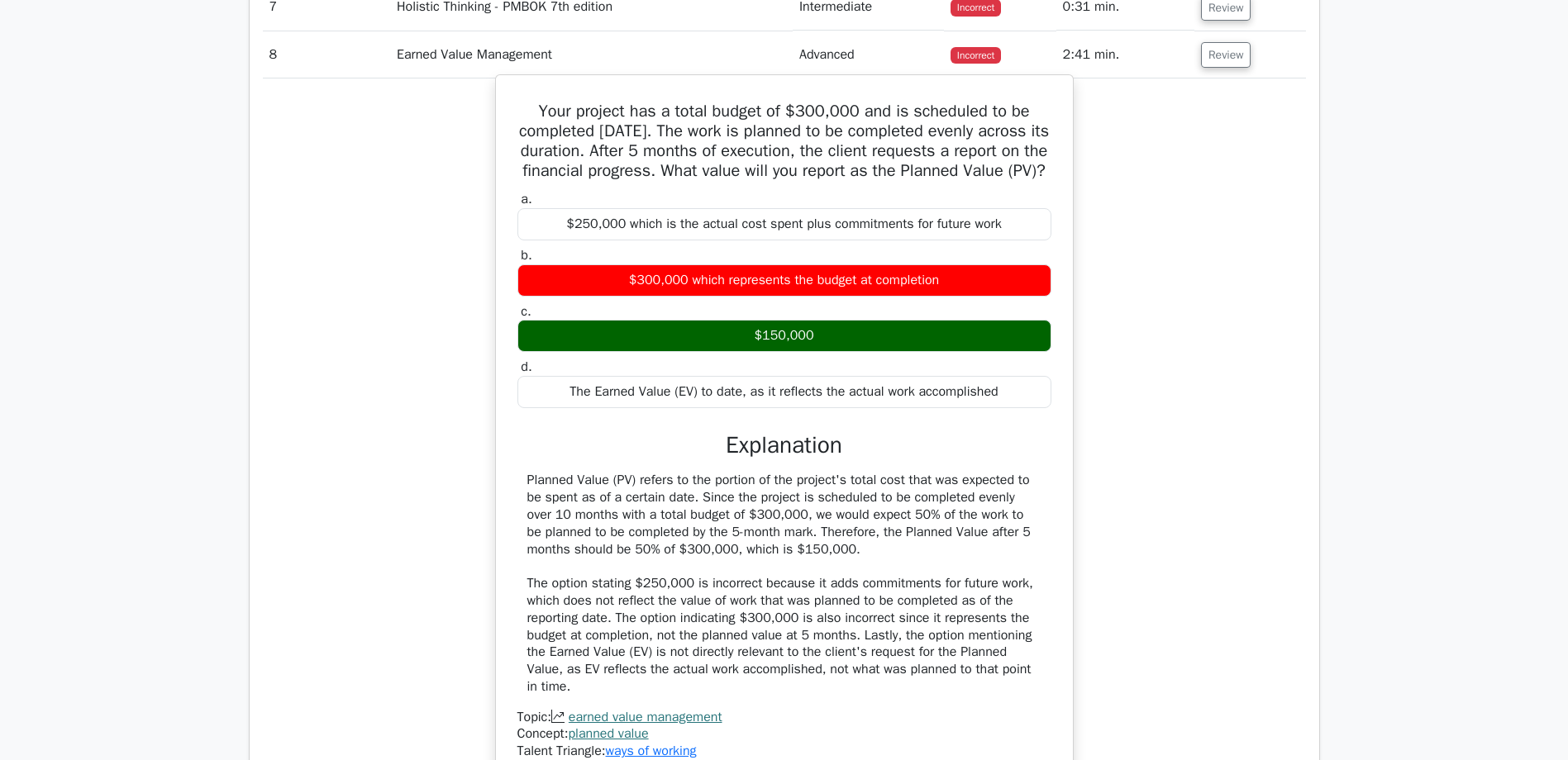 scroll, scrollTop: 2891, scrollLeft: 0, axis: vertical 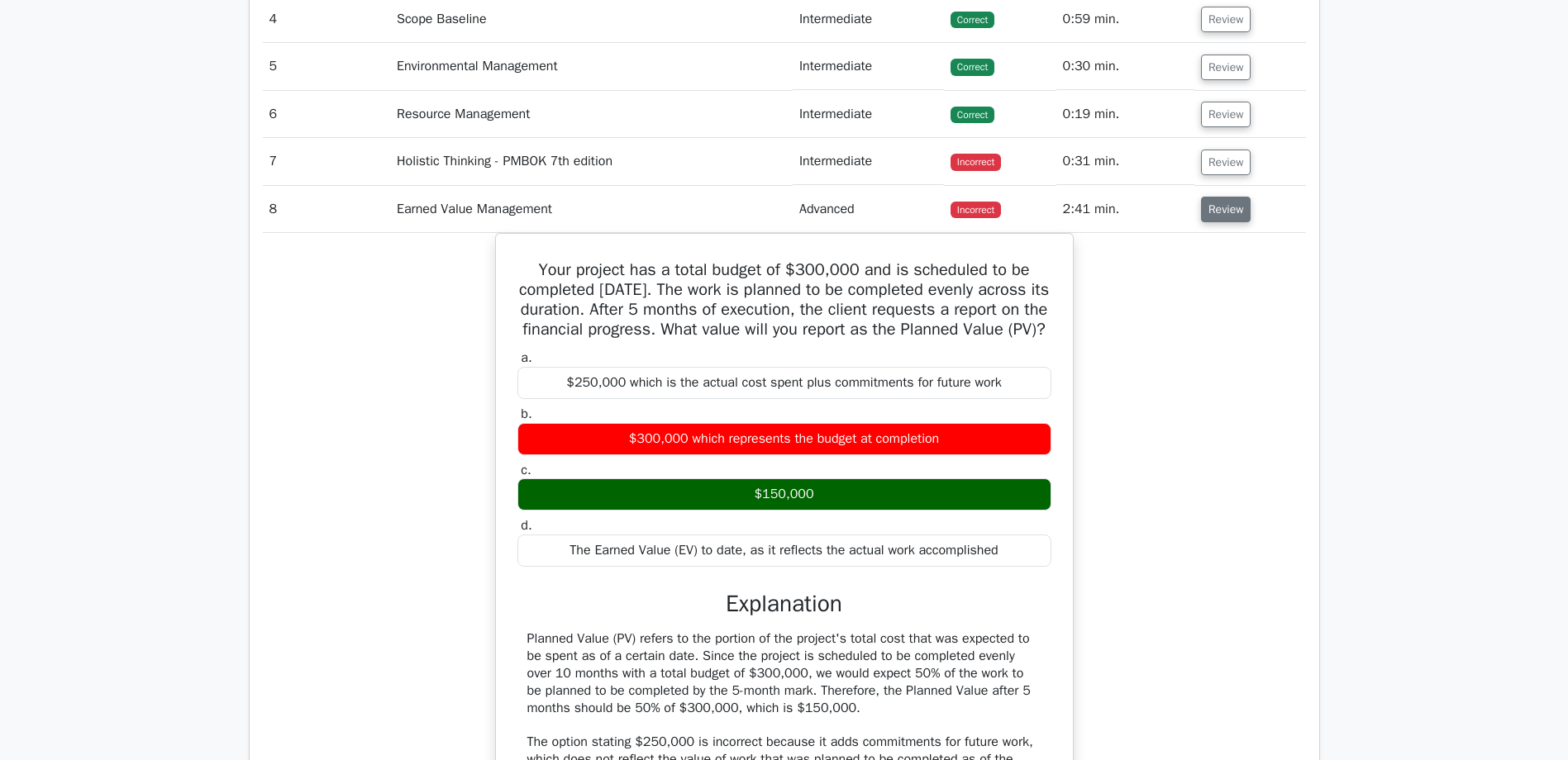 click on "Review" at bounding box center (1226, 209) 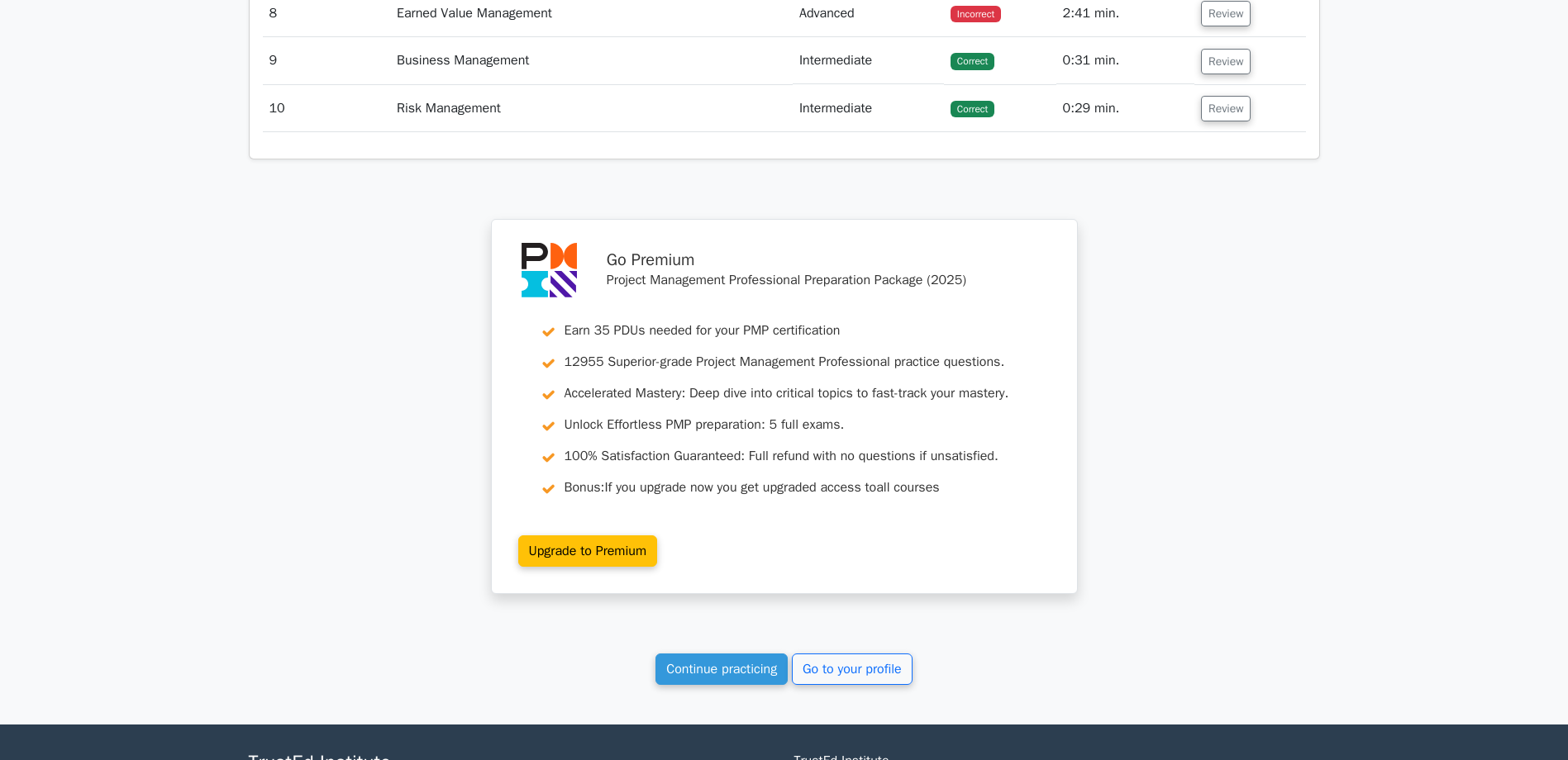 scroll, scrollTop: 3301, scrollLeft: 0, axis: vertical 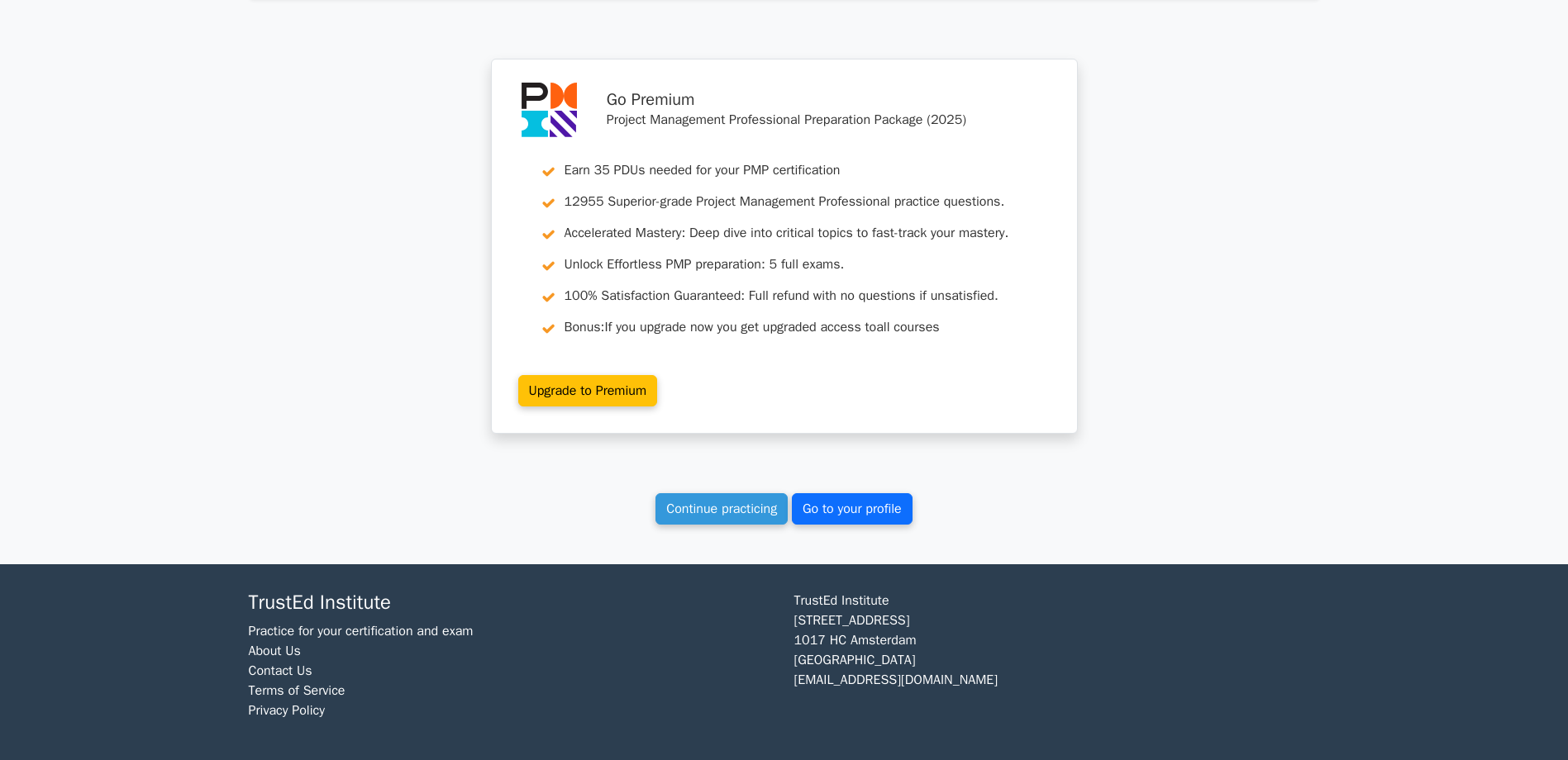 click on "Go to your profile" at bounding box center [852, 509] 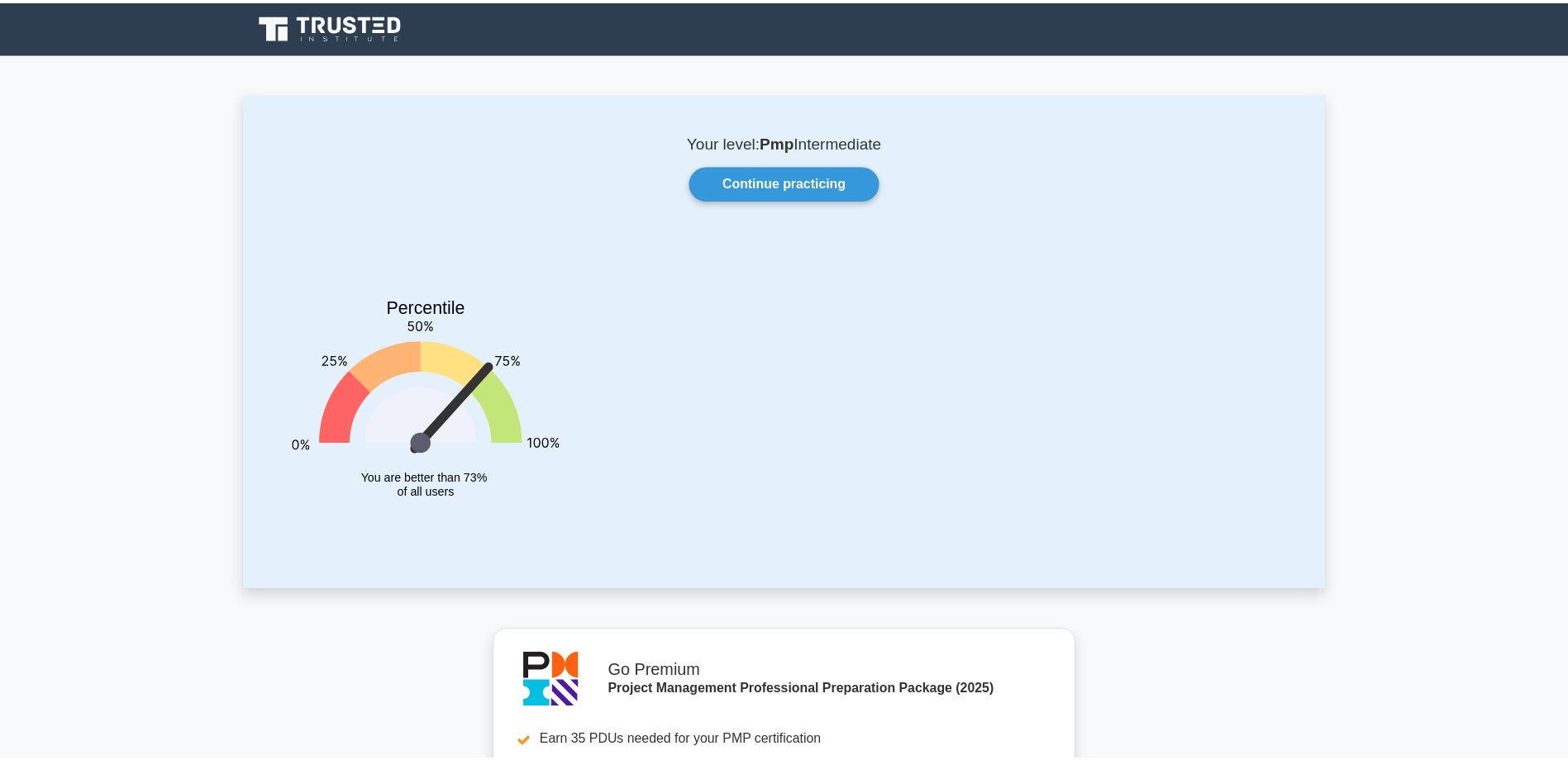 scroll, scrollTop: 0, scrollLeft: 0, axis: both 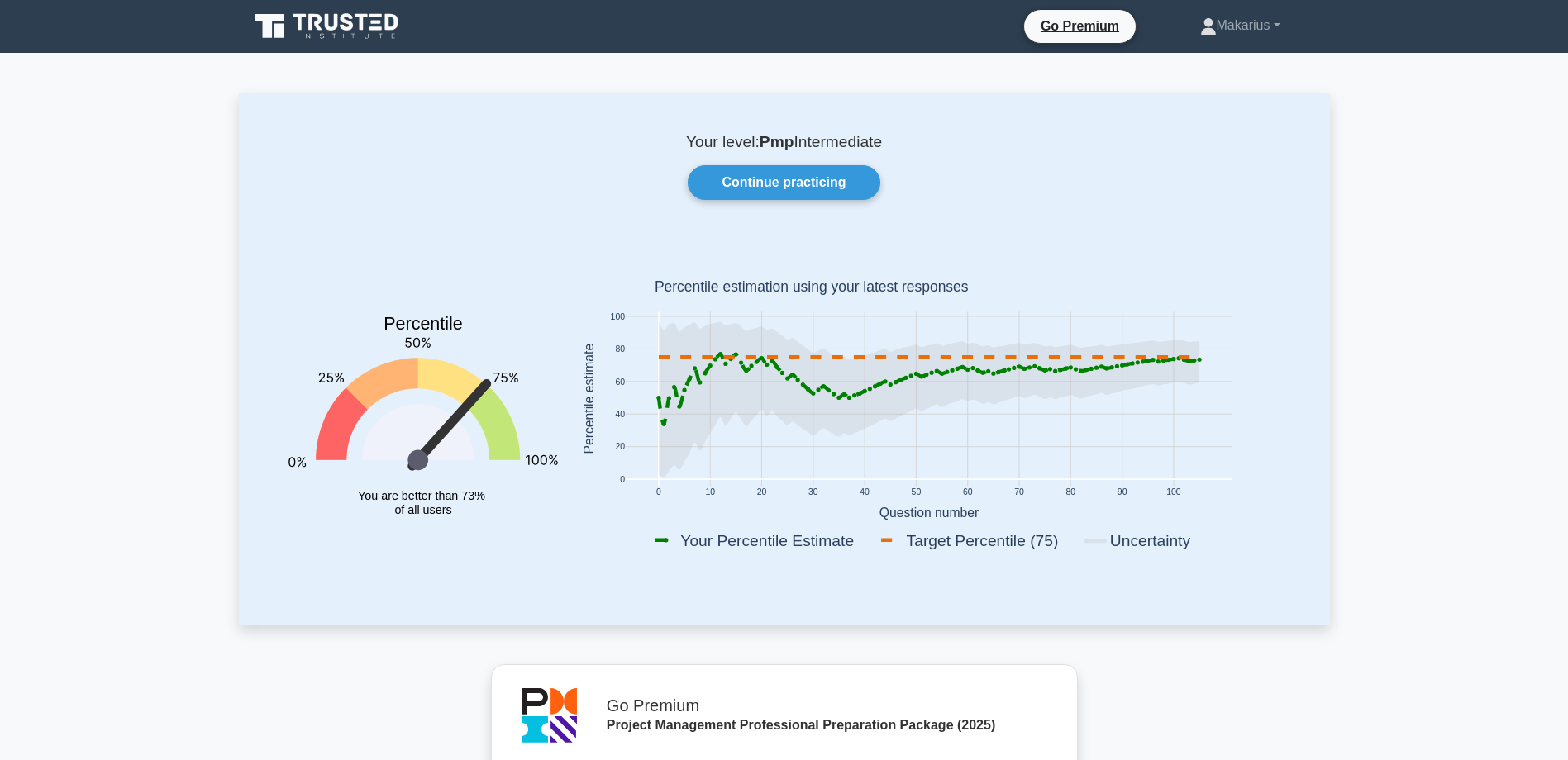 drag, startPoint x: 988, startPoint y: 411, endPoint x: 990, endPoint y: 420, distance: 9.219544 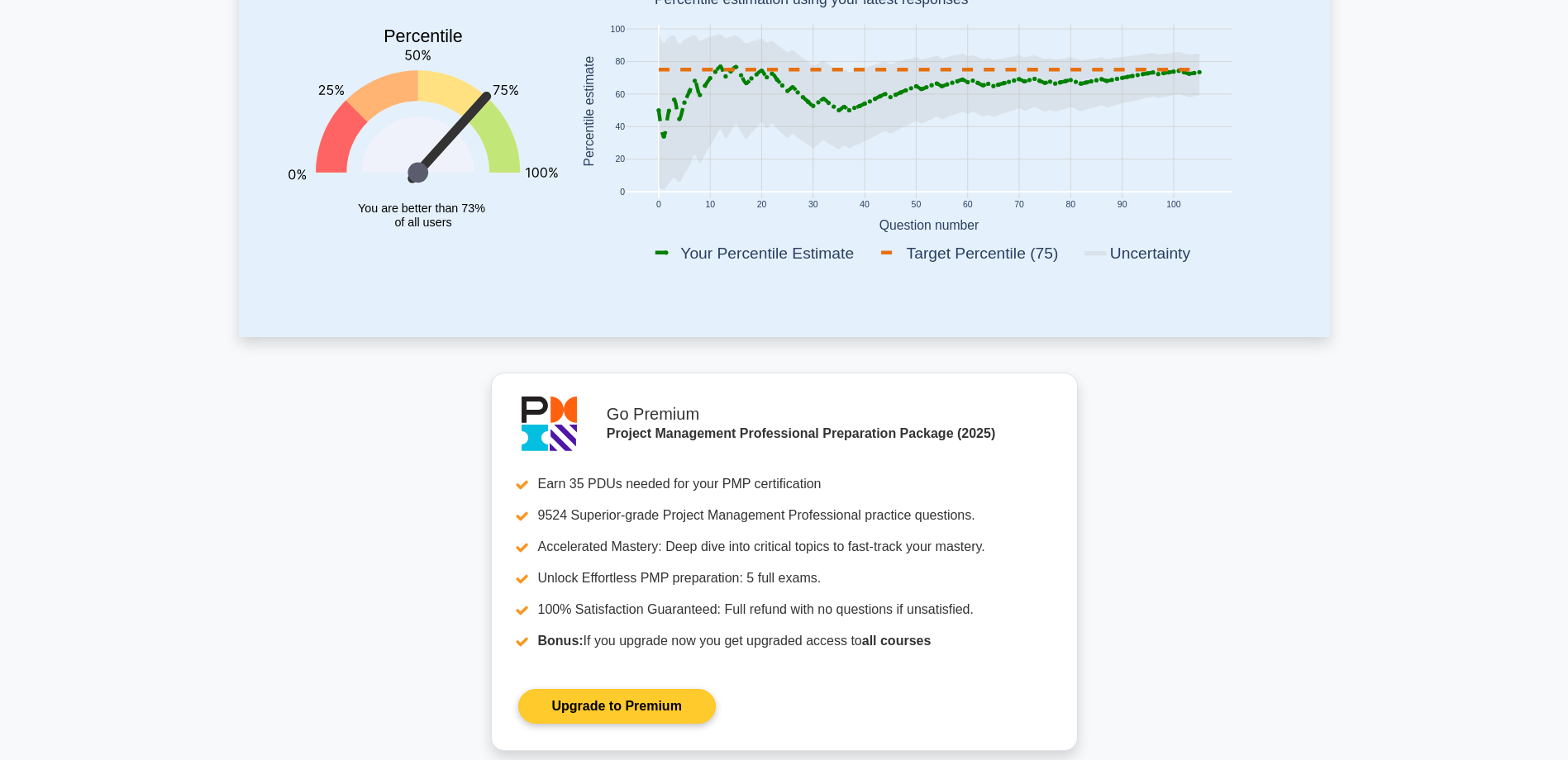 scroll, scrollTop: 83, scrollLeft: 0, axis: vertical 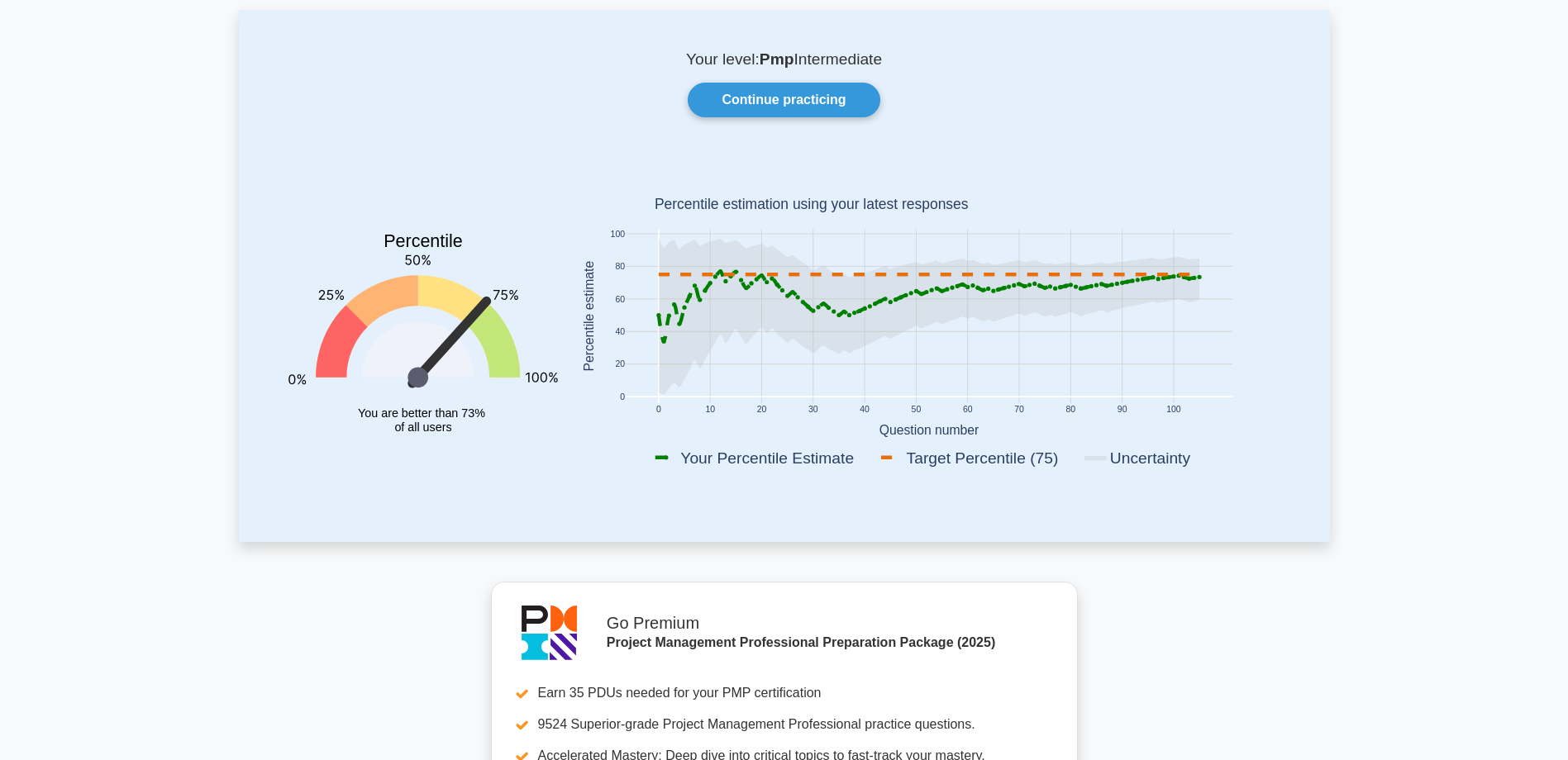 click 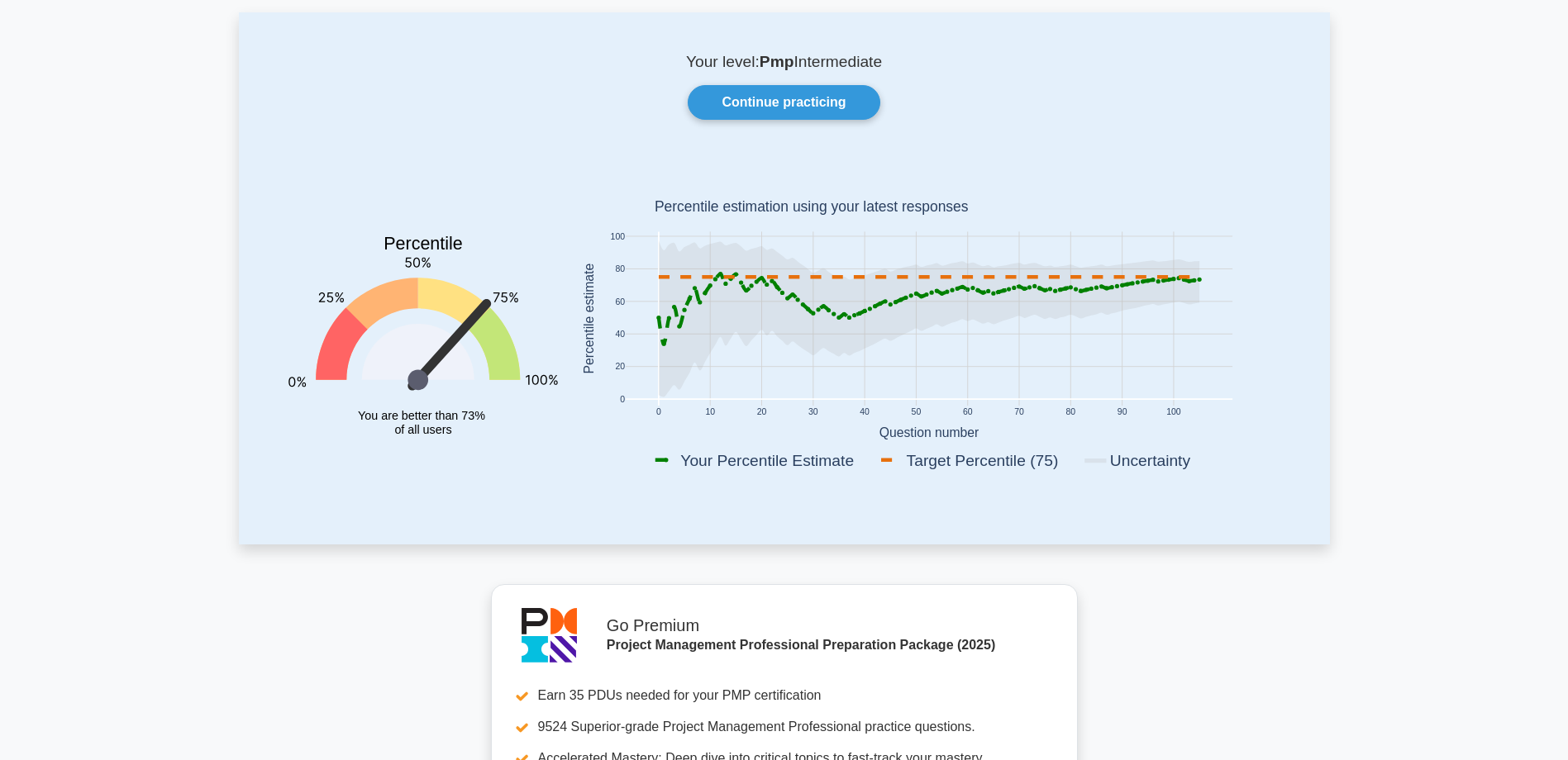 drag, startPoint x: 803, startPoint y: 397, endPoint x: 706, endPoint y: 373, distance: 99.924972 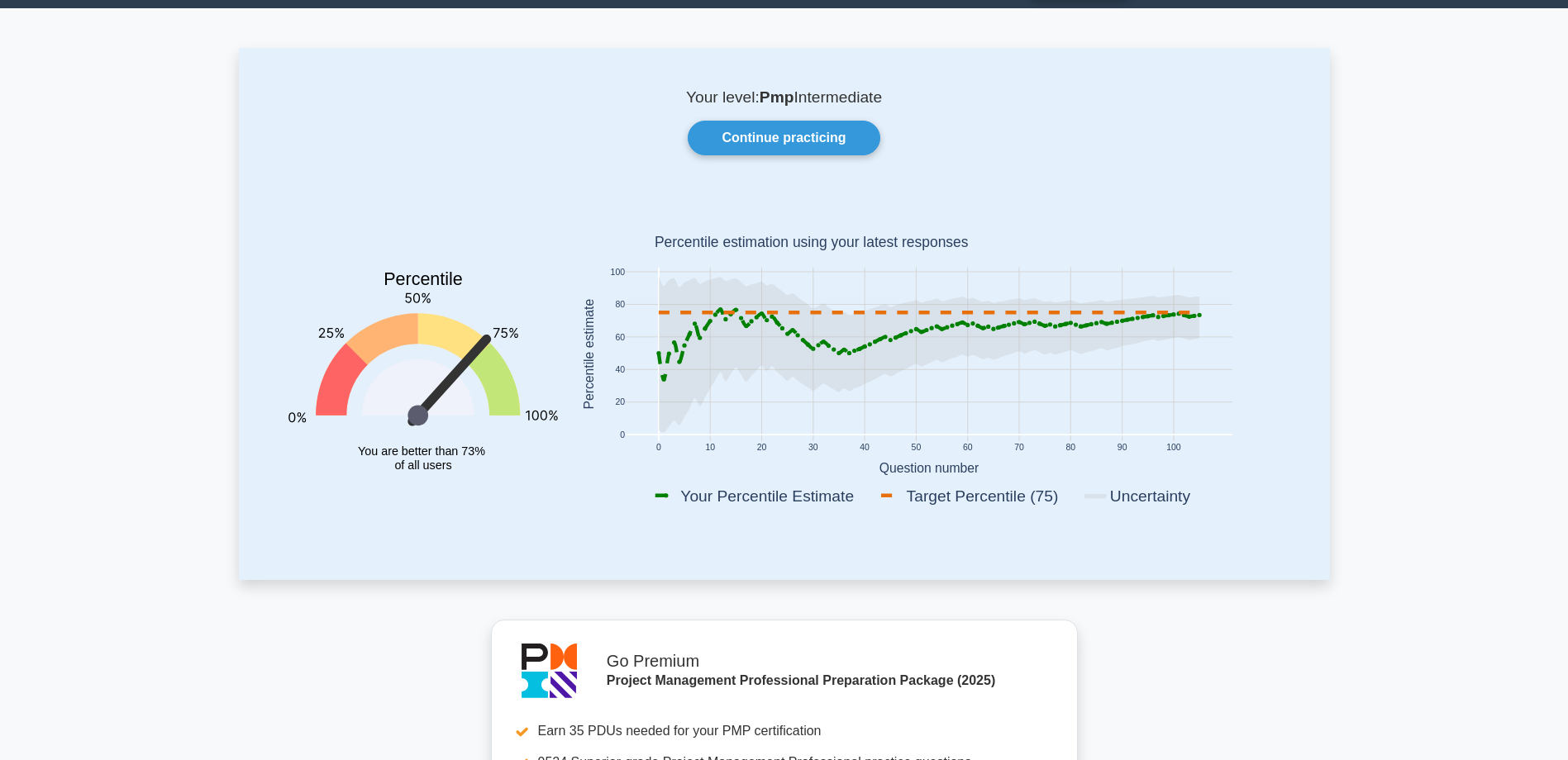 drag, startPoint x: 864, startPoint y: 369, endPoint x: 707, endPoint y: 332, distance: 161.30096 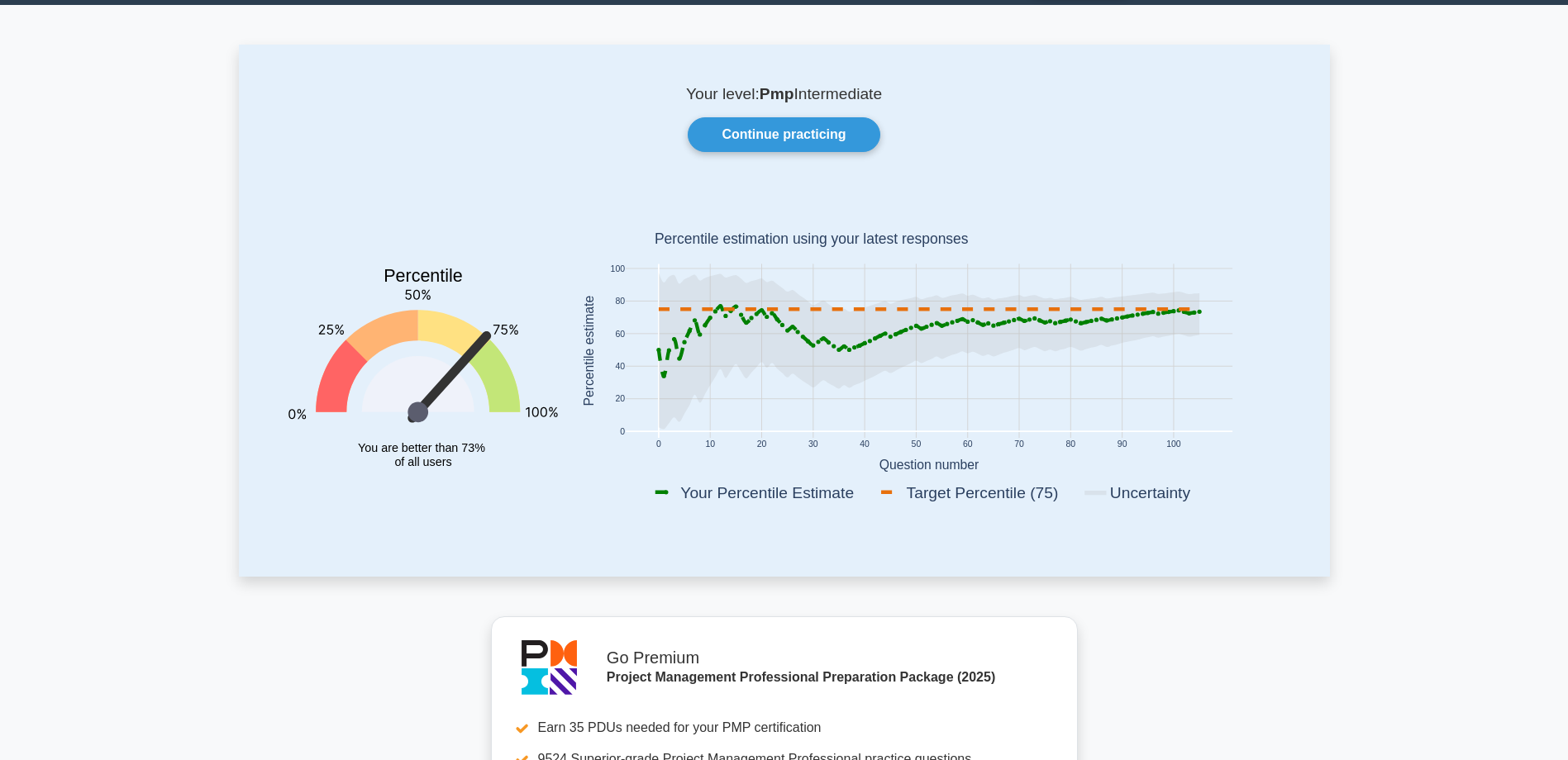 scroll, scrollTop: 43, scrollLeft: 0, axis: vertical 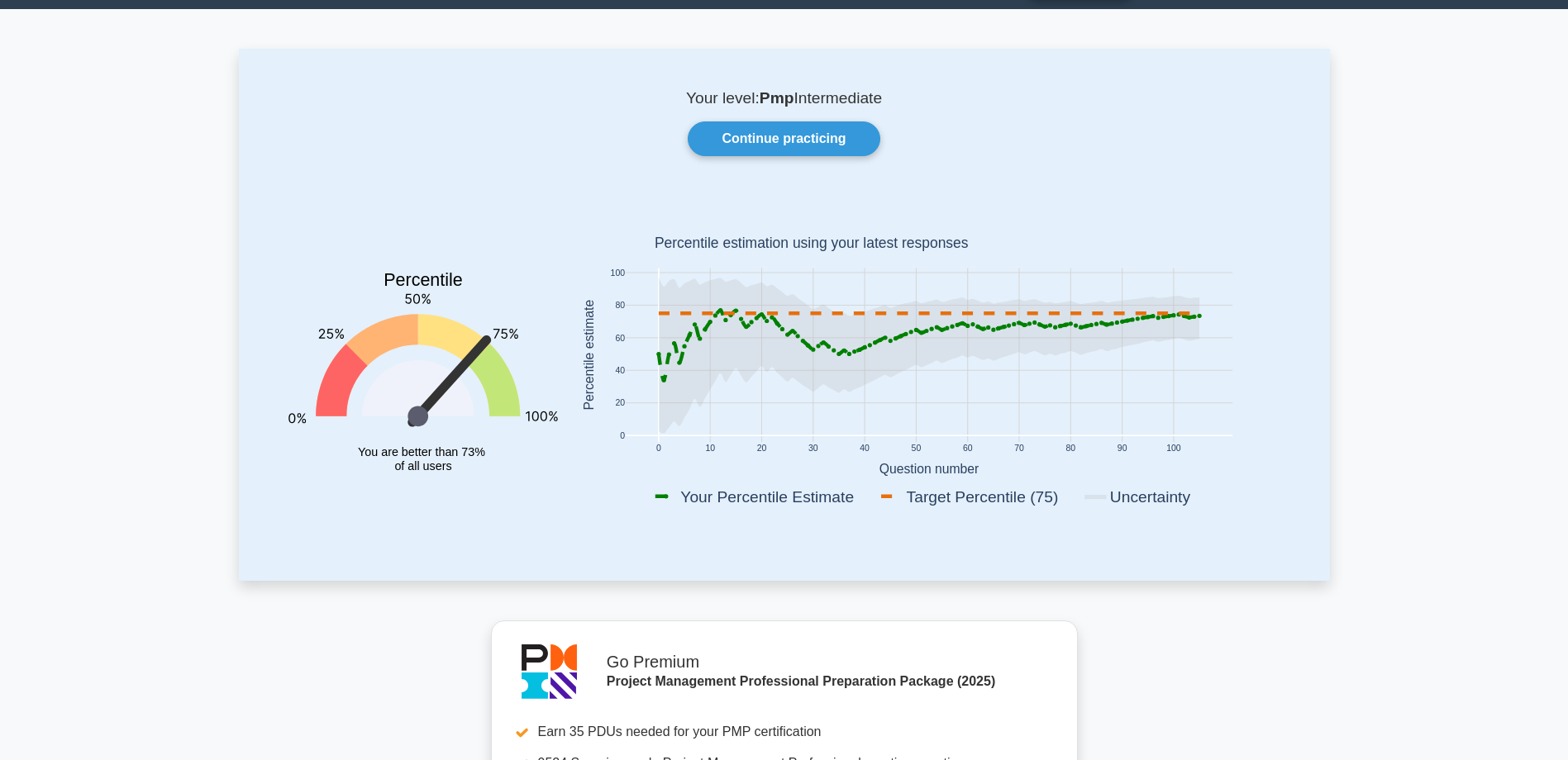 drag, startPoint x: 717, startPoint y: 340, endPoint x: 1090, endPoint y: 325, distance: 373.30149 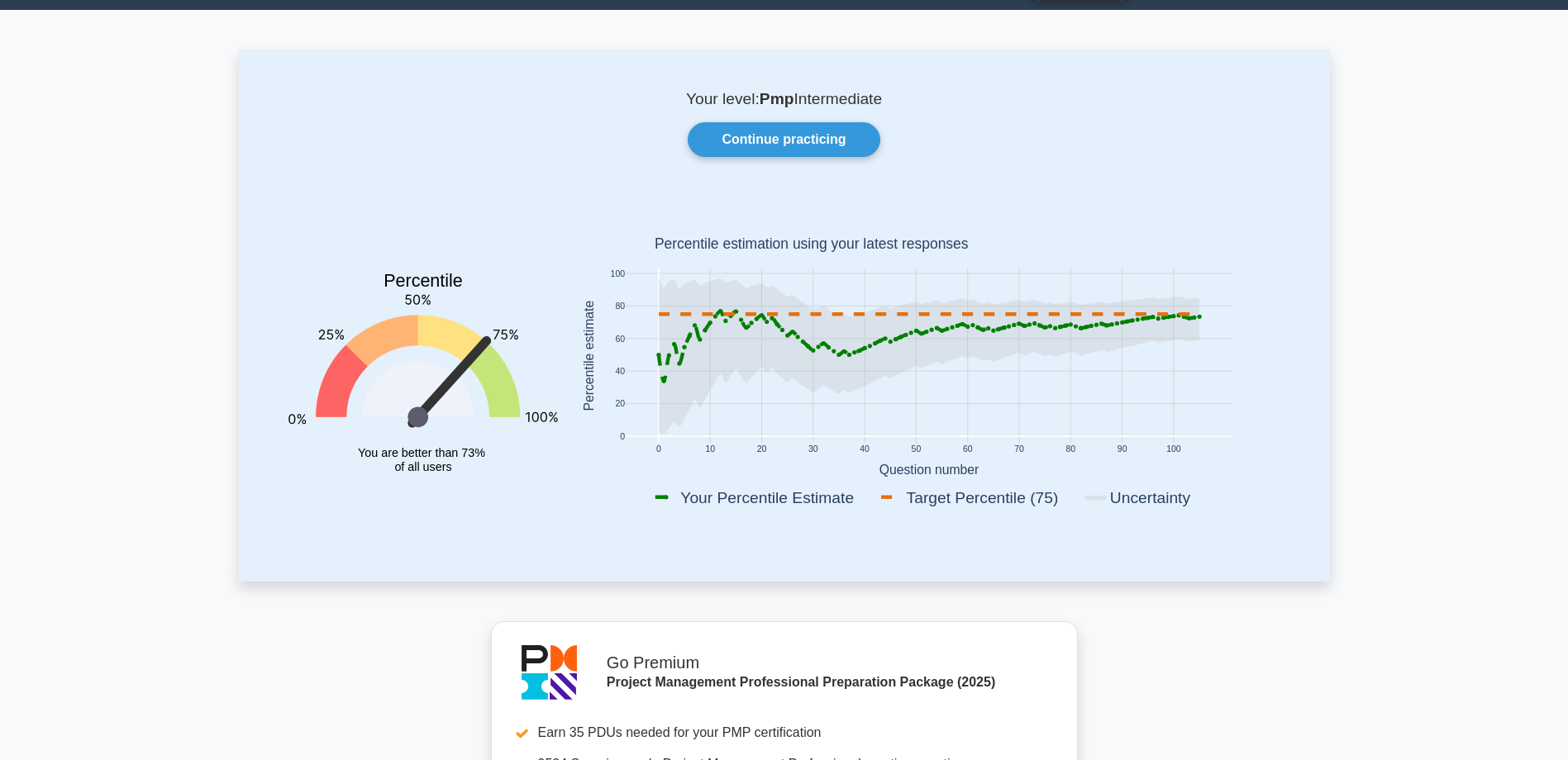 click 